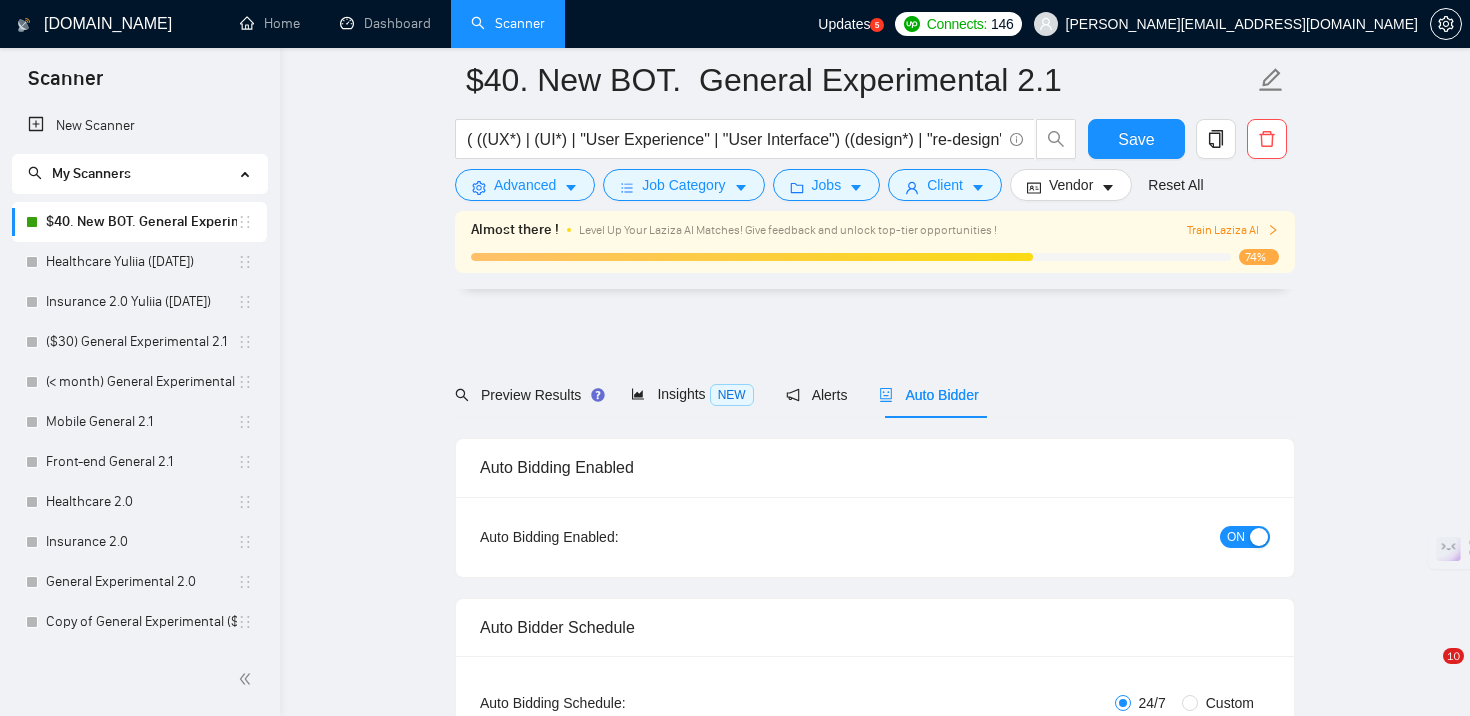 scroll, scrollTop: 4503, scrollLeft: 0, axis: vertical 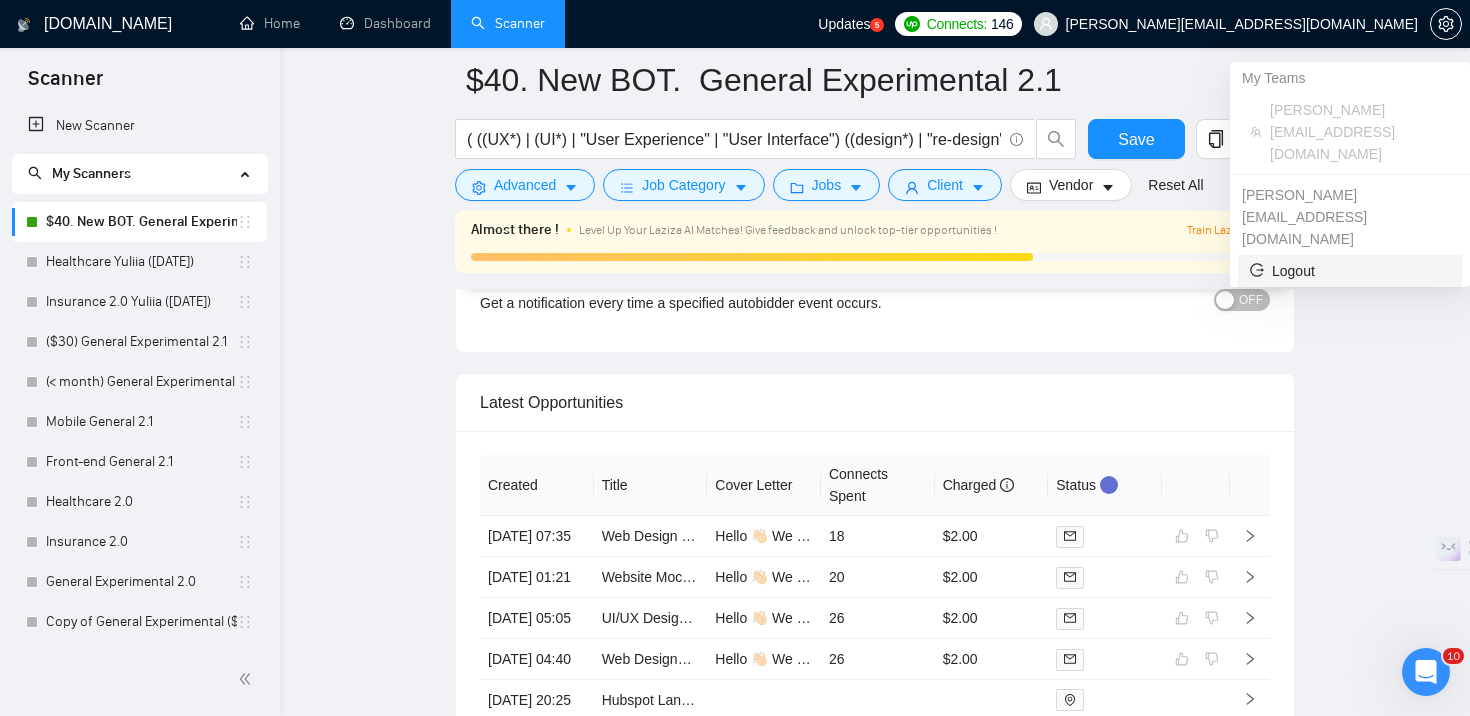 click on "Logout" at bounding box center (1350, 271) 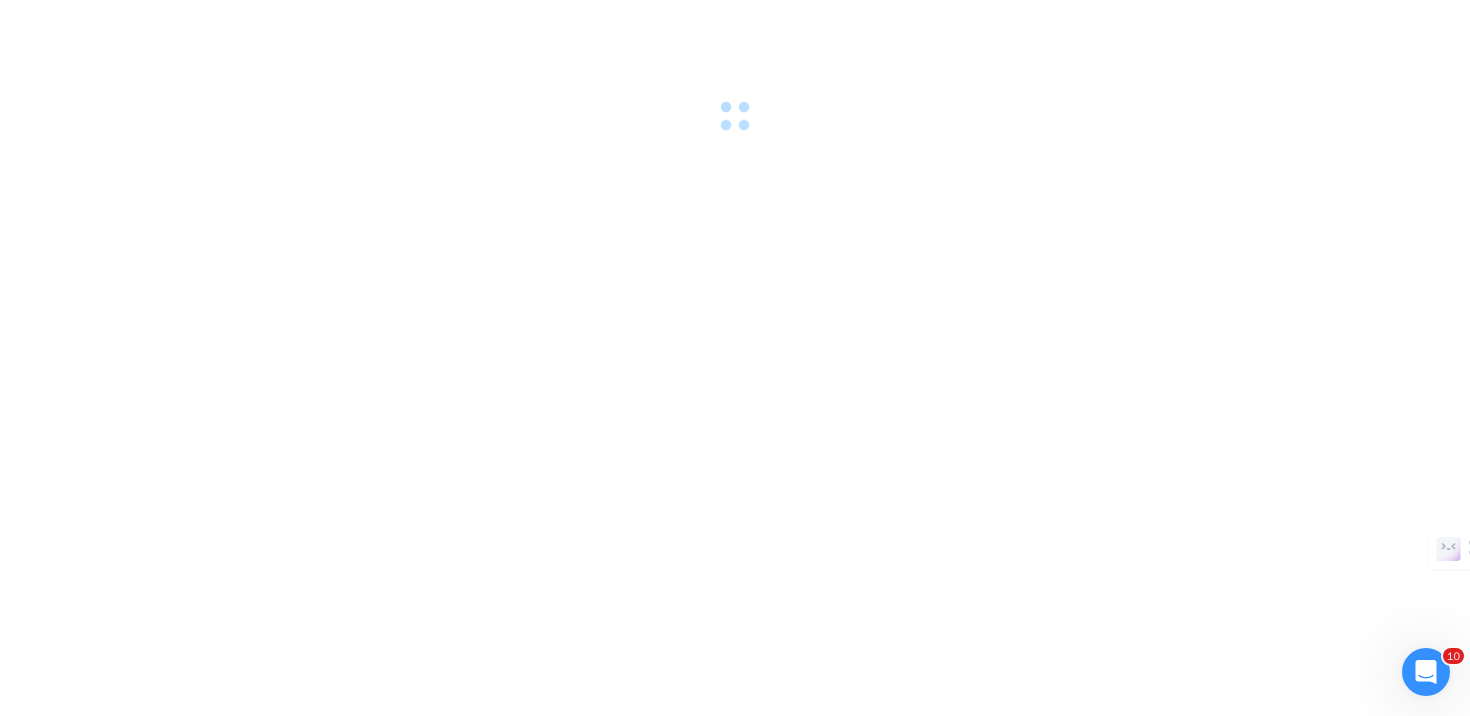 scroll, scrollTop: 0, scrollLeft: 0, axis: both 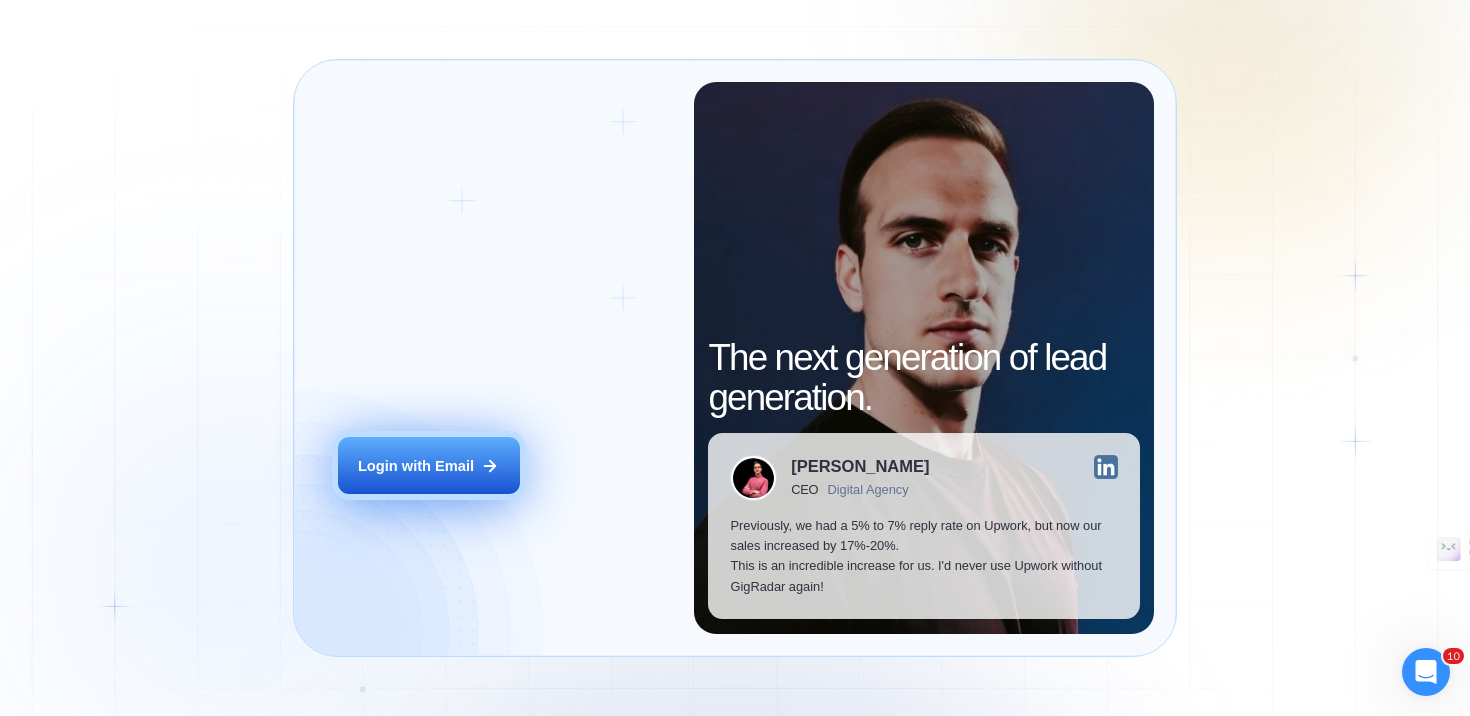 click on "Login with Email" at bounding box center (416, 466) 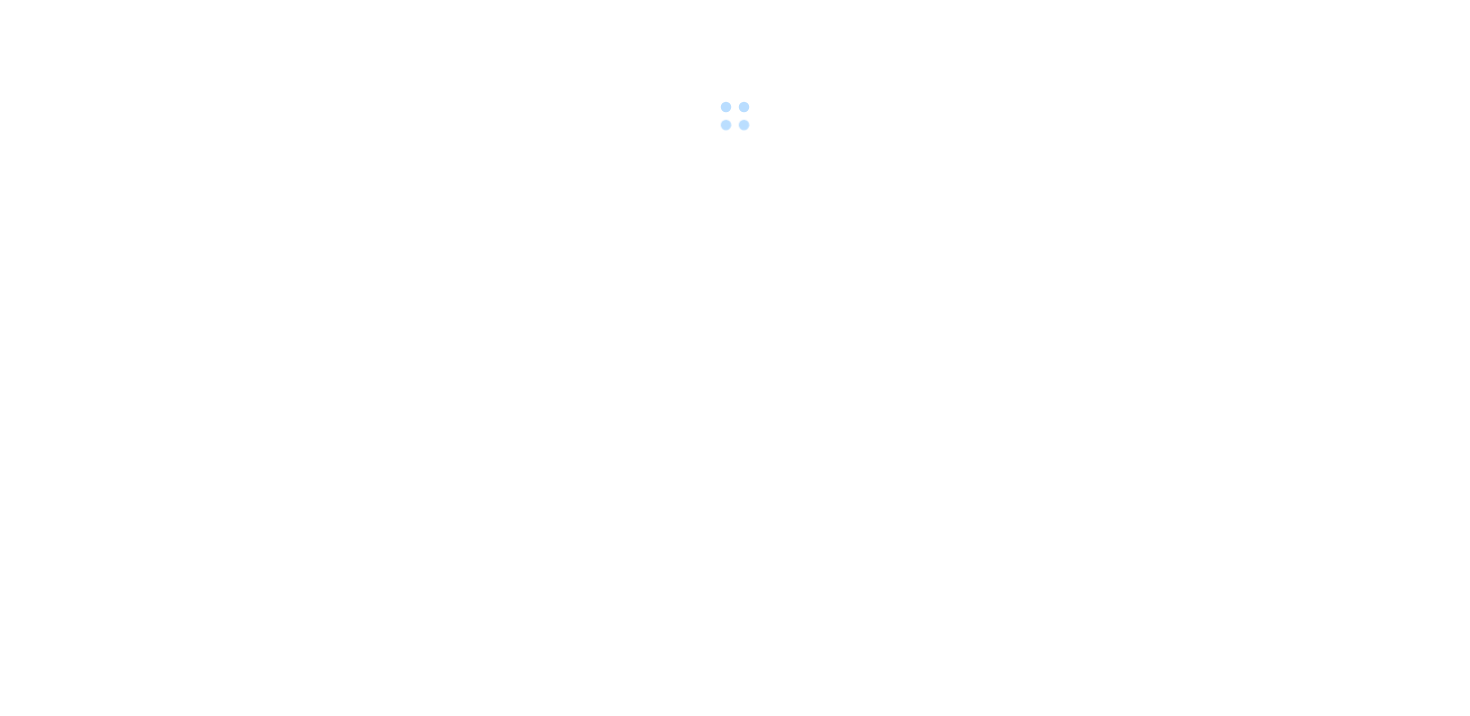 scroll, scrollTop: 0, scrollLeft: 0, axis: both 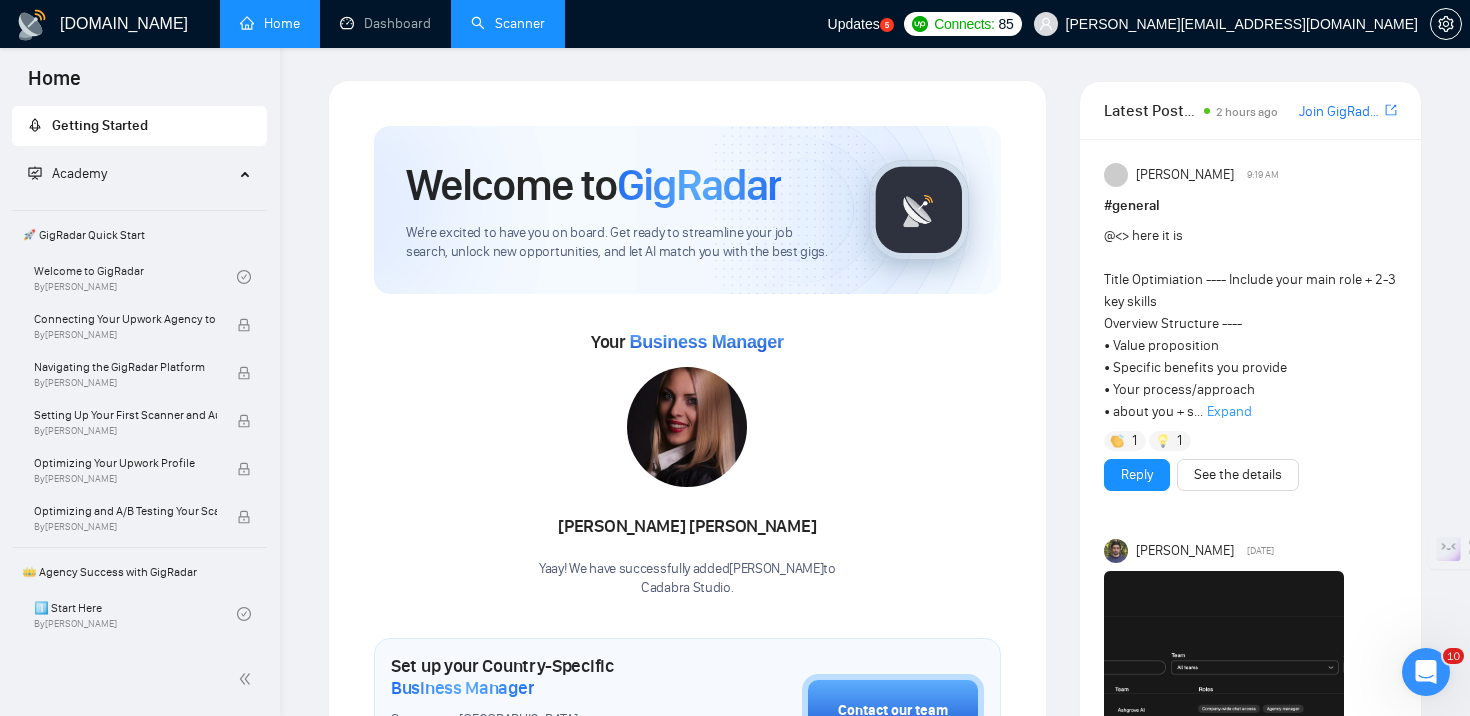 click on "Scanner" at bounding box center (508, 23) 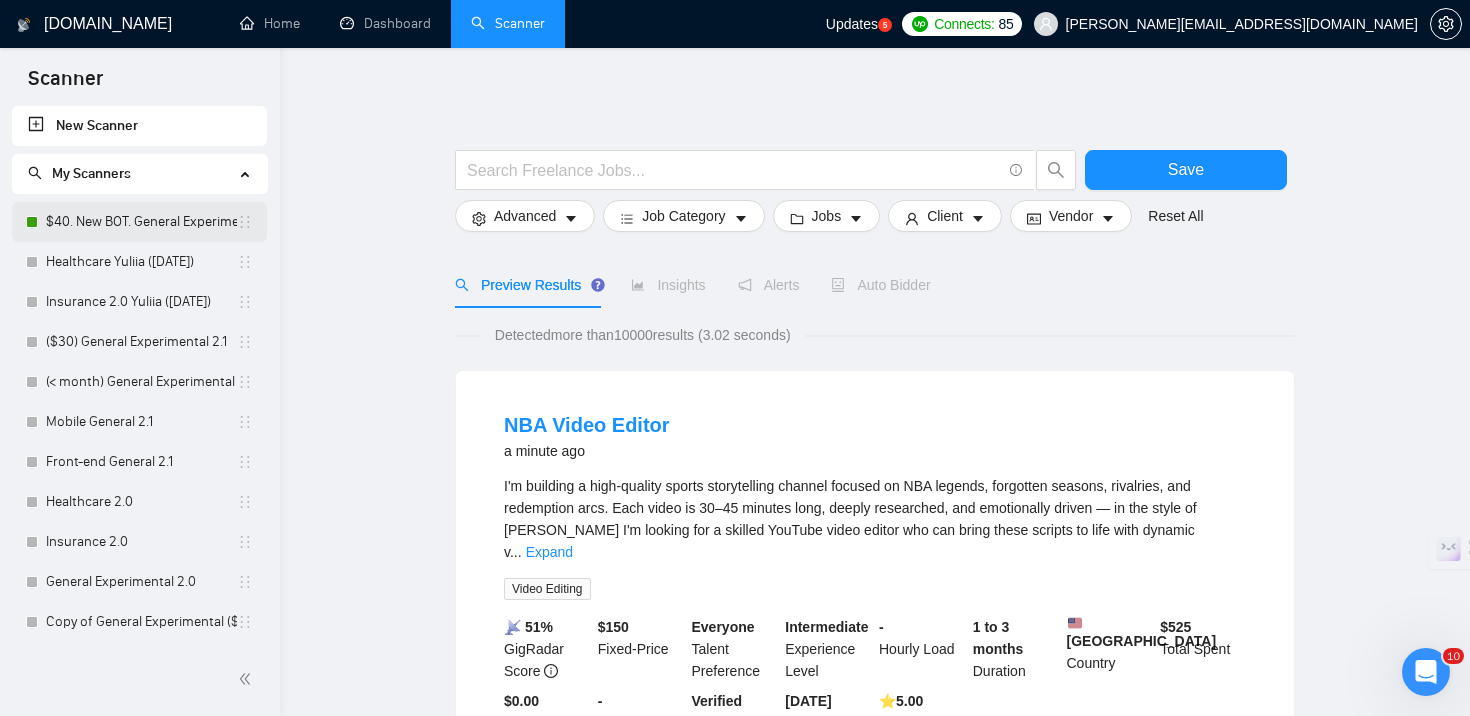 click on "$40. New BOT.  General Experimental 2.1" at bounding box center [141, 222] 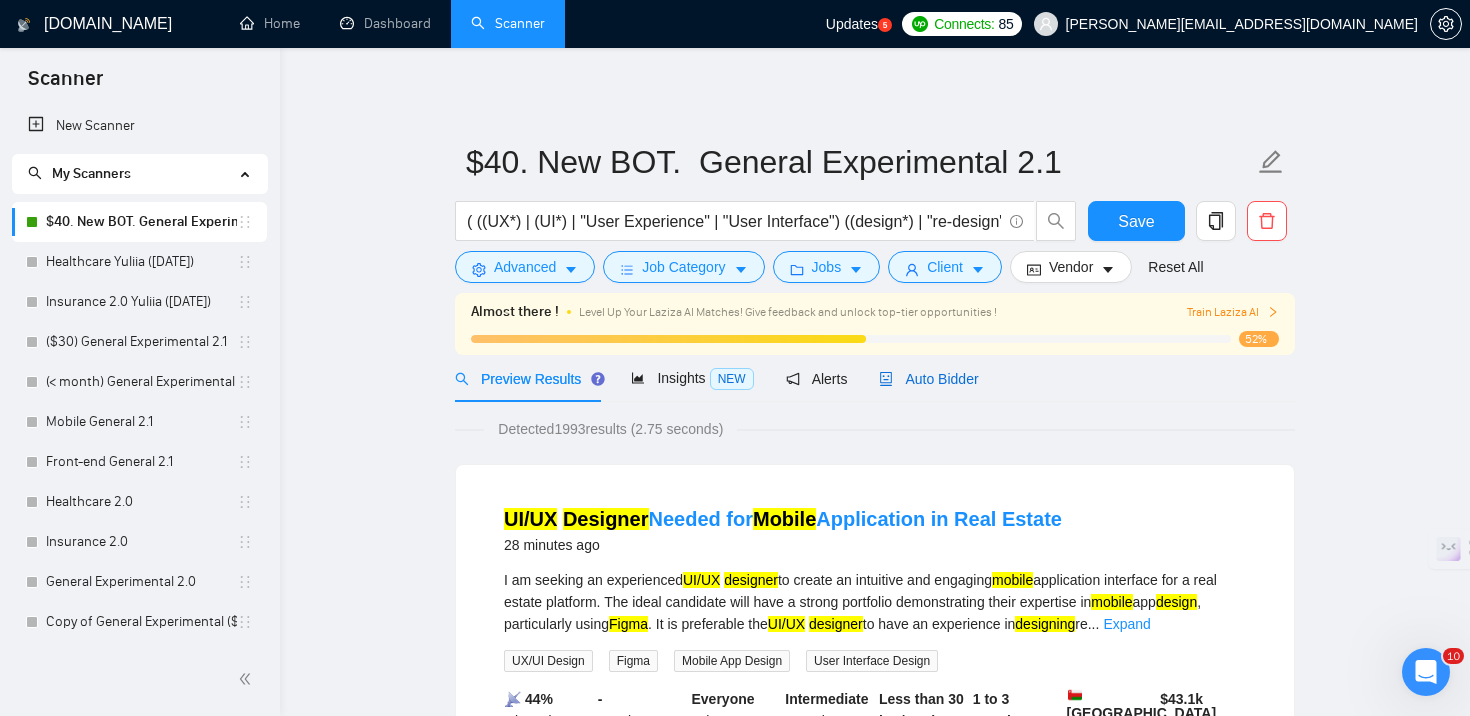 click on "Auto Bidder" at bounding box center (928, 379) 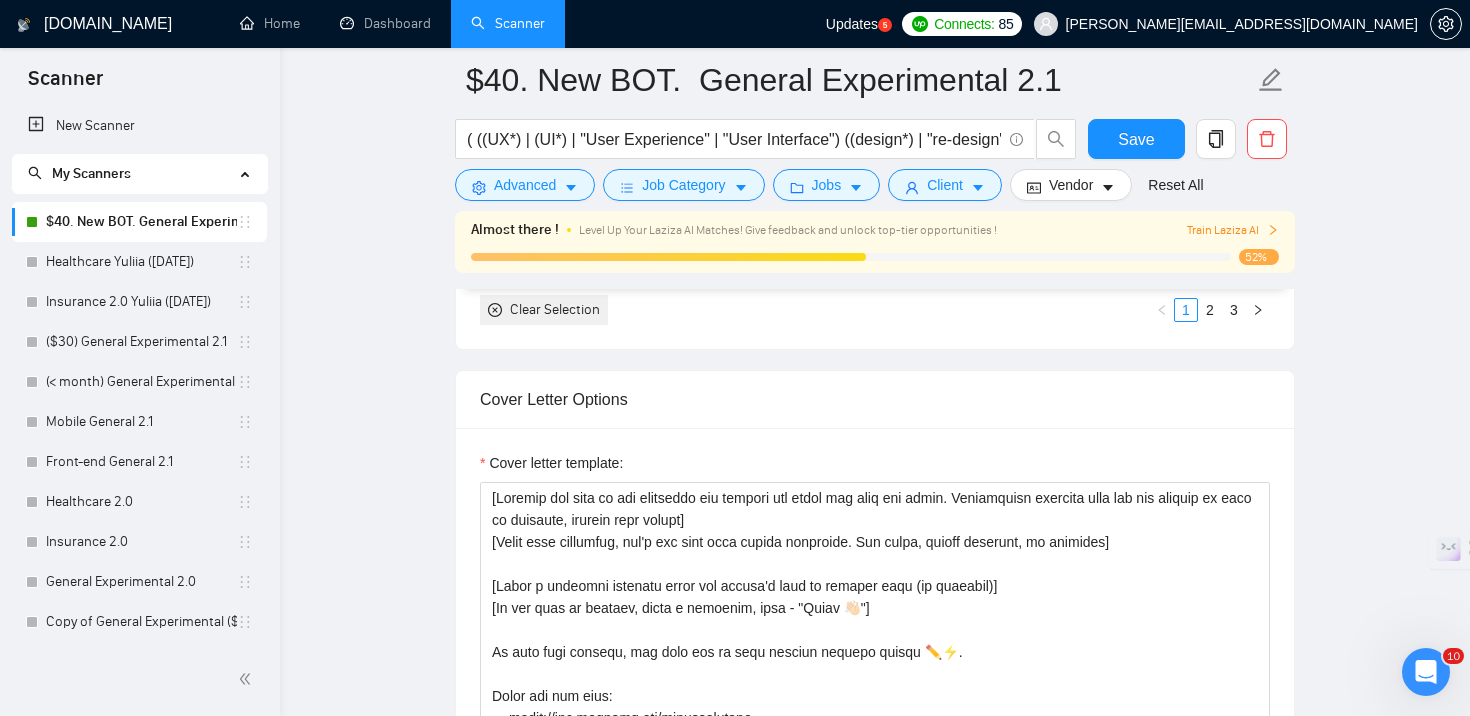 scroll, scrollTop: 1740, scrollLeft: 0, axis: vertical 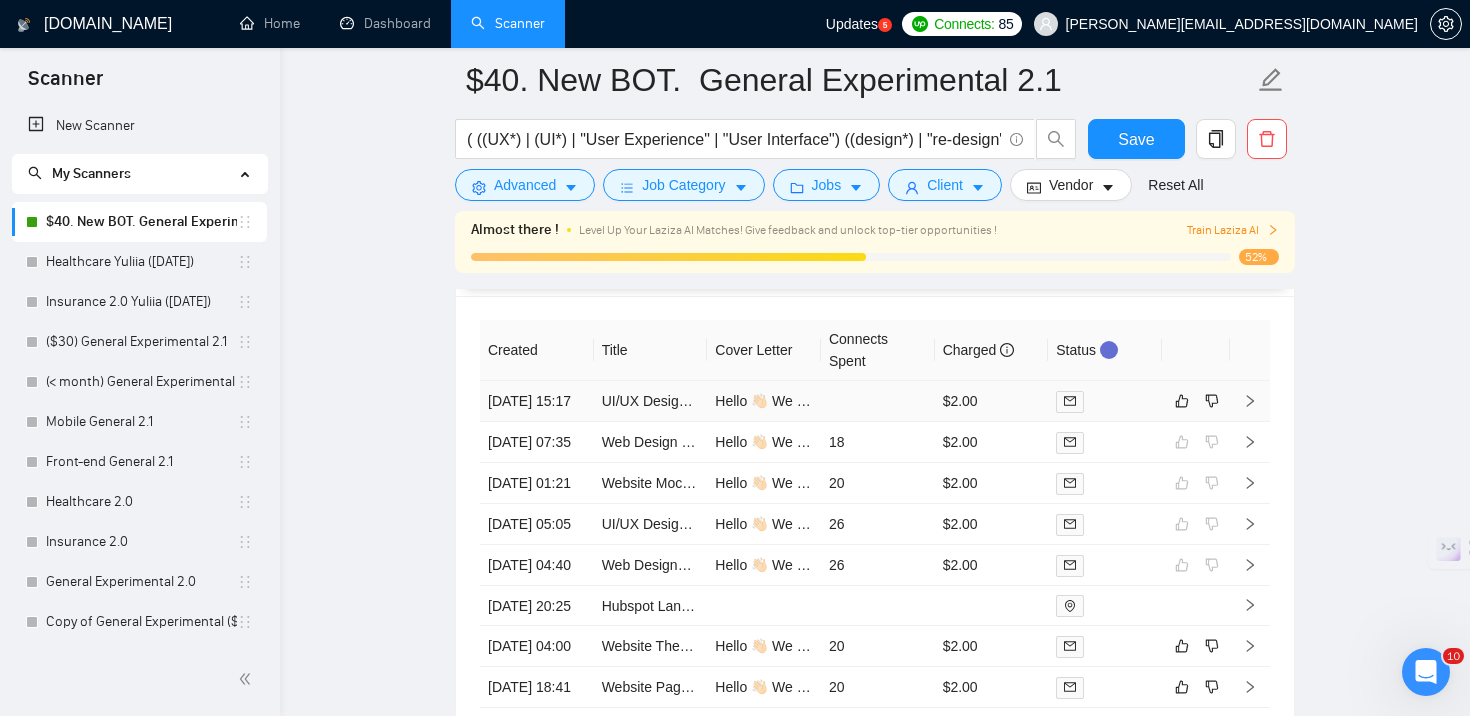 click at bounding box center [878, 401] 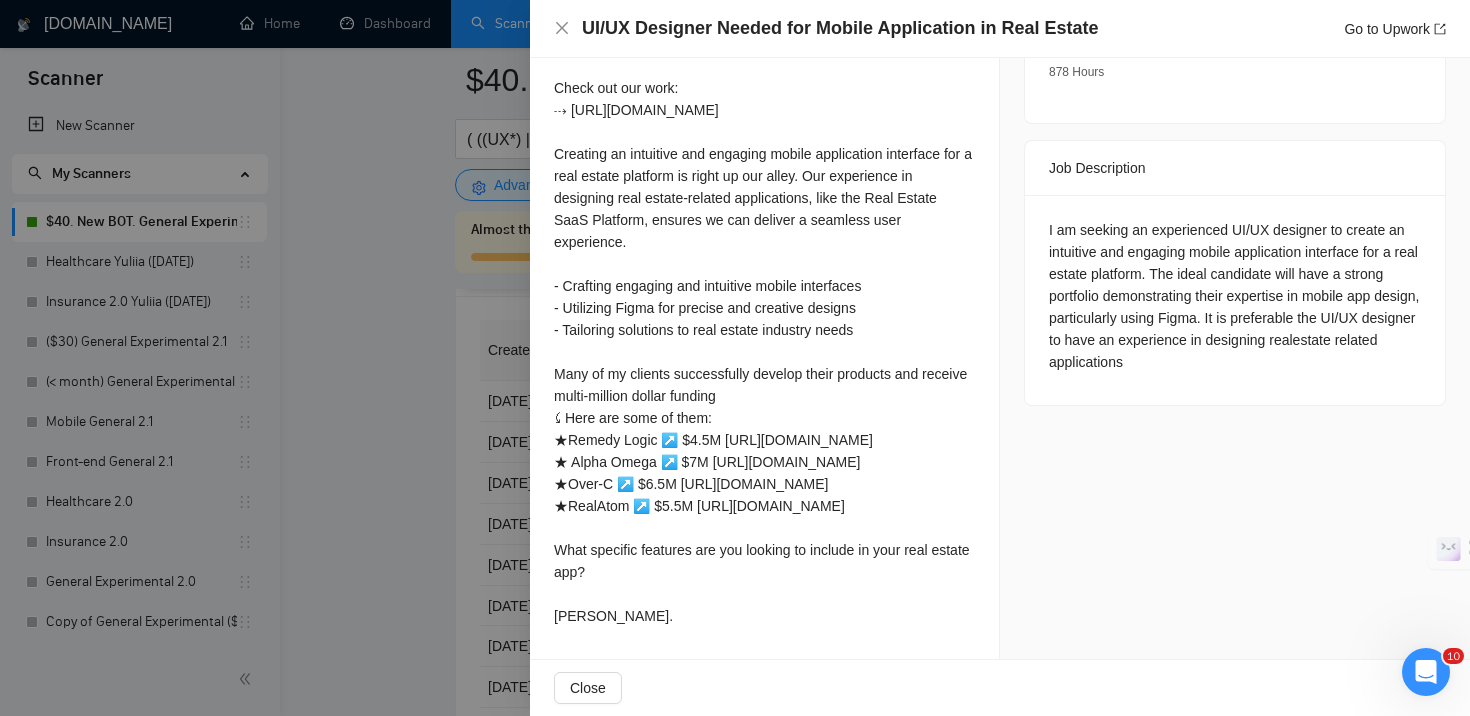 scroll, scrollTop: 751, scrollLeft: 0, axis: vertical 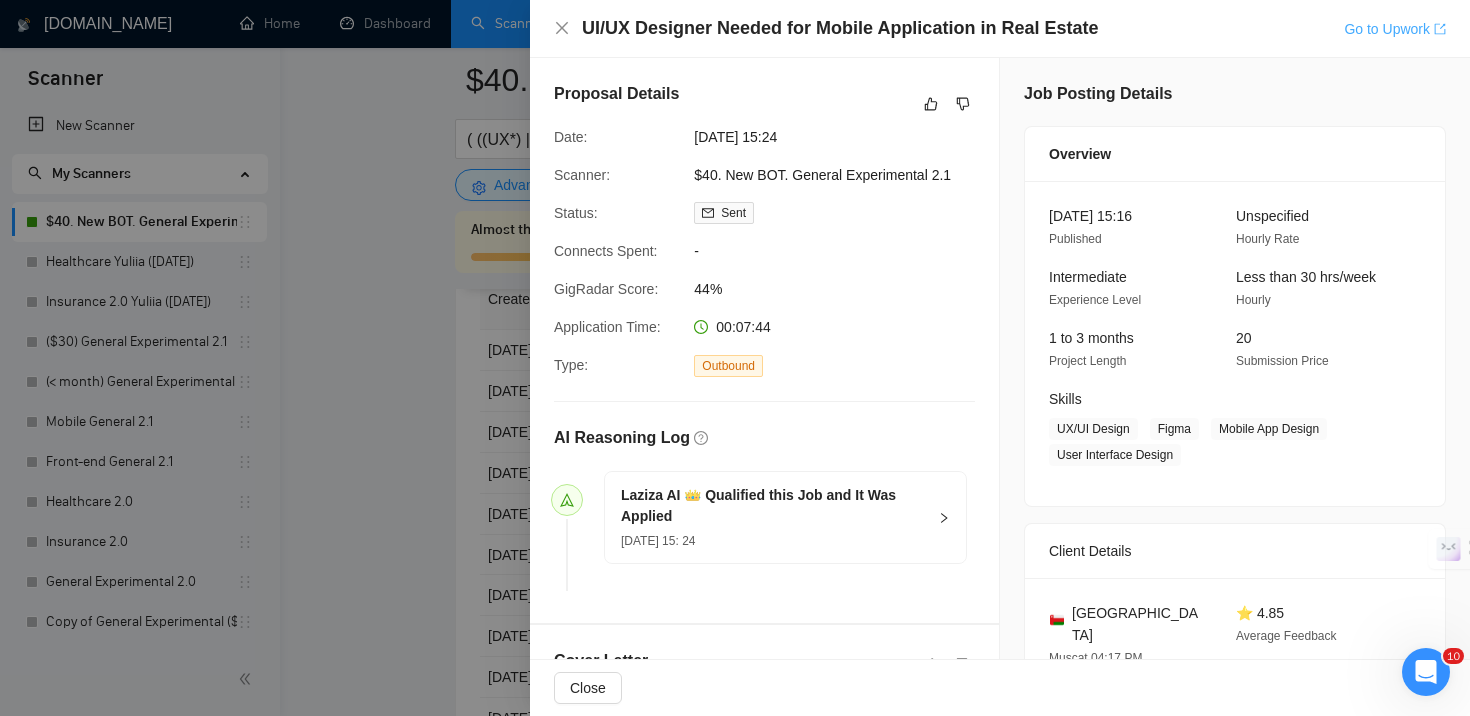 click on "Go to Upwork" at bounding box center (1395, 29) 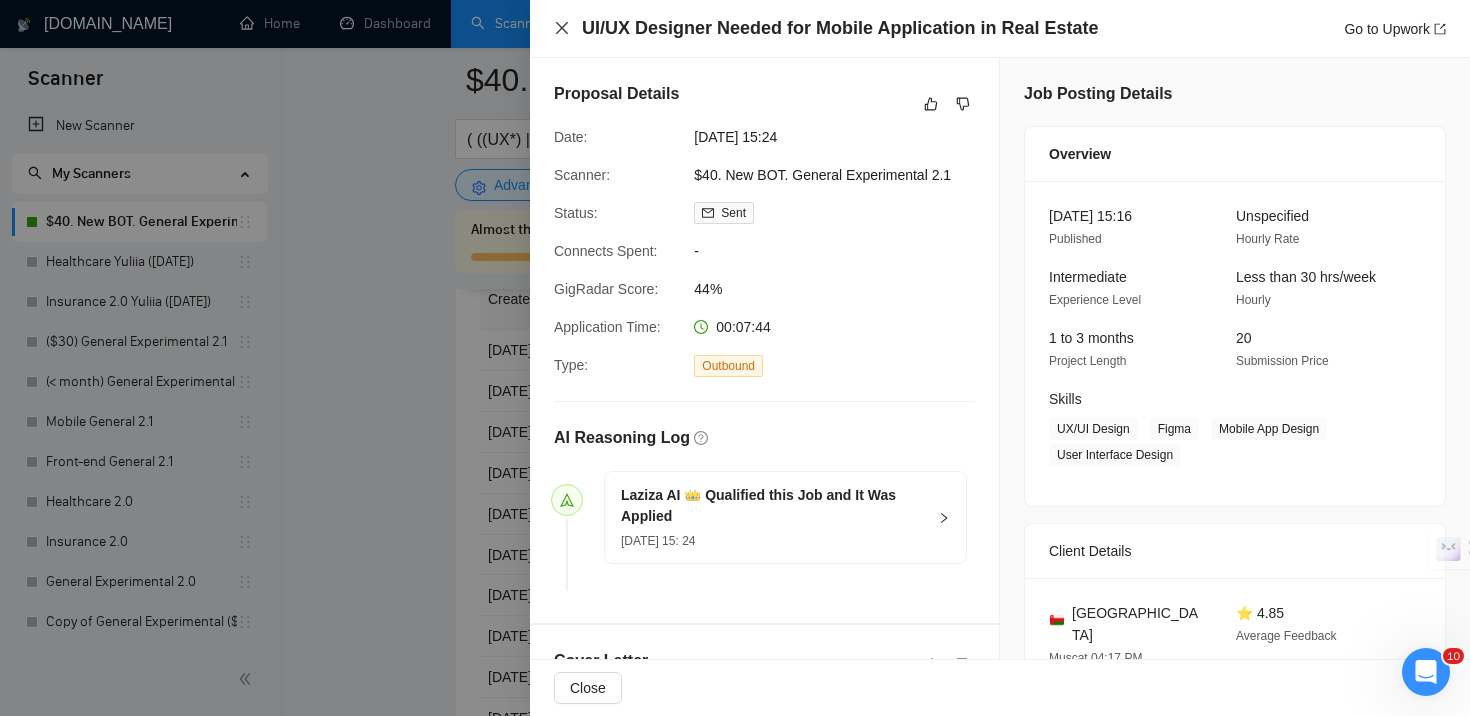 click 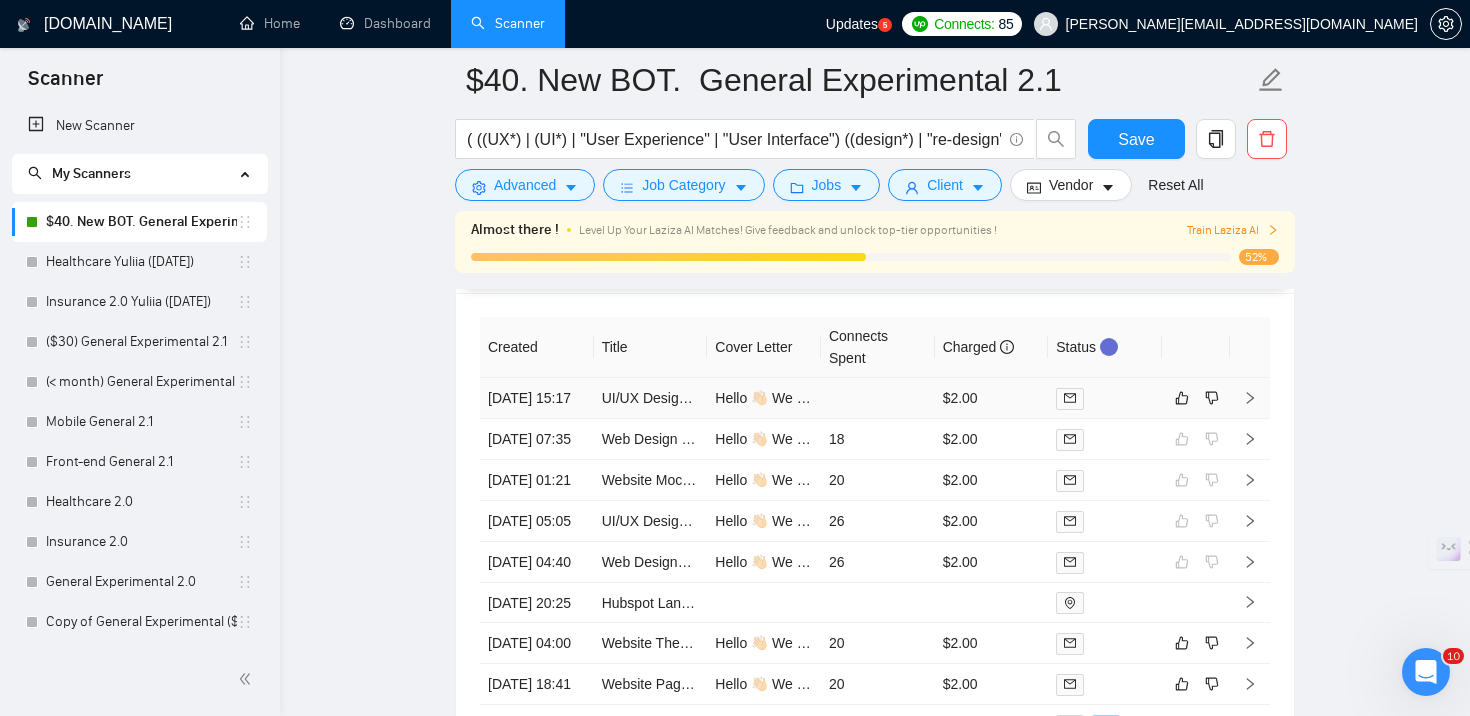 scroll, scrollTop: 4634, scrollLeft: 0, axis: vertical 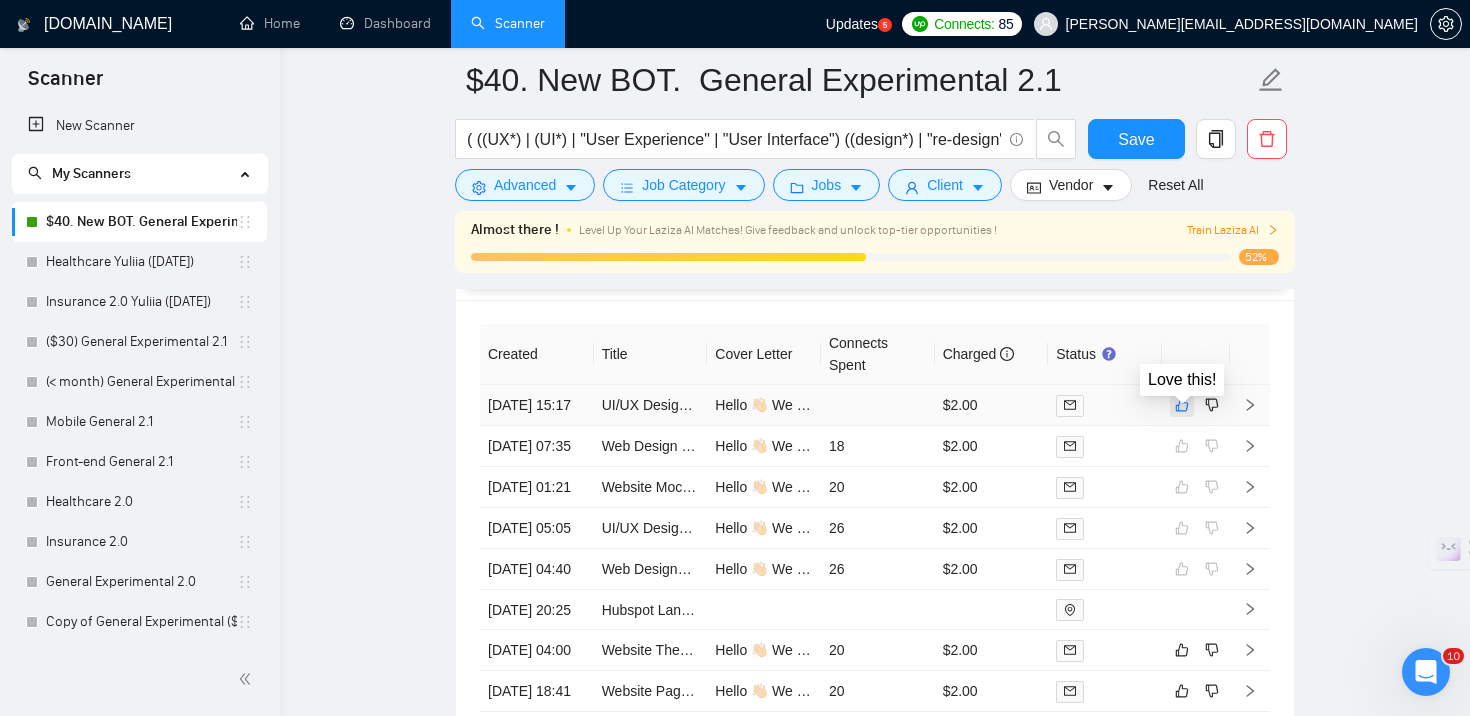 click 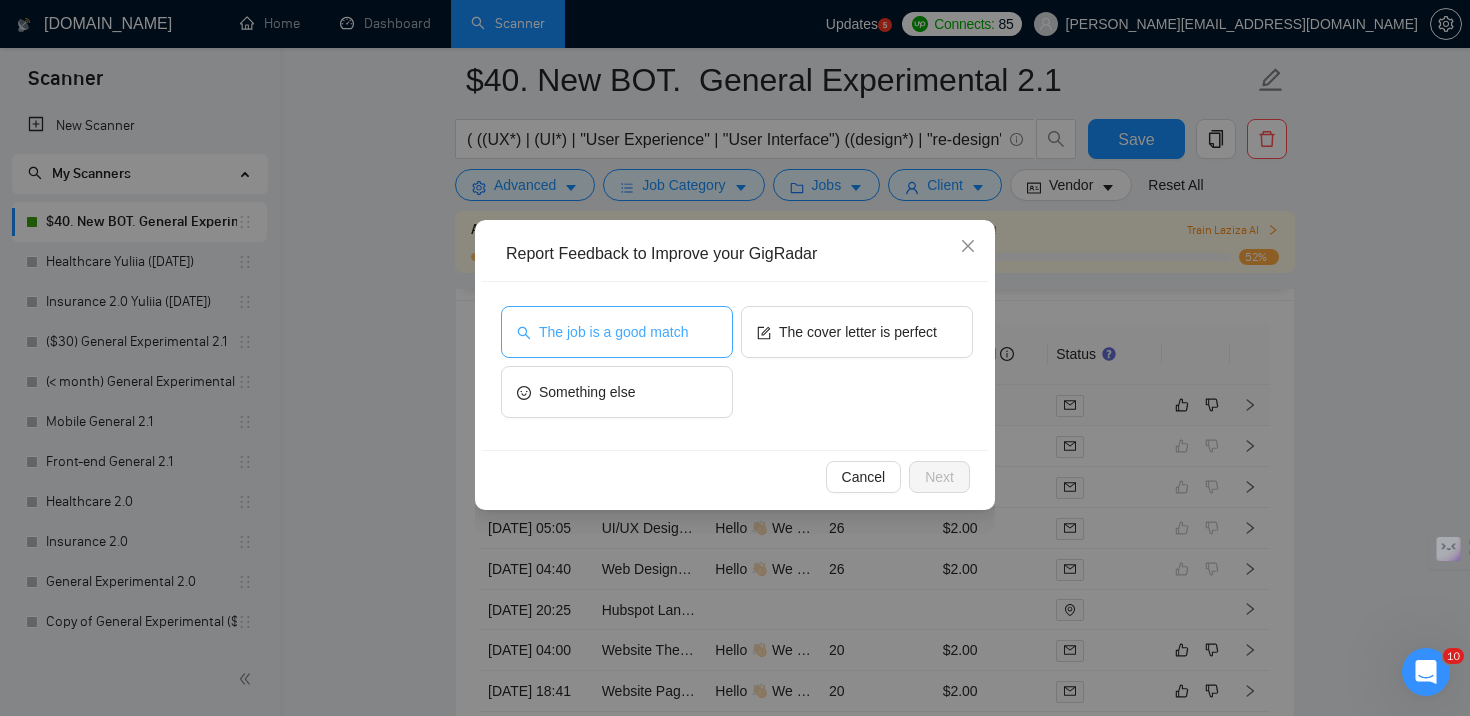 click on "The job is a good match" at bounding box center (617, 332) 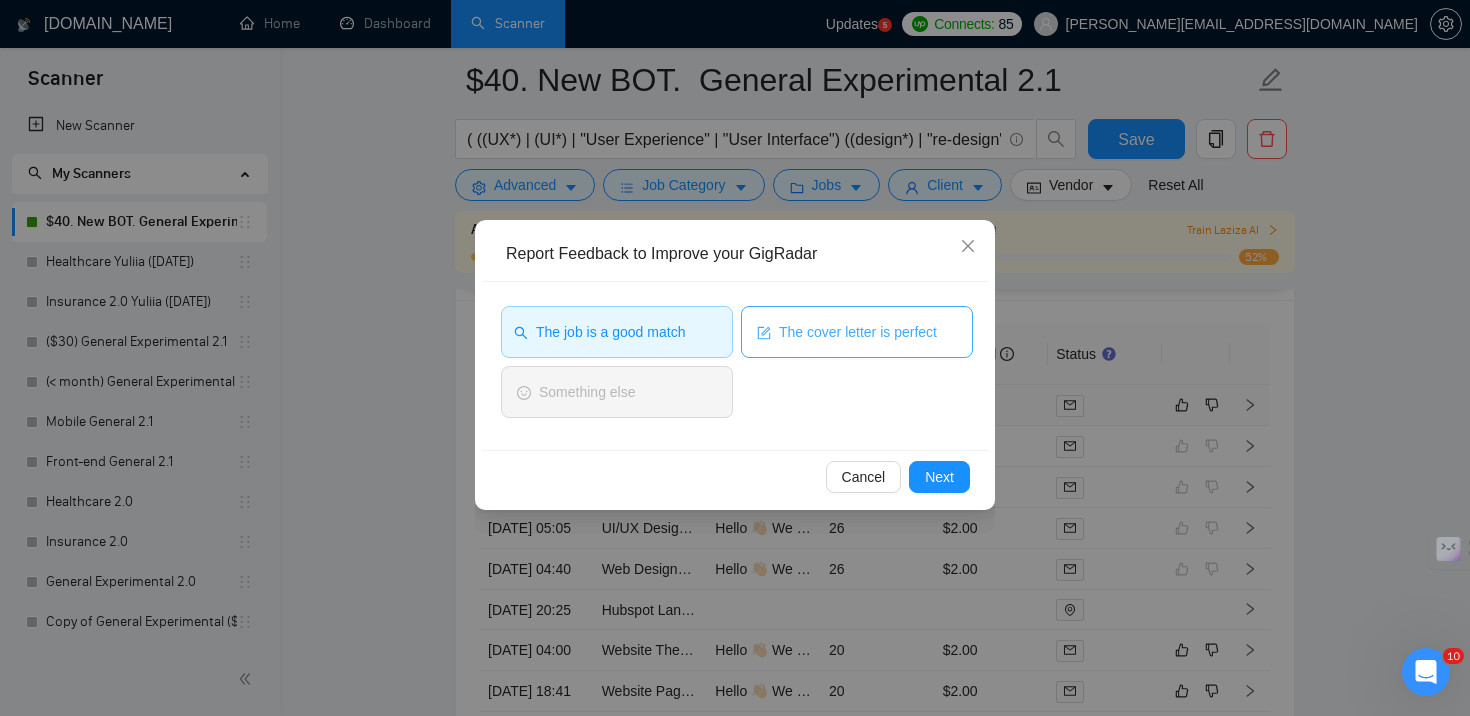 click on "The cover letter is perfect" at bounding box center (857, 332) 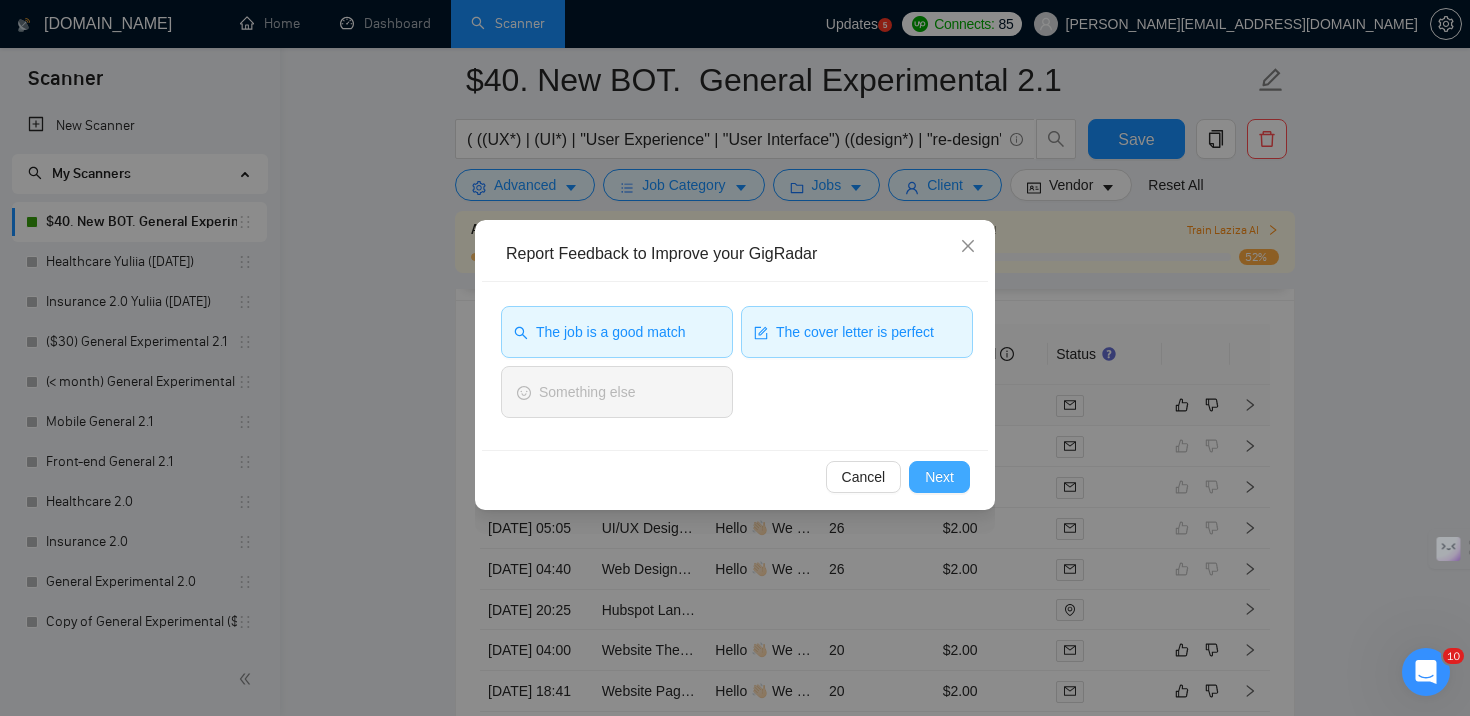 click on "Next" at bounding box center [939, 477] 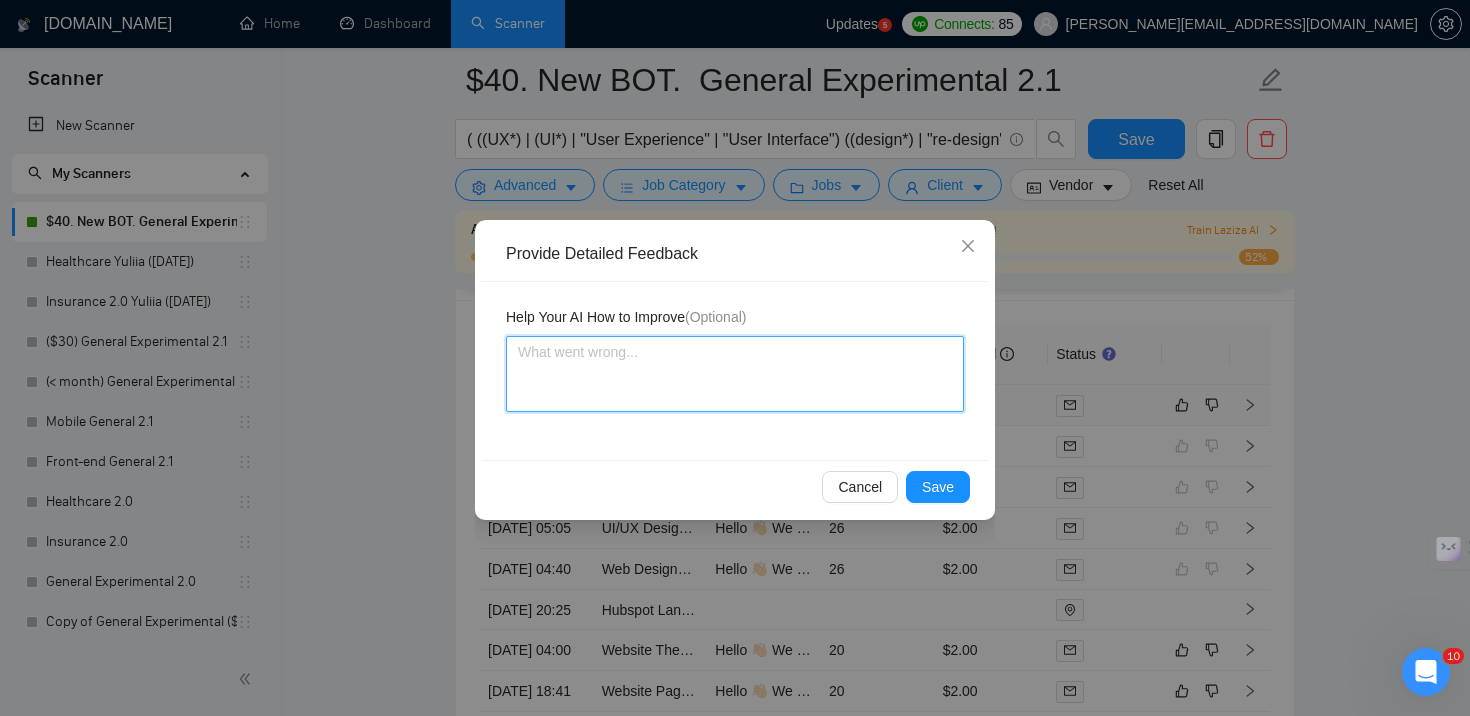 click at bounding box center (735, 374) 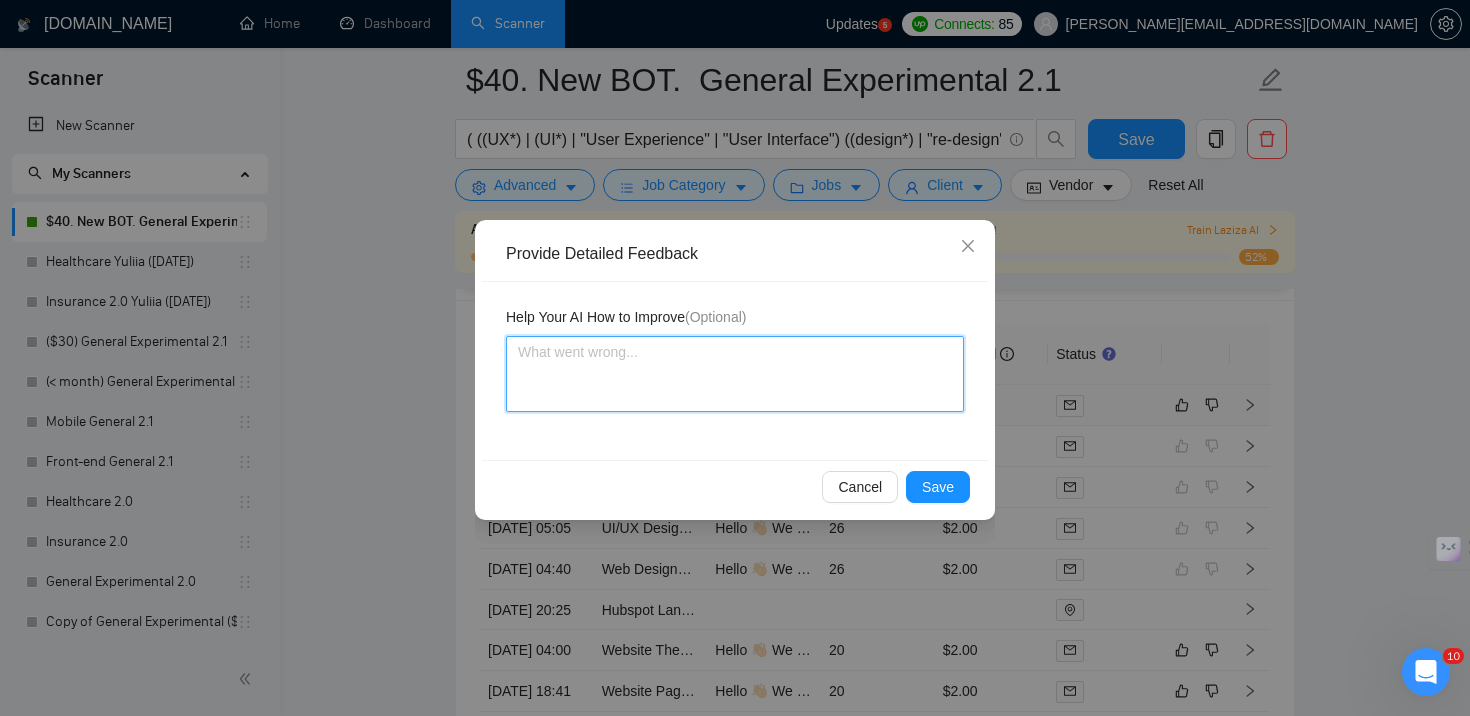 type 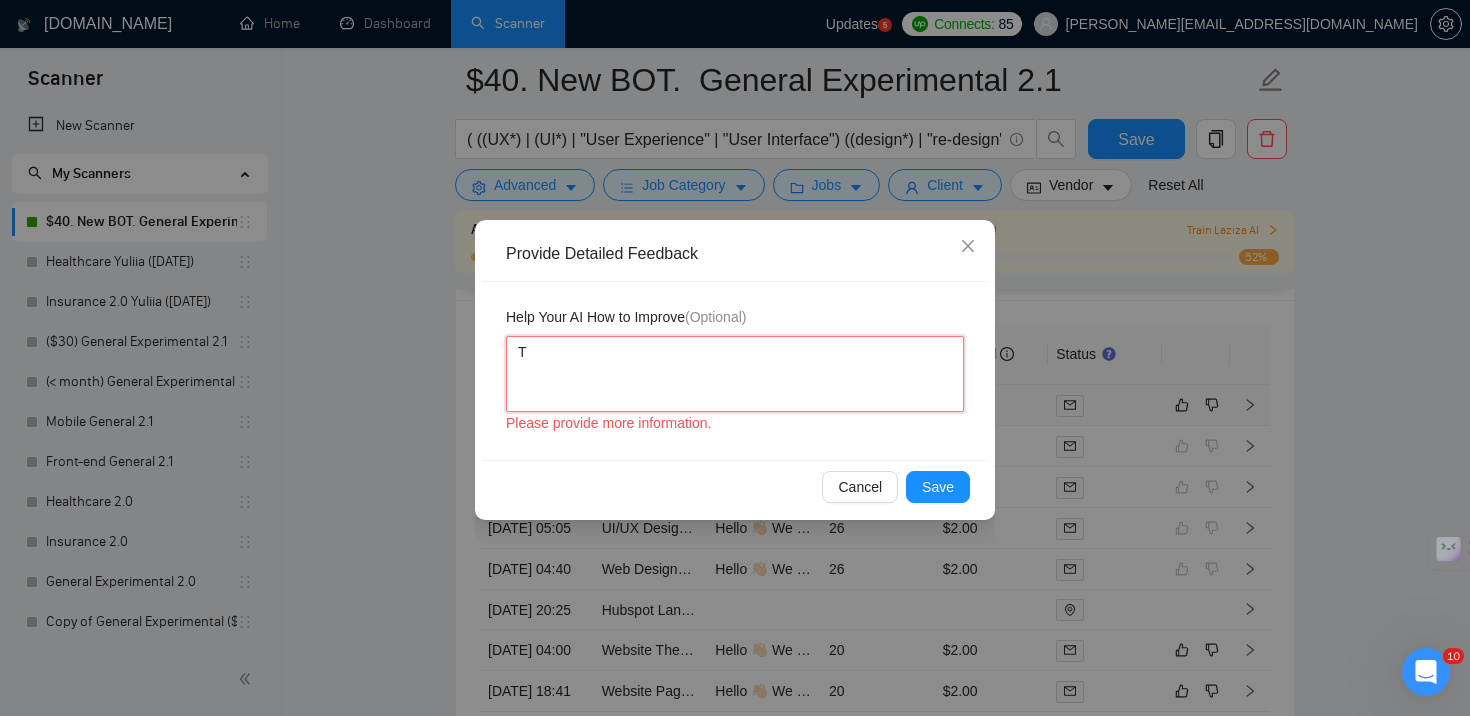 type on "TH" 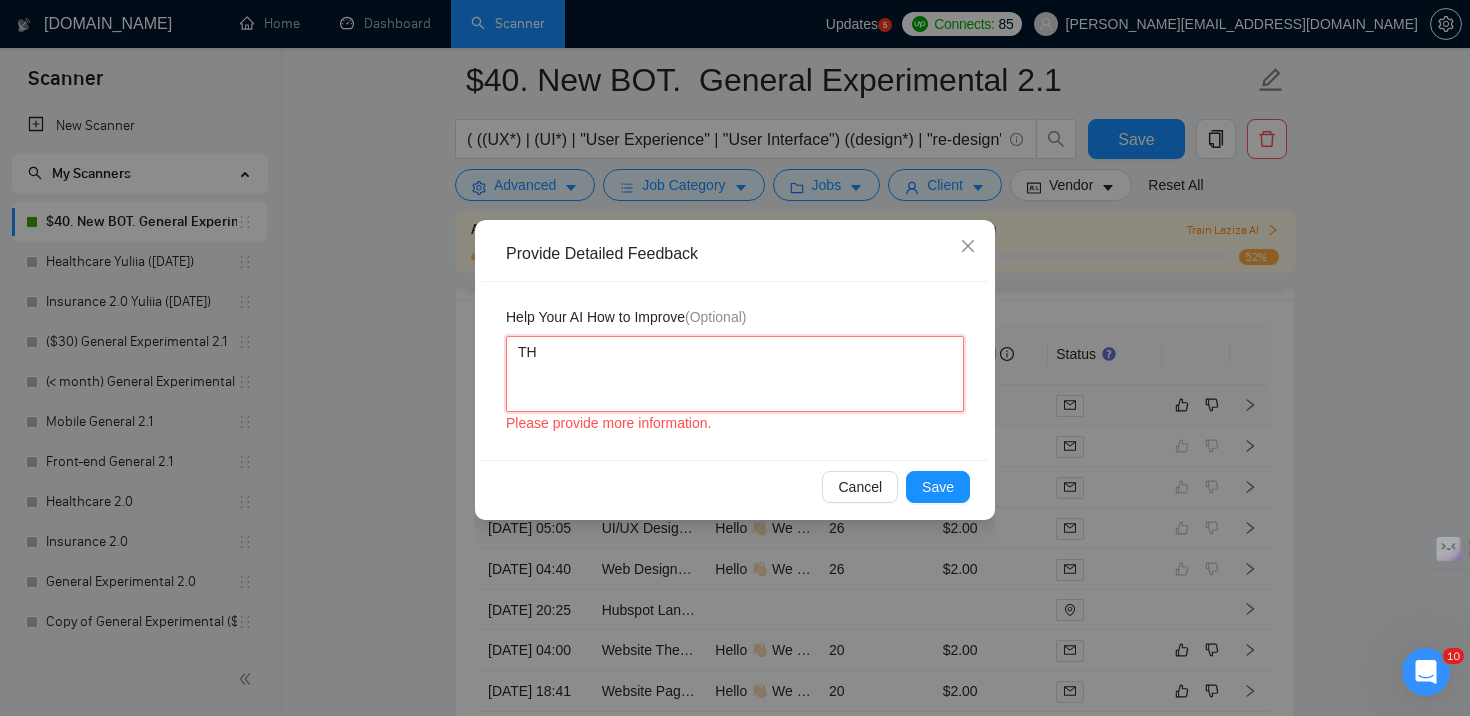type 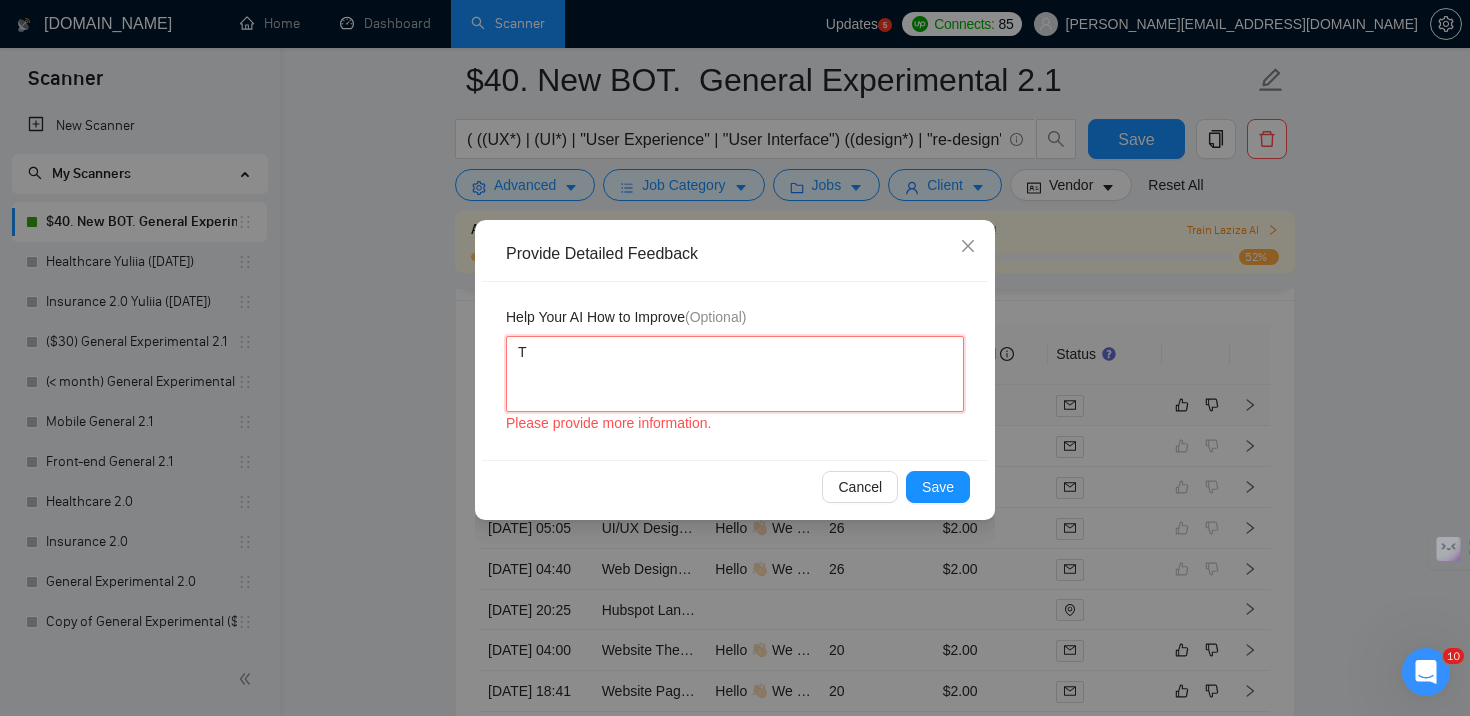 type 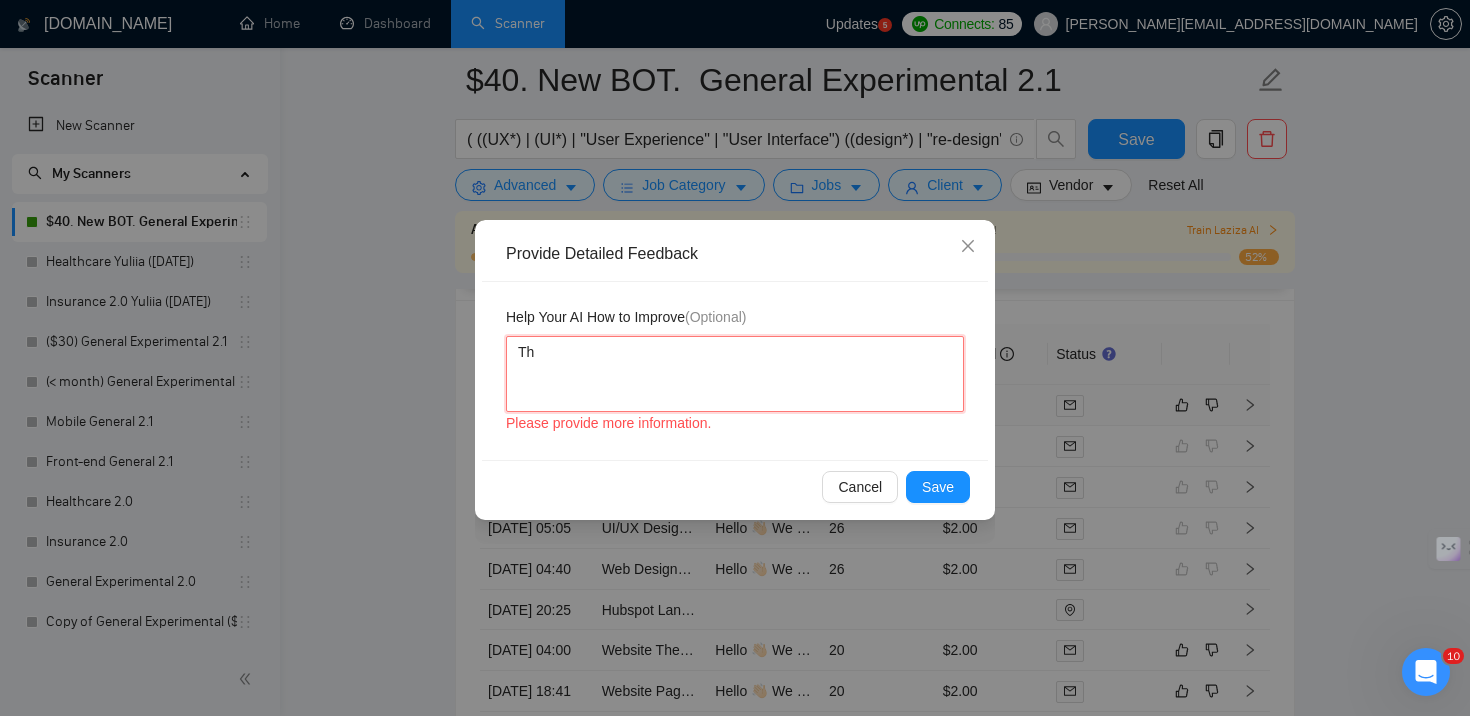 type 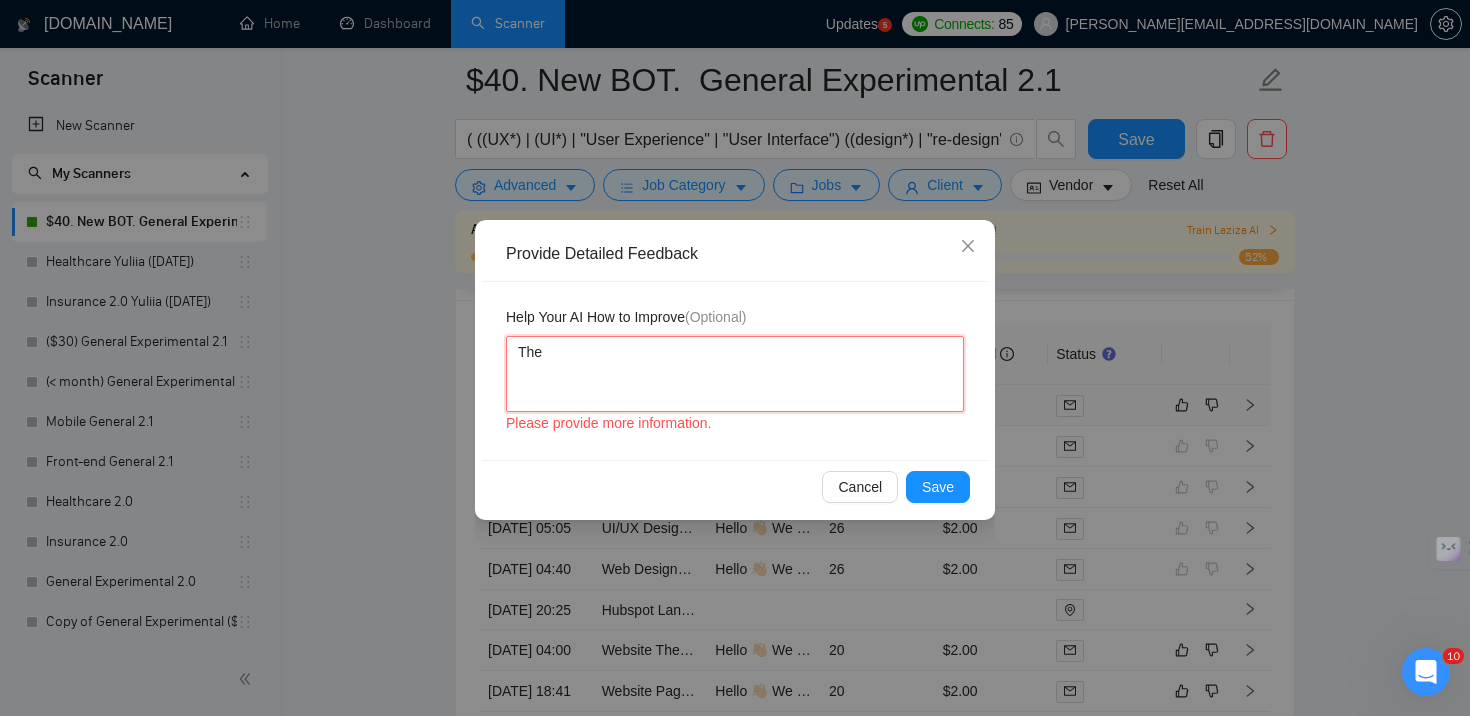 type 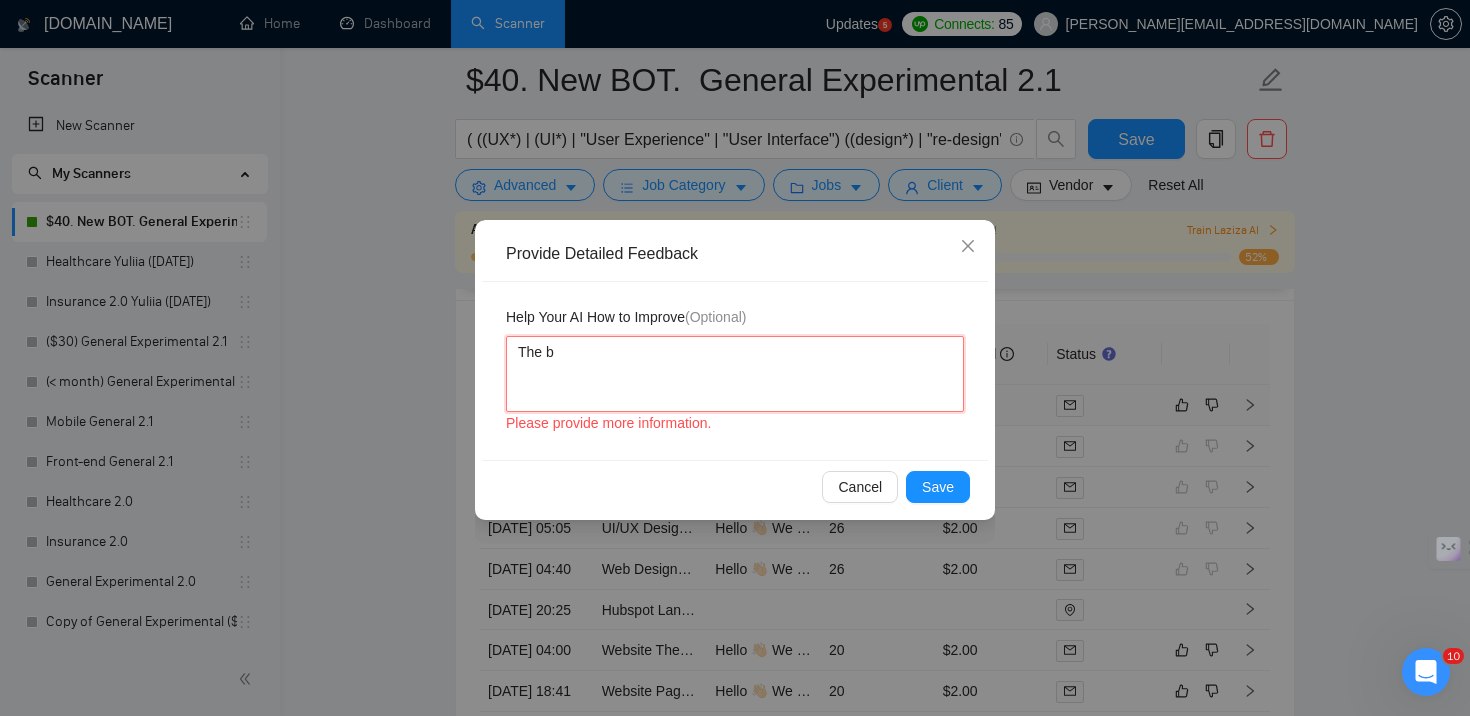 type 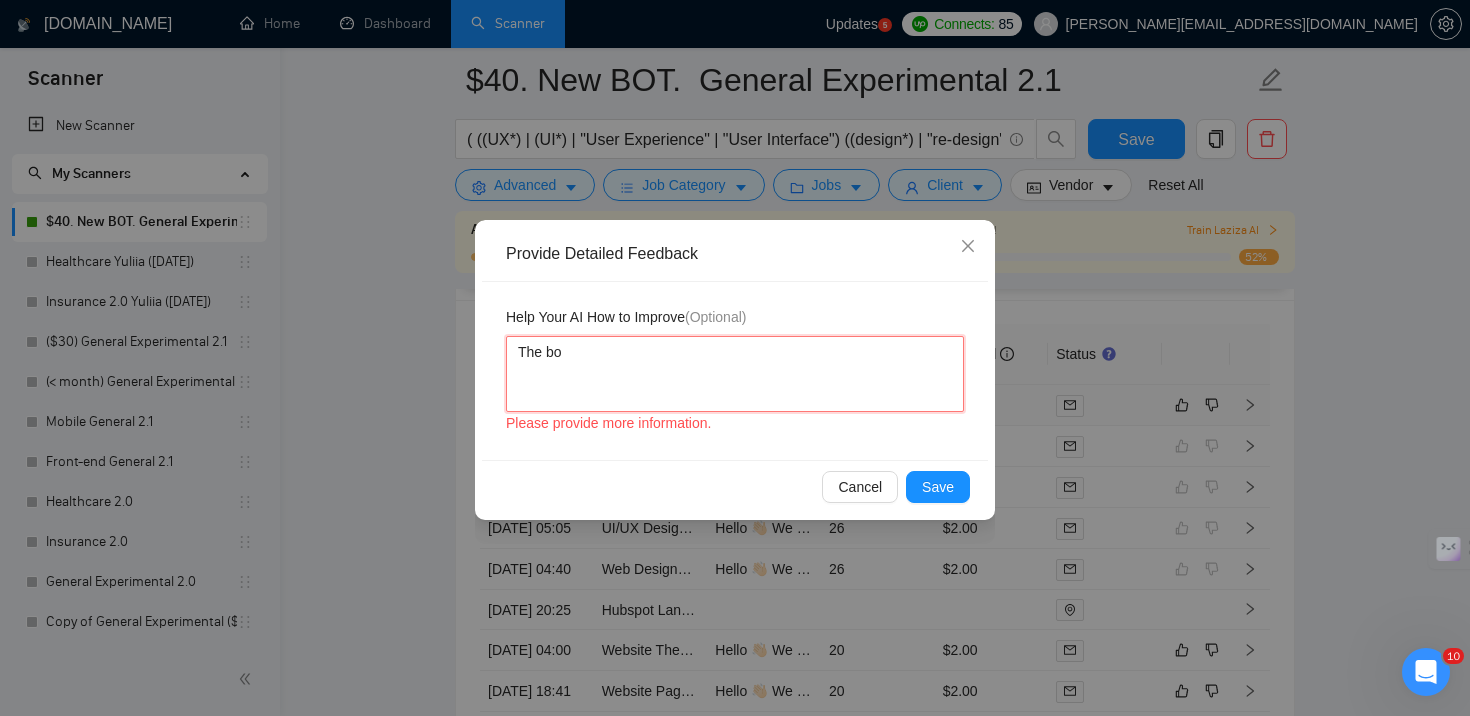 type 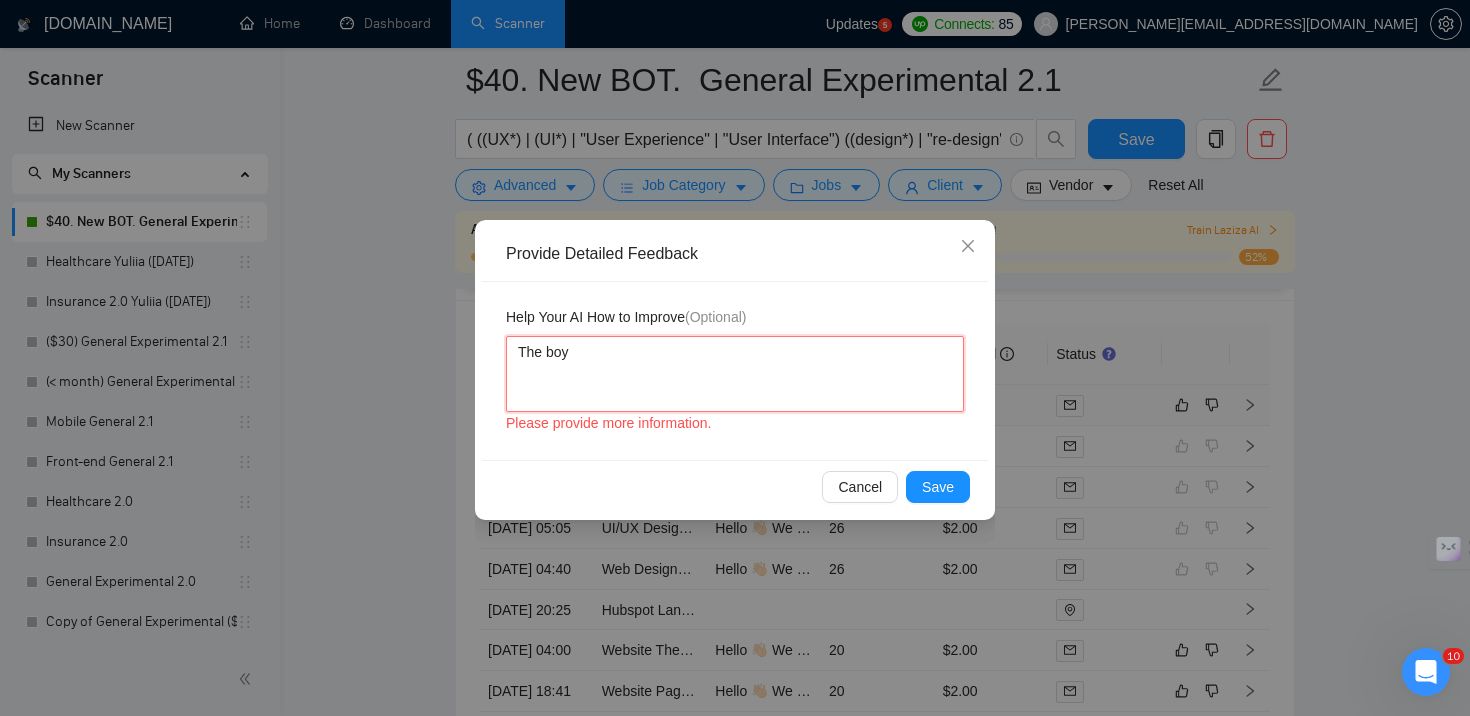 type 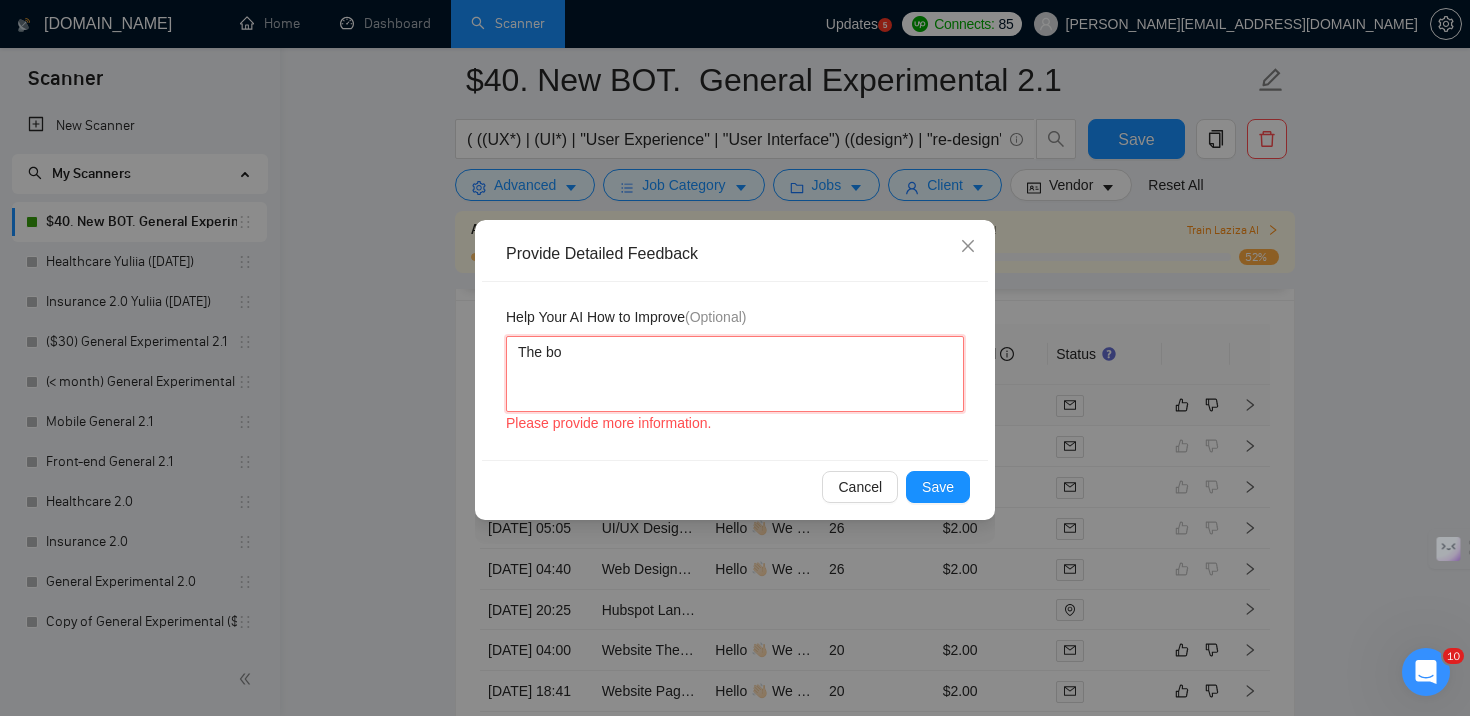 type 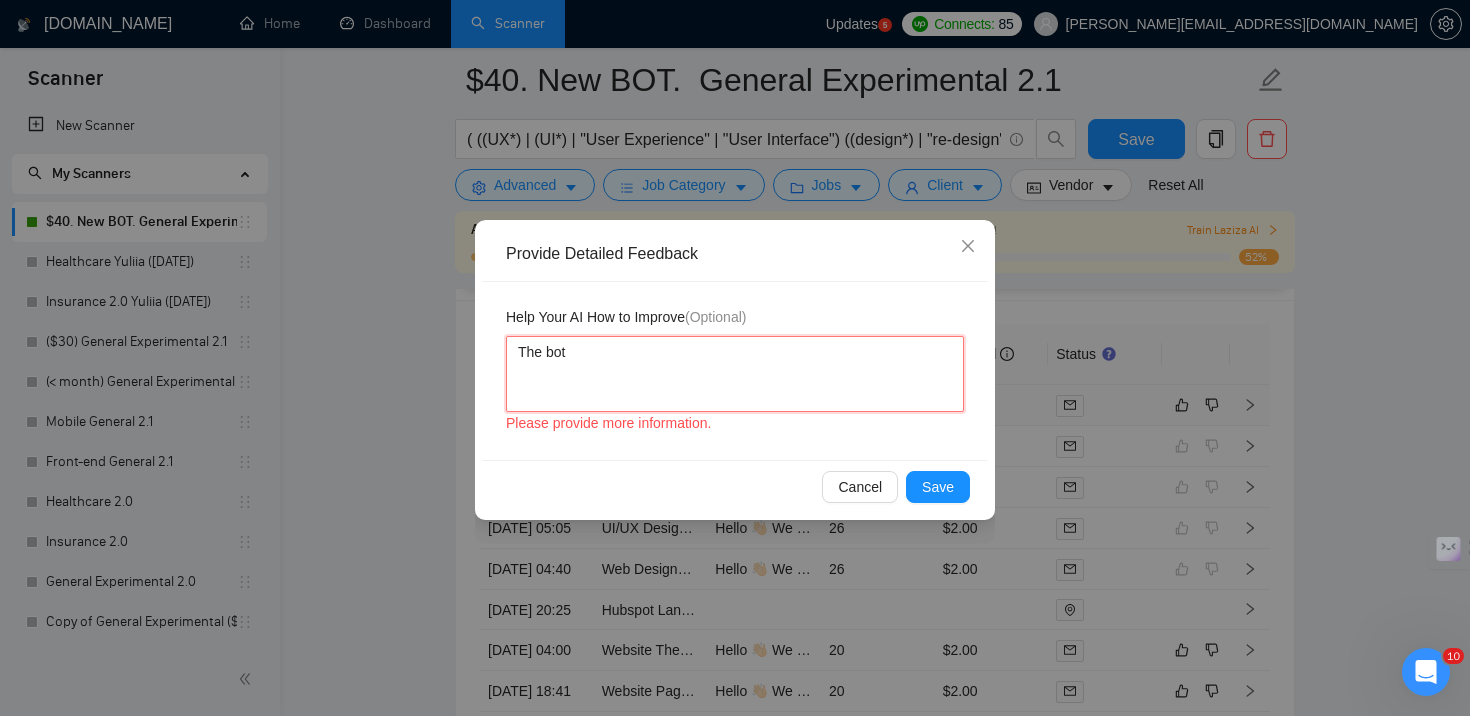 type 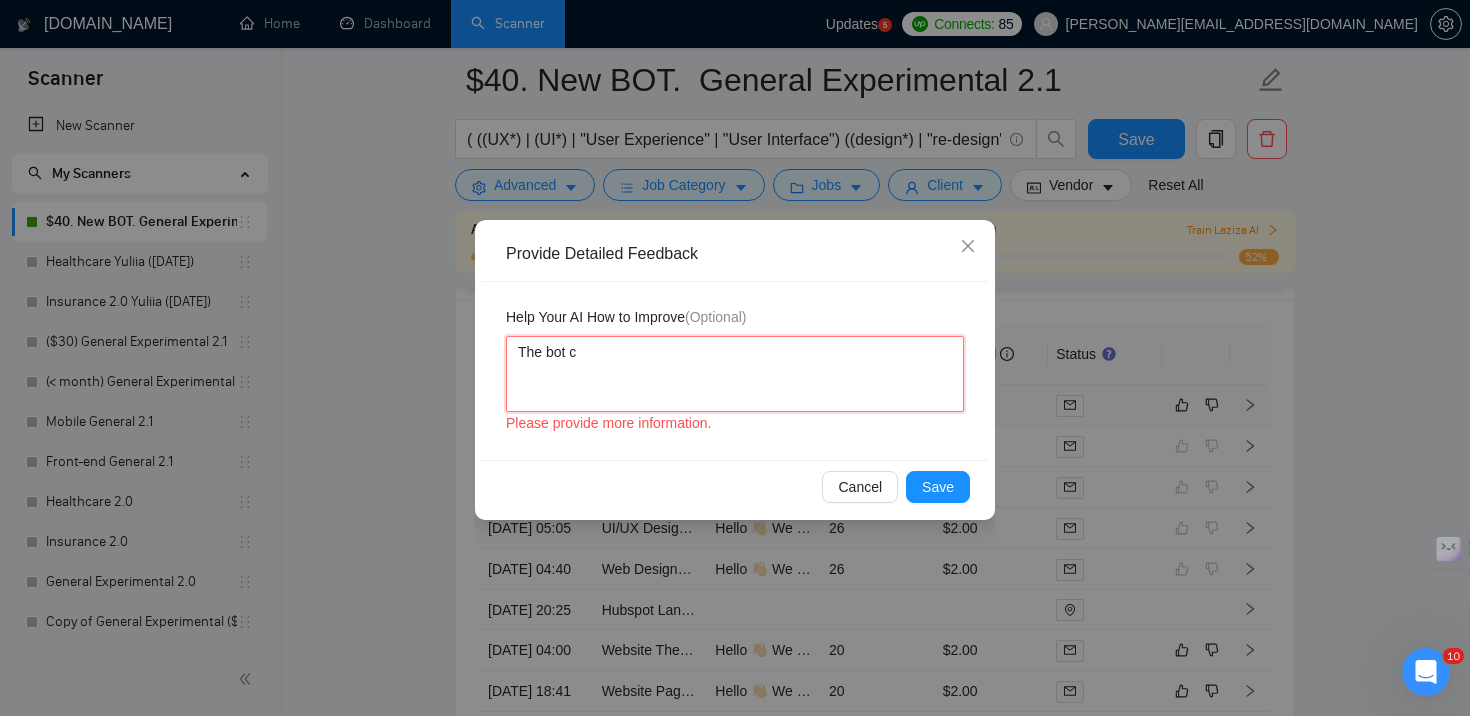 type 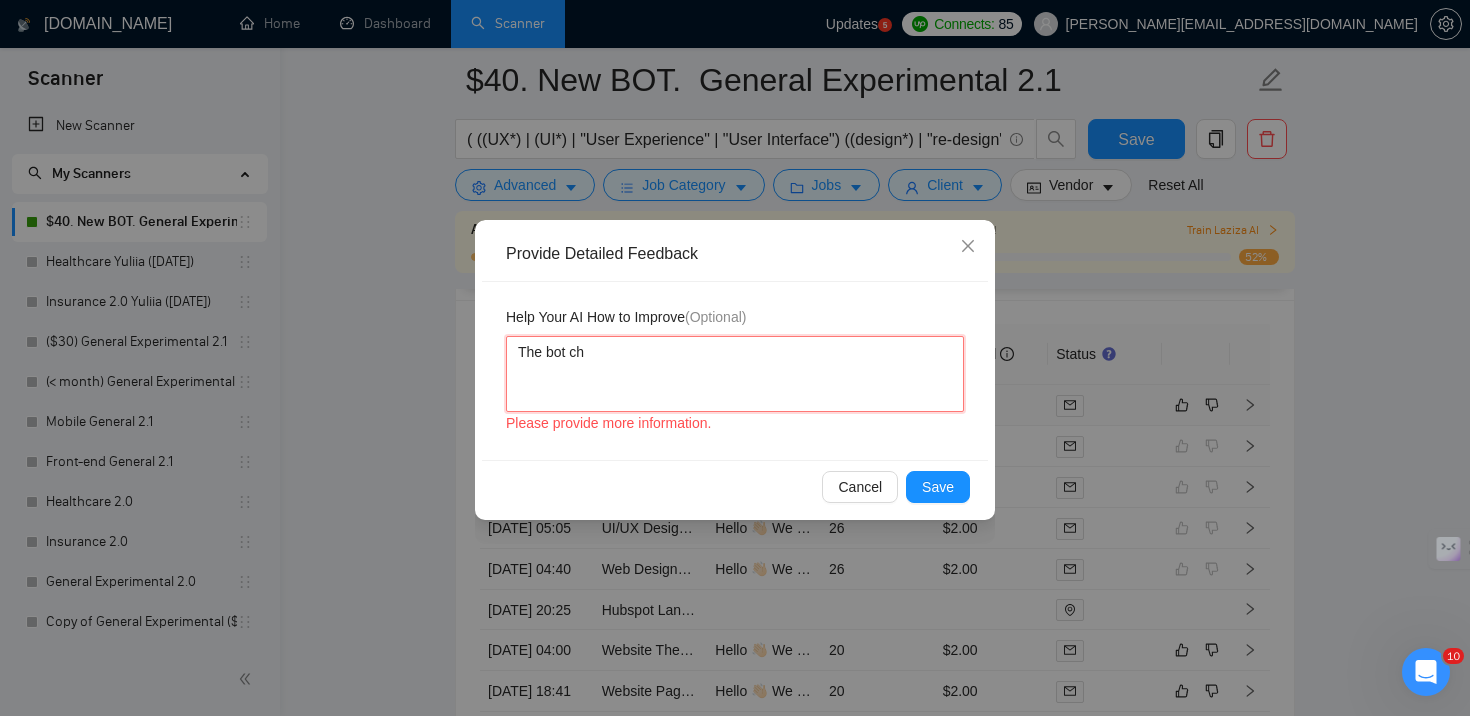 type 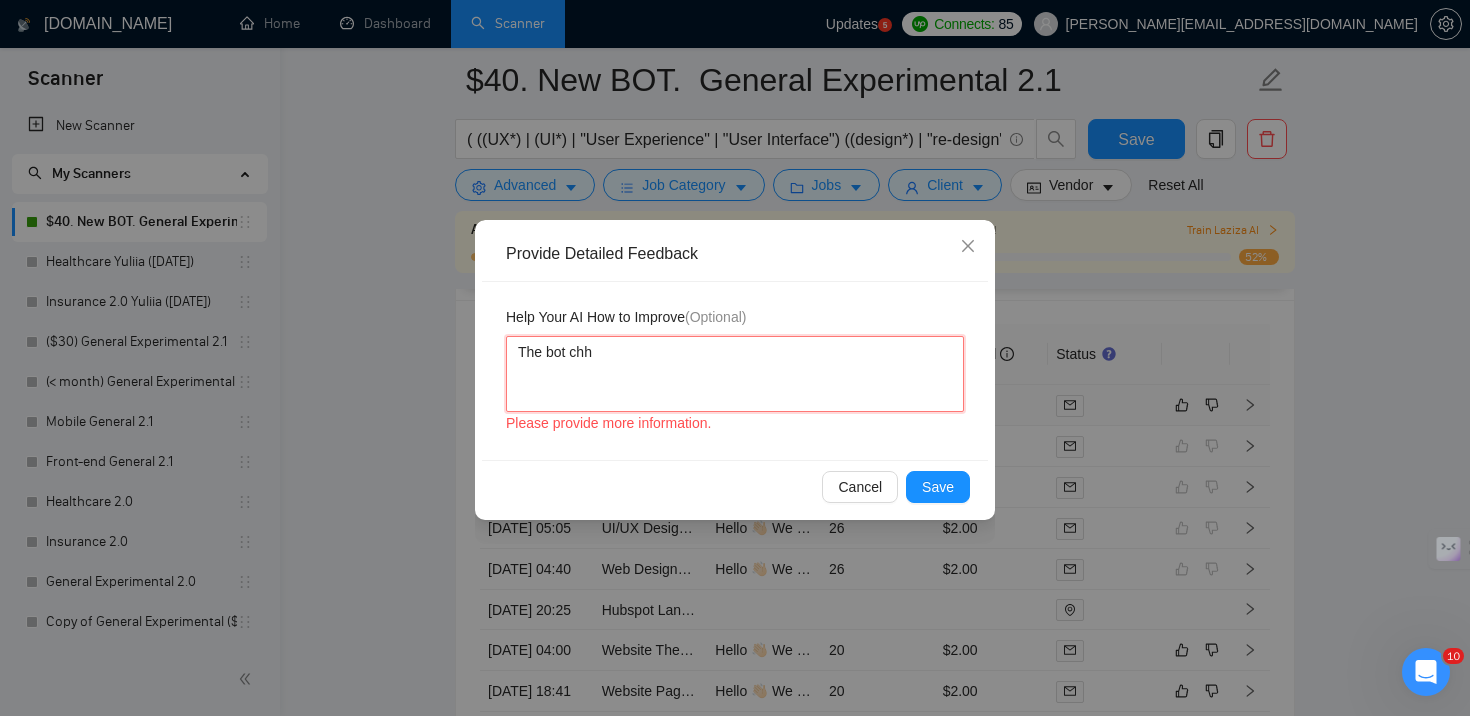 type 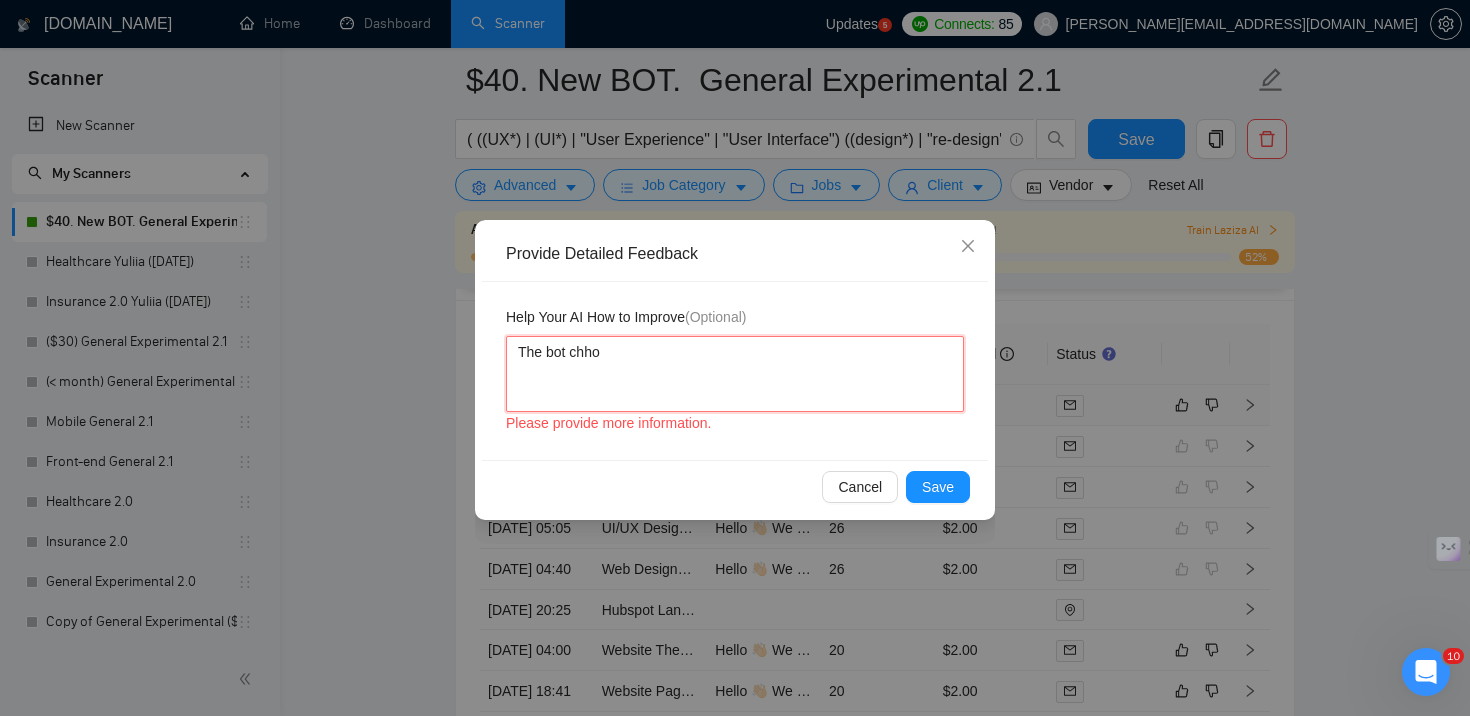 type 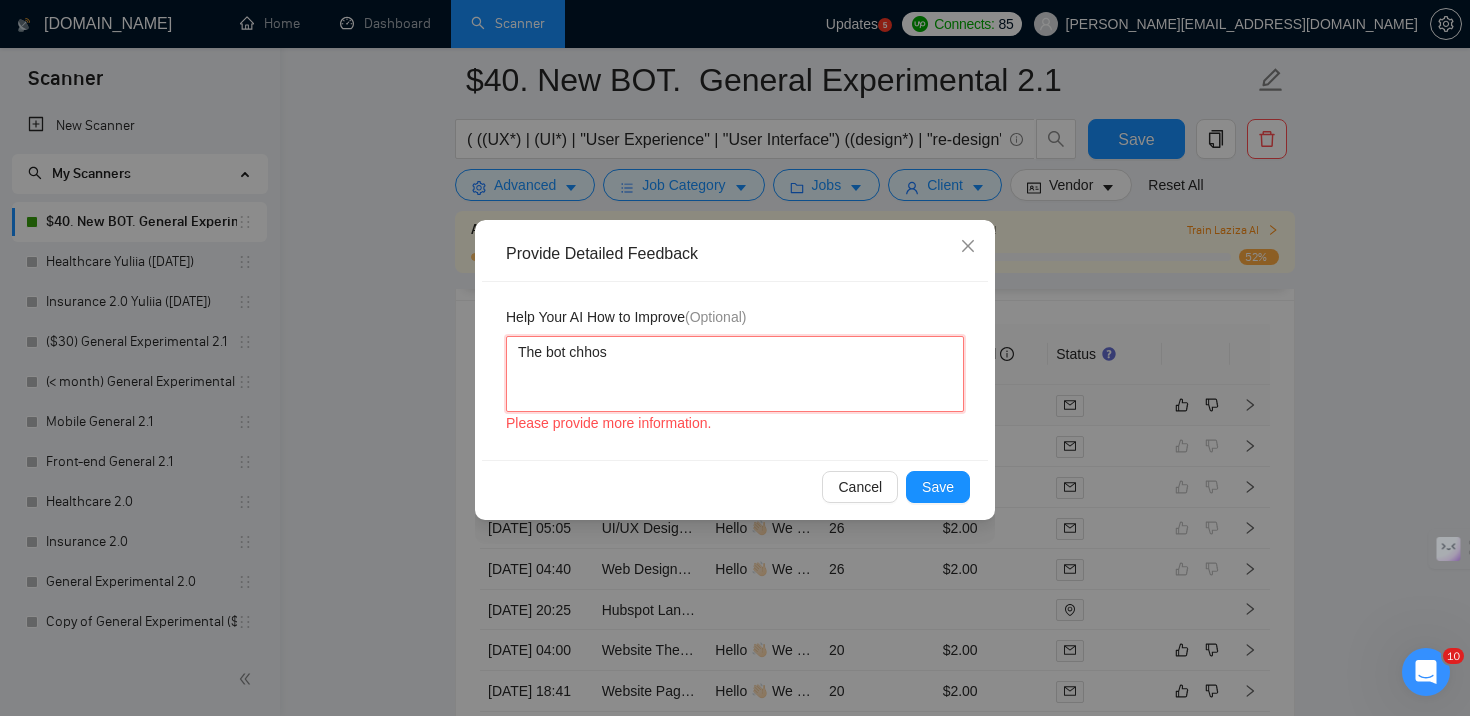 type 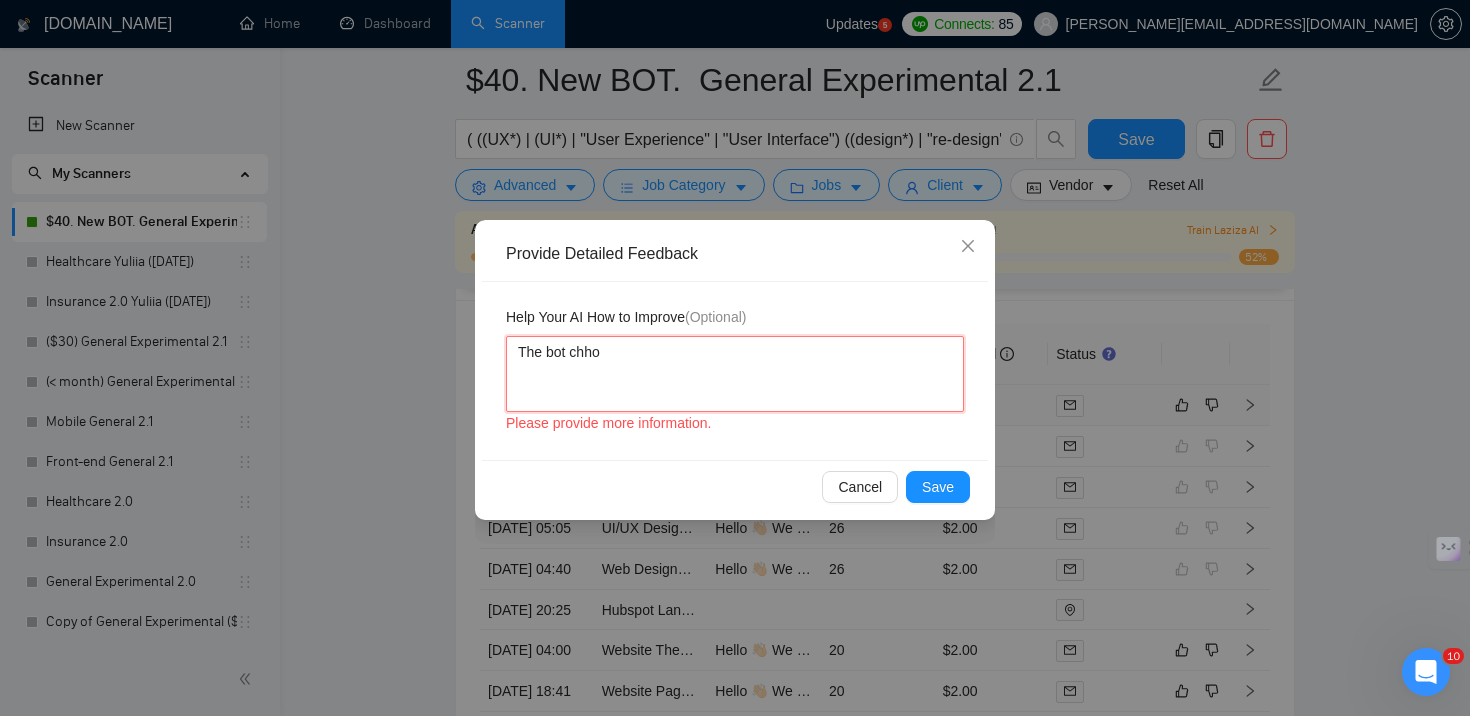 type 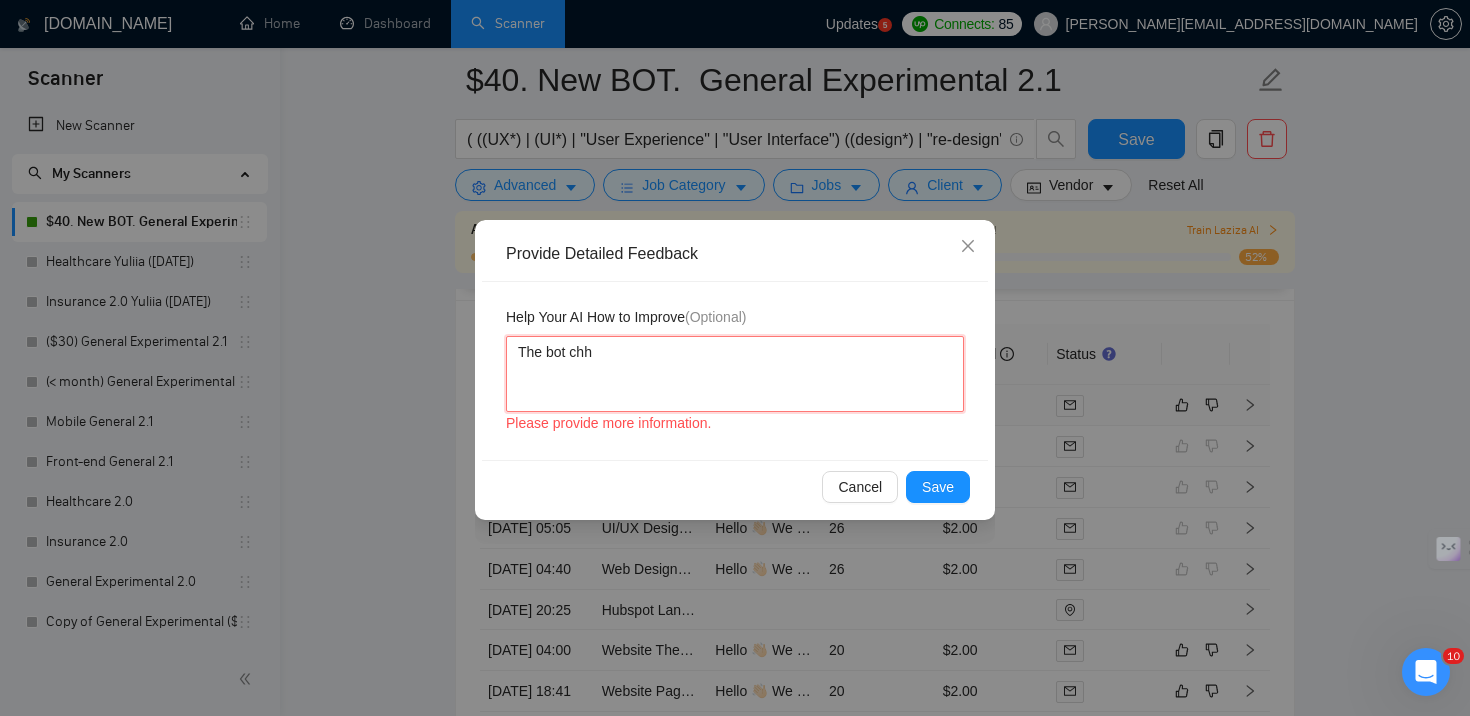 type 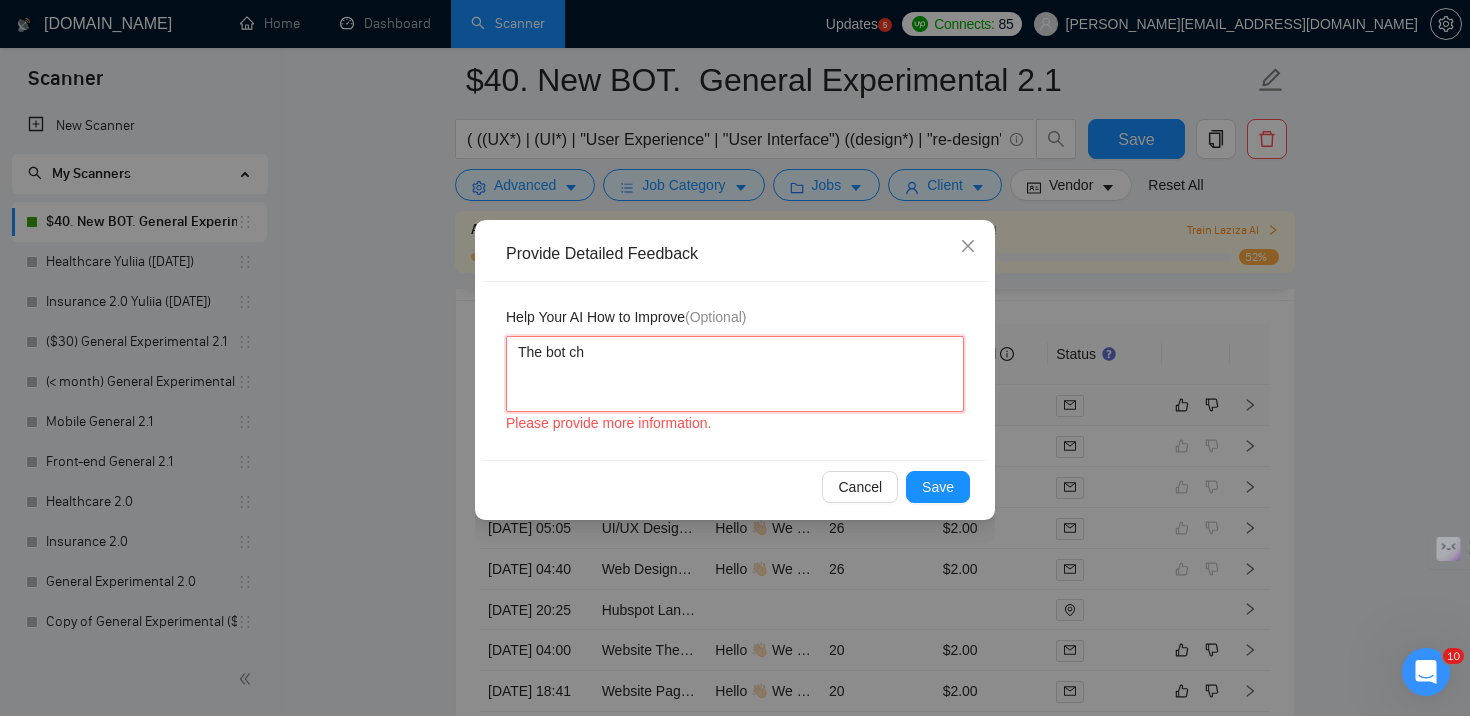 type 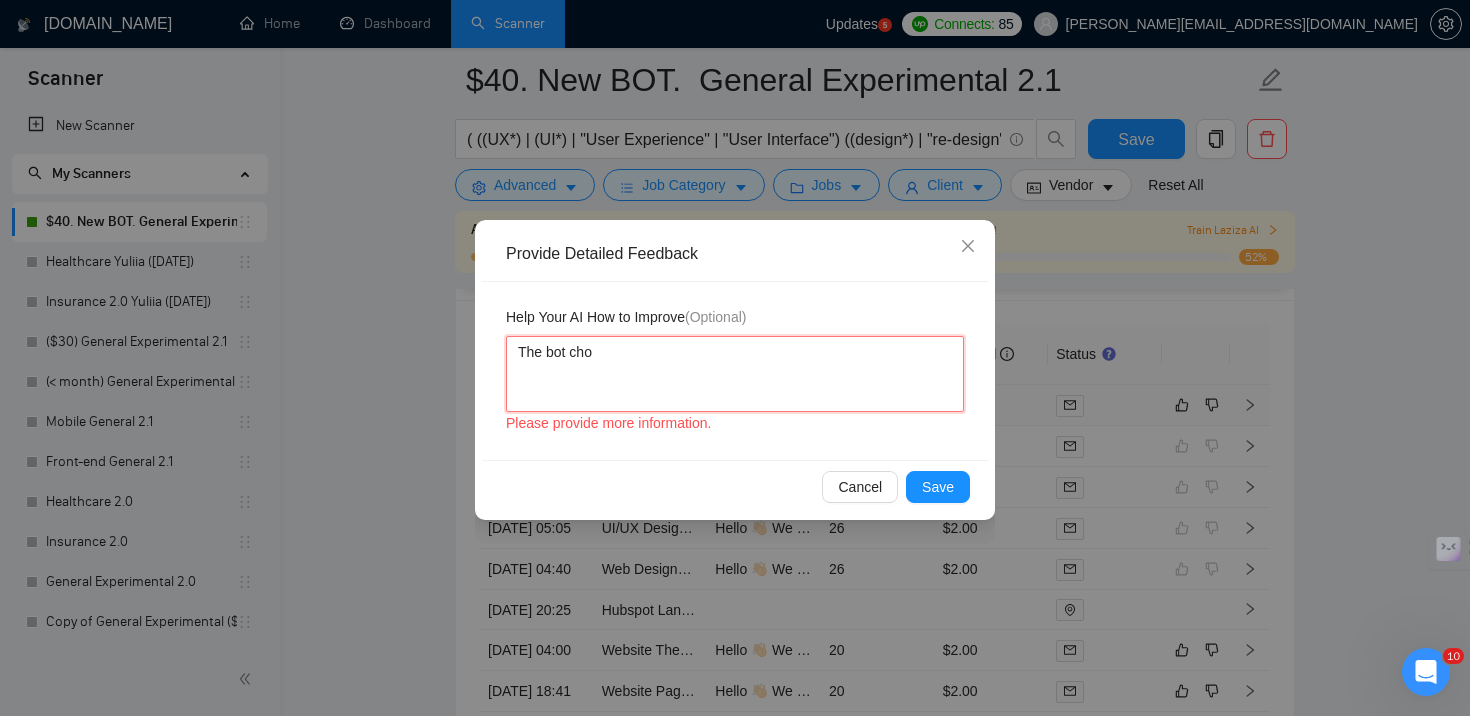 type 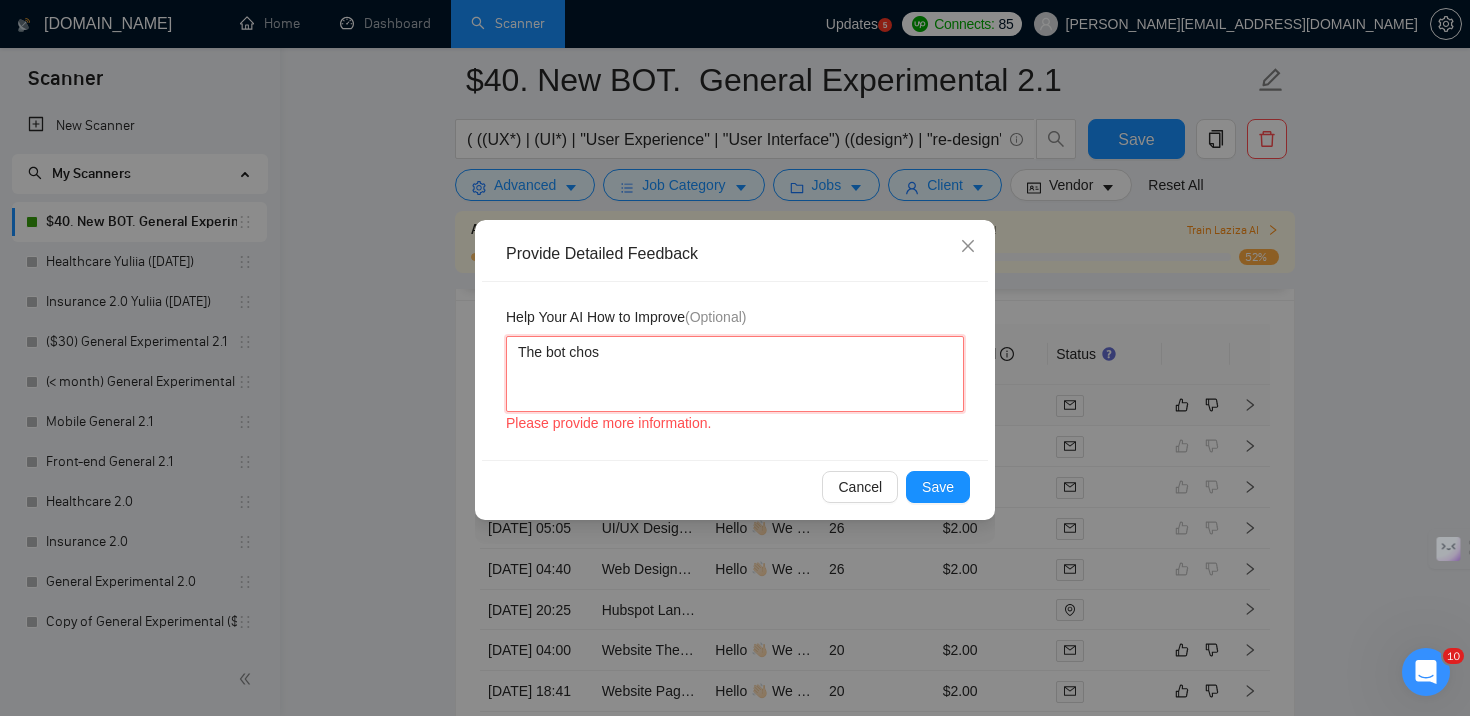 type 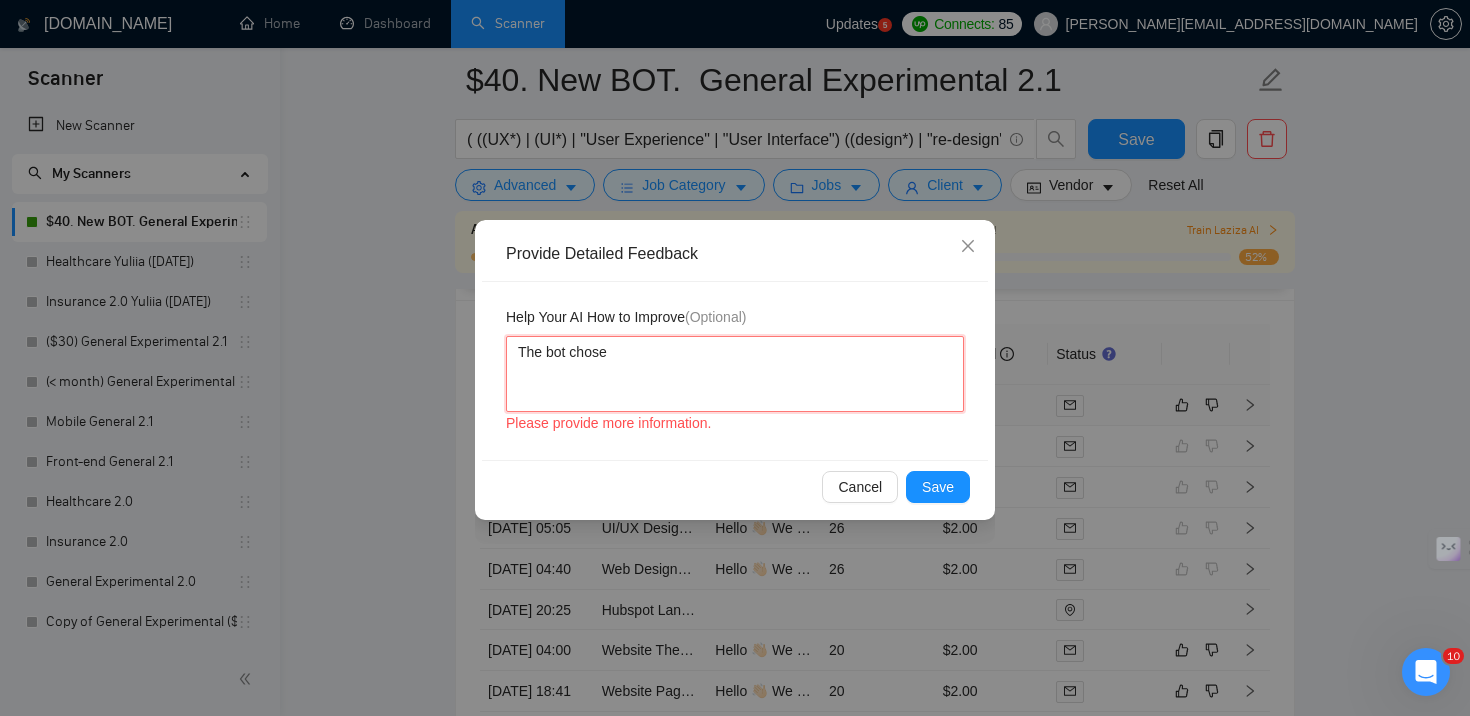 type 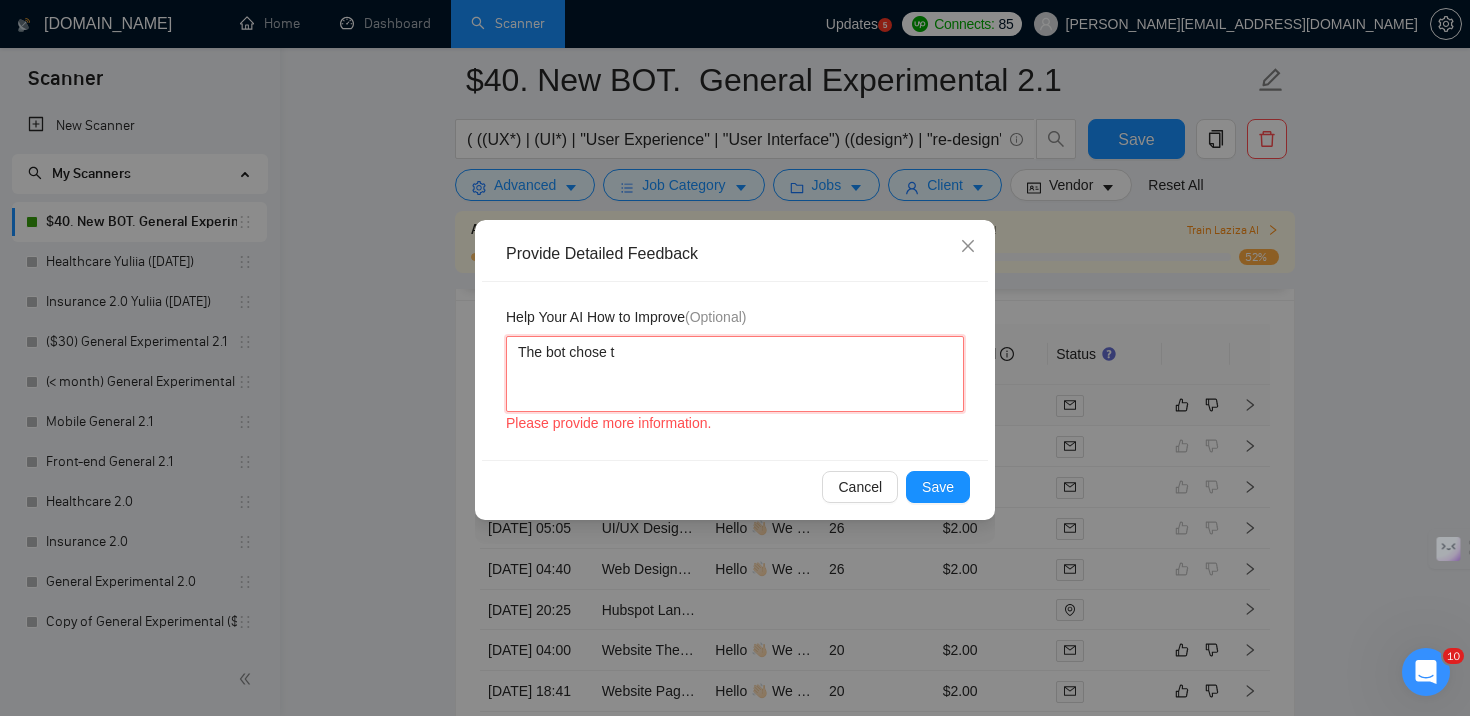 type 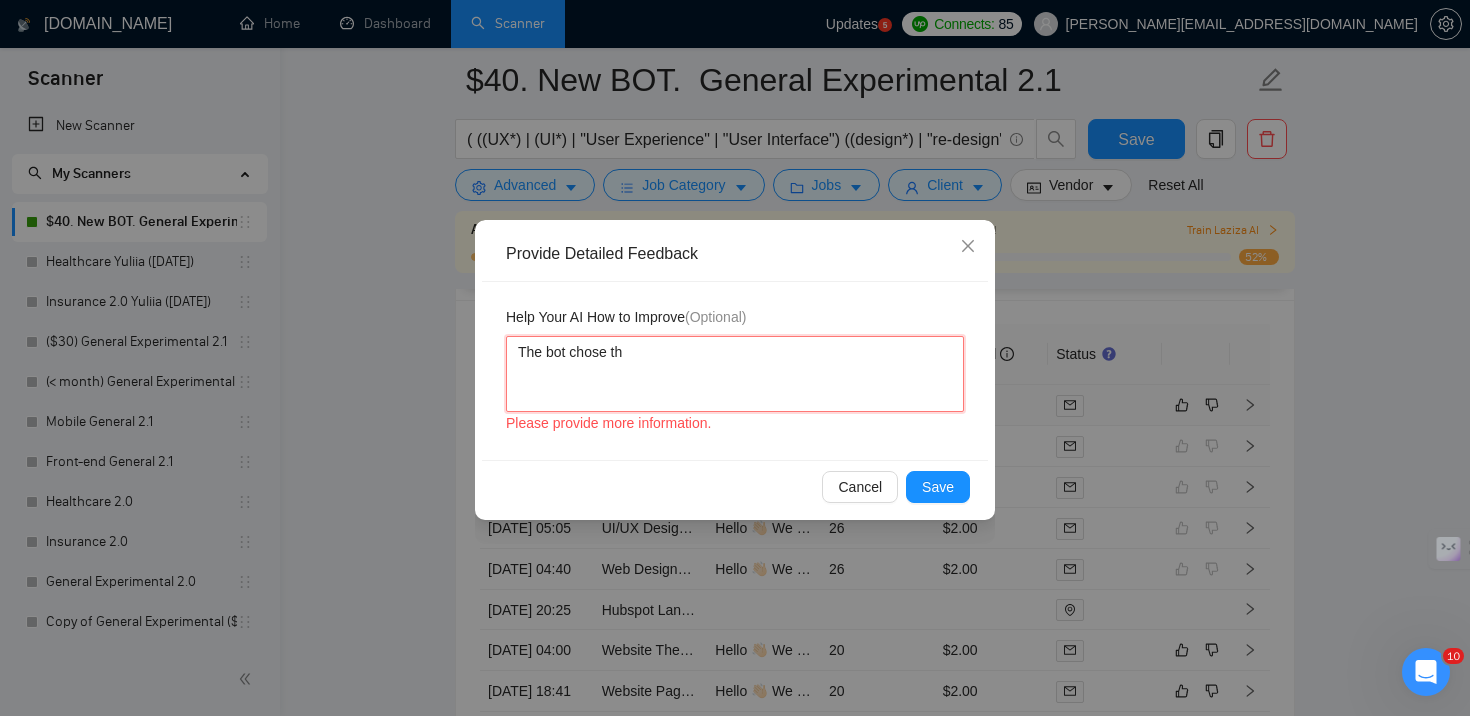 type 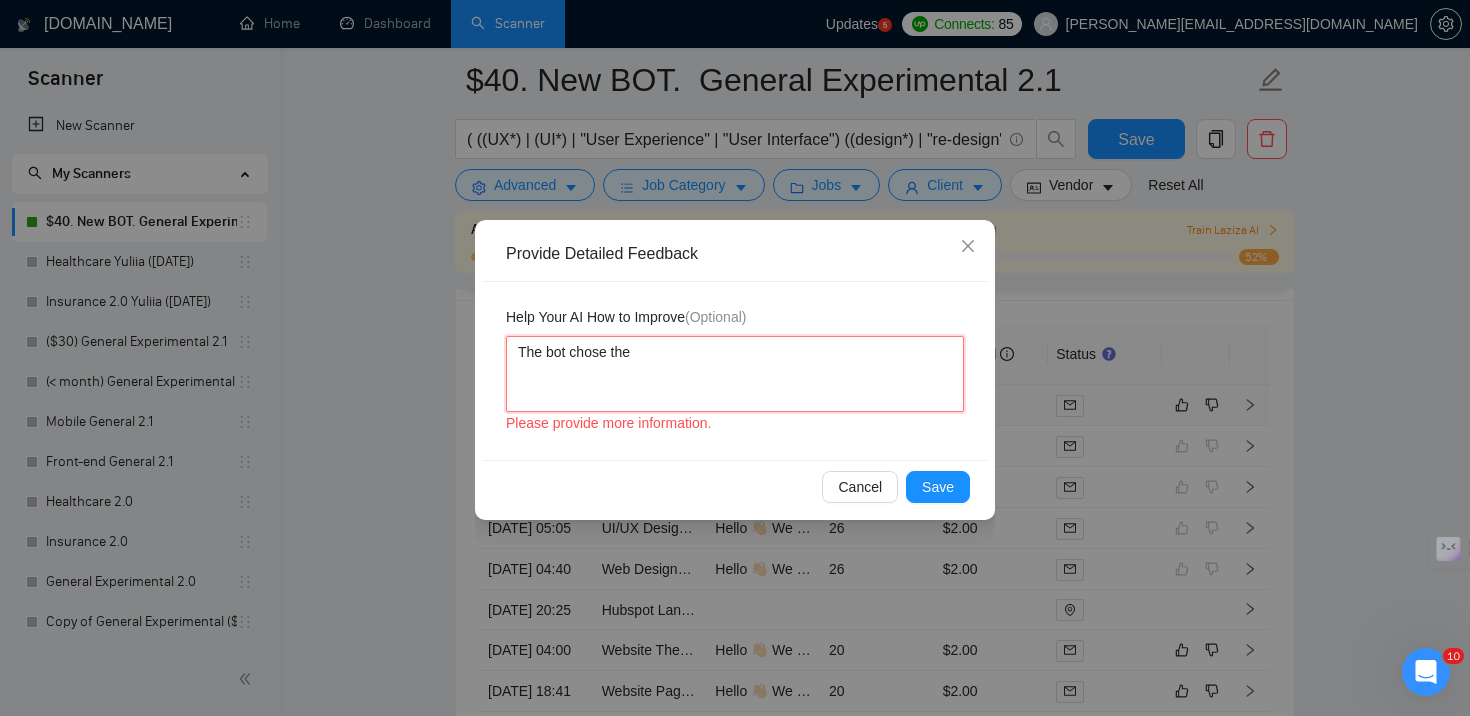 type 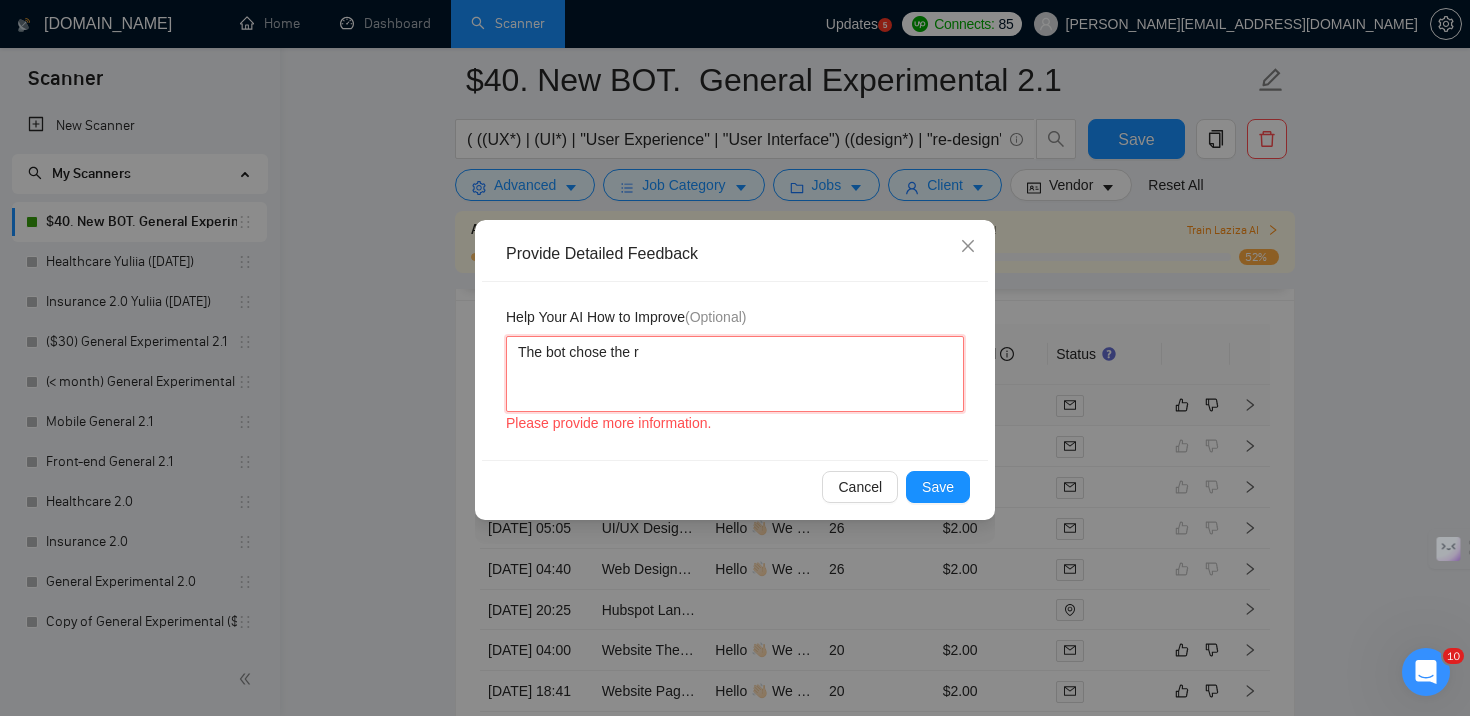 type 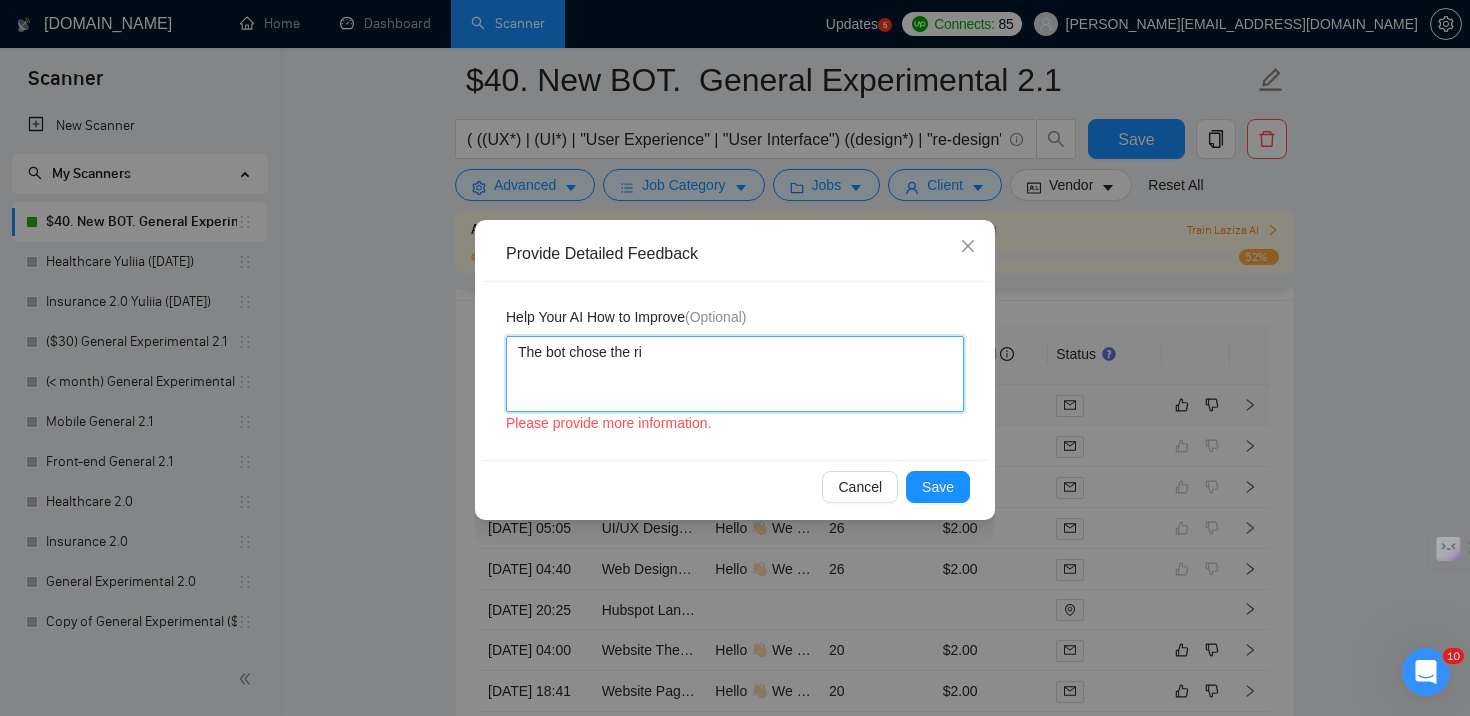 type 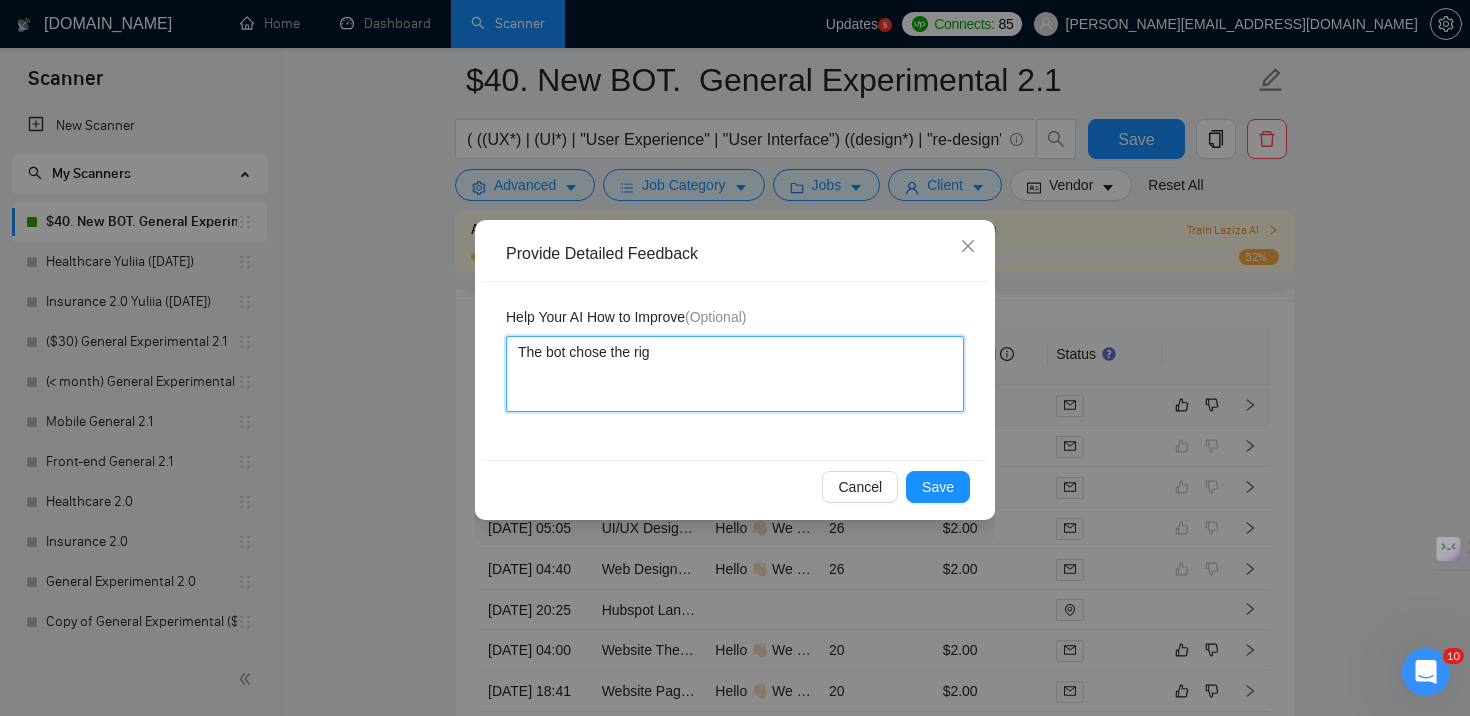 type 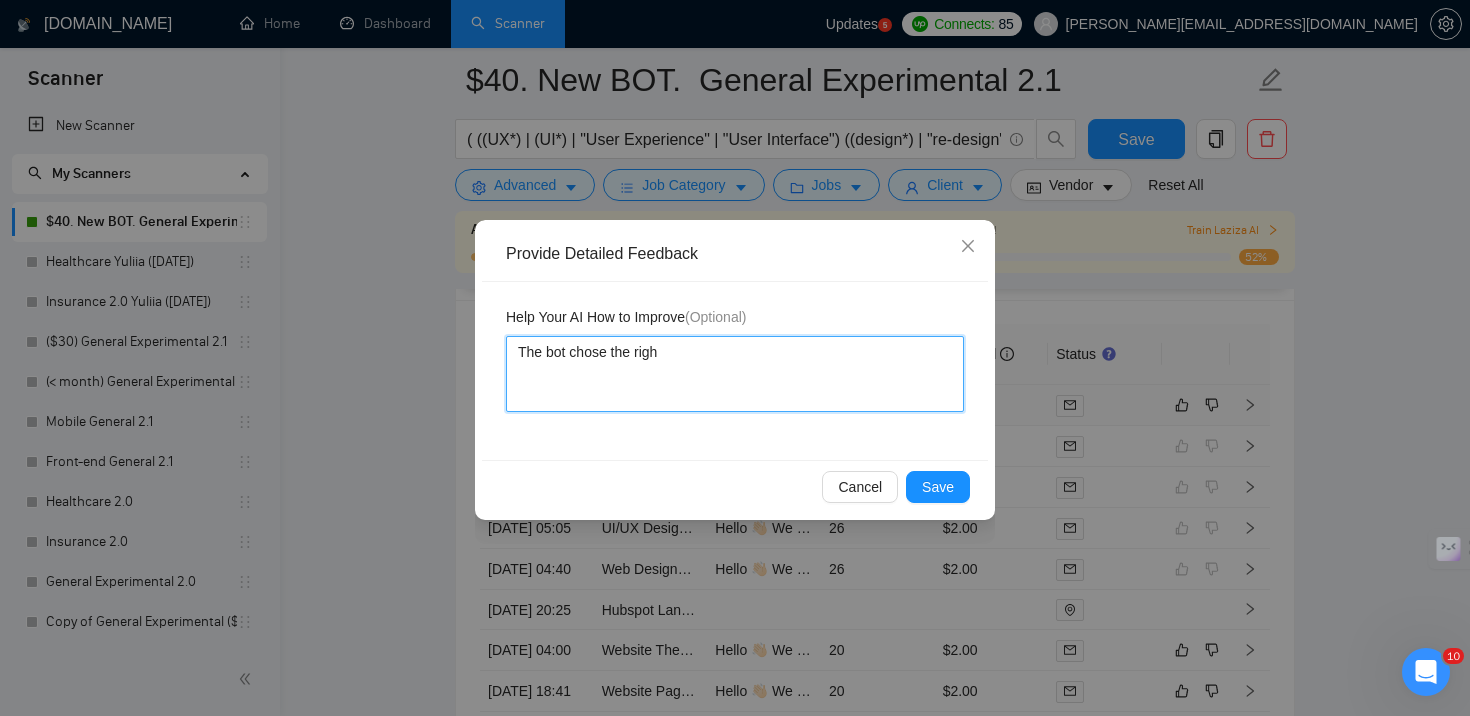 type 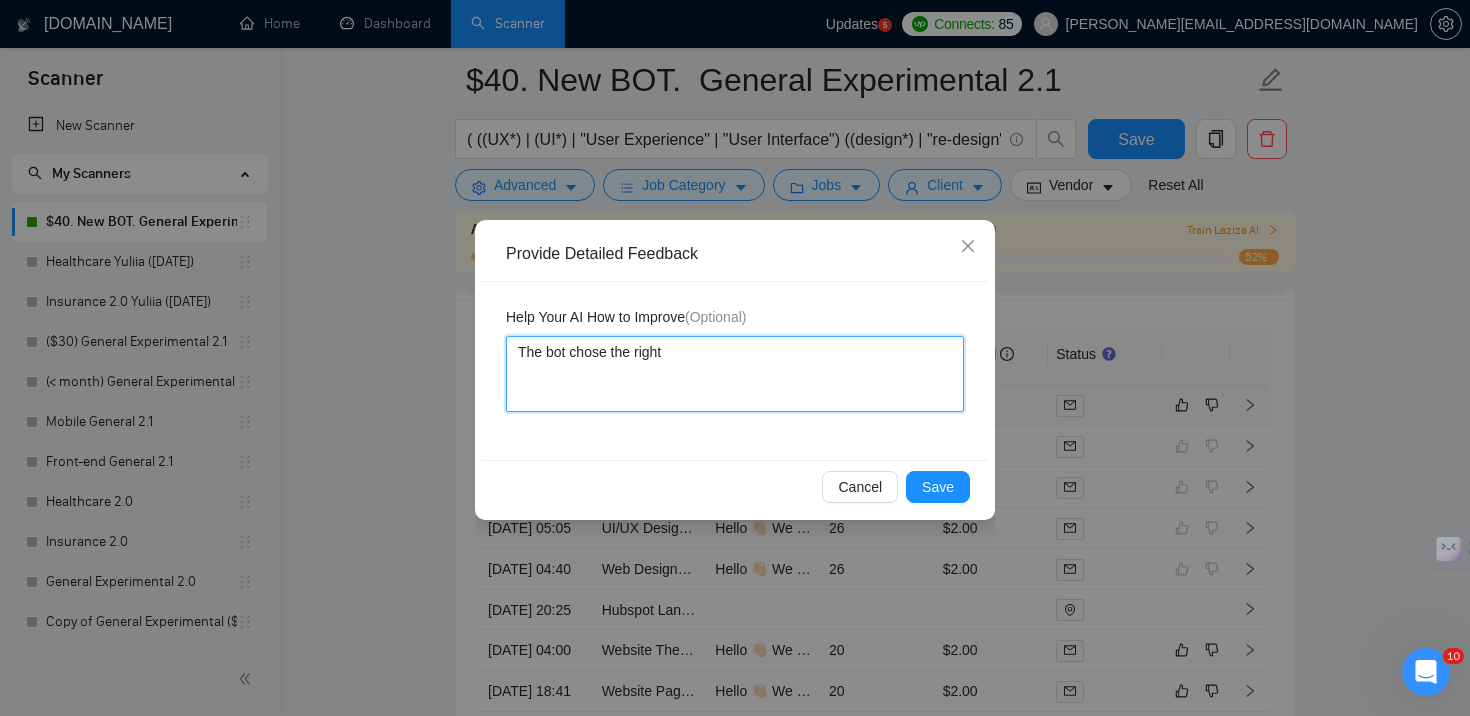 type on "The bot chose the right" 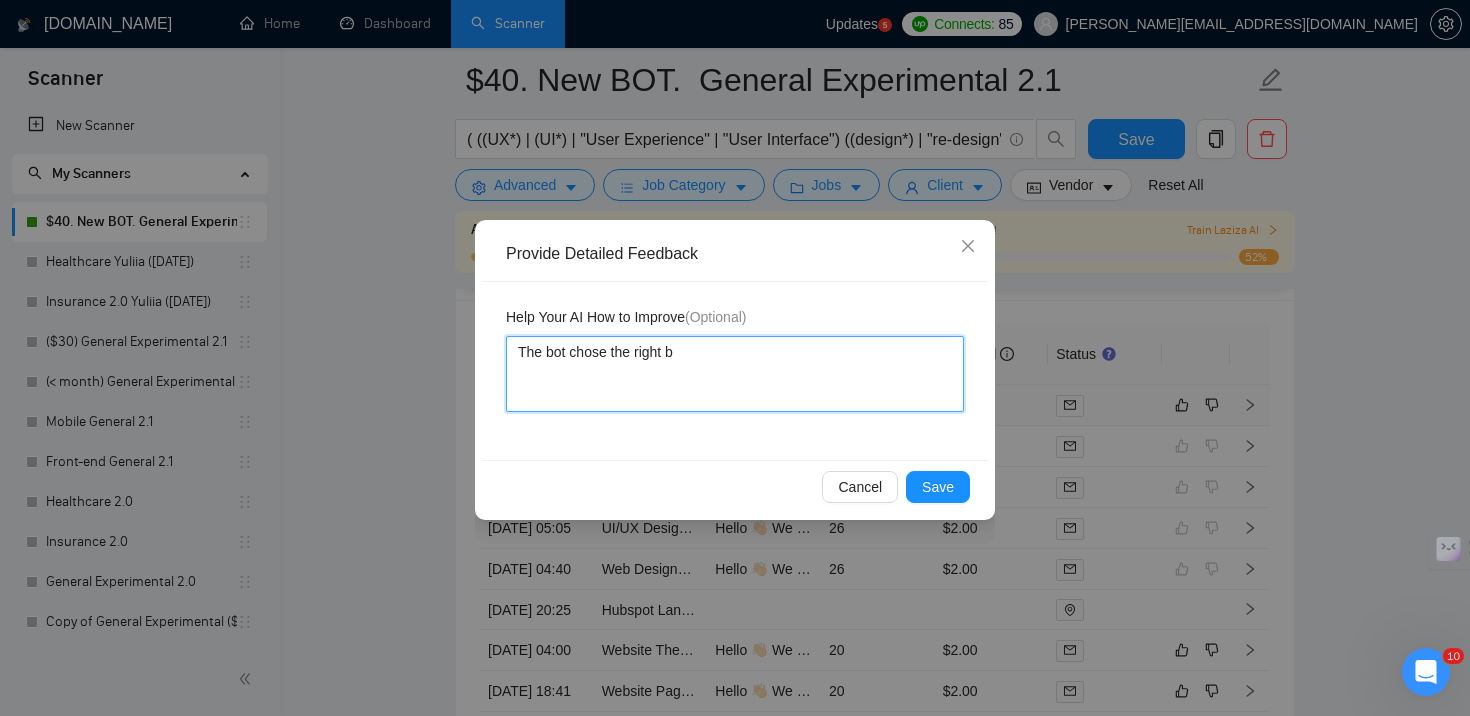 type 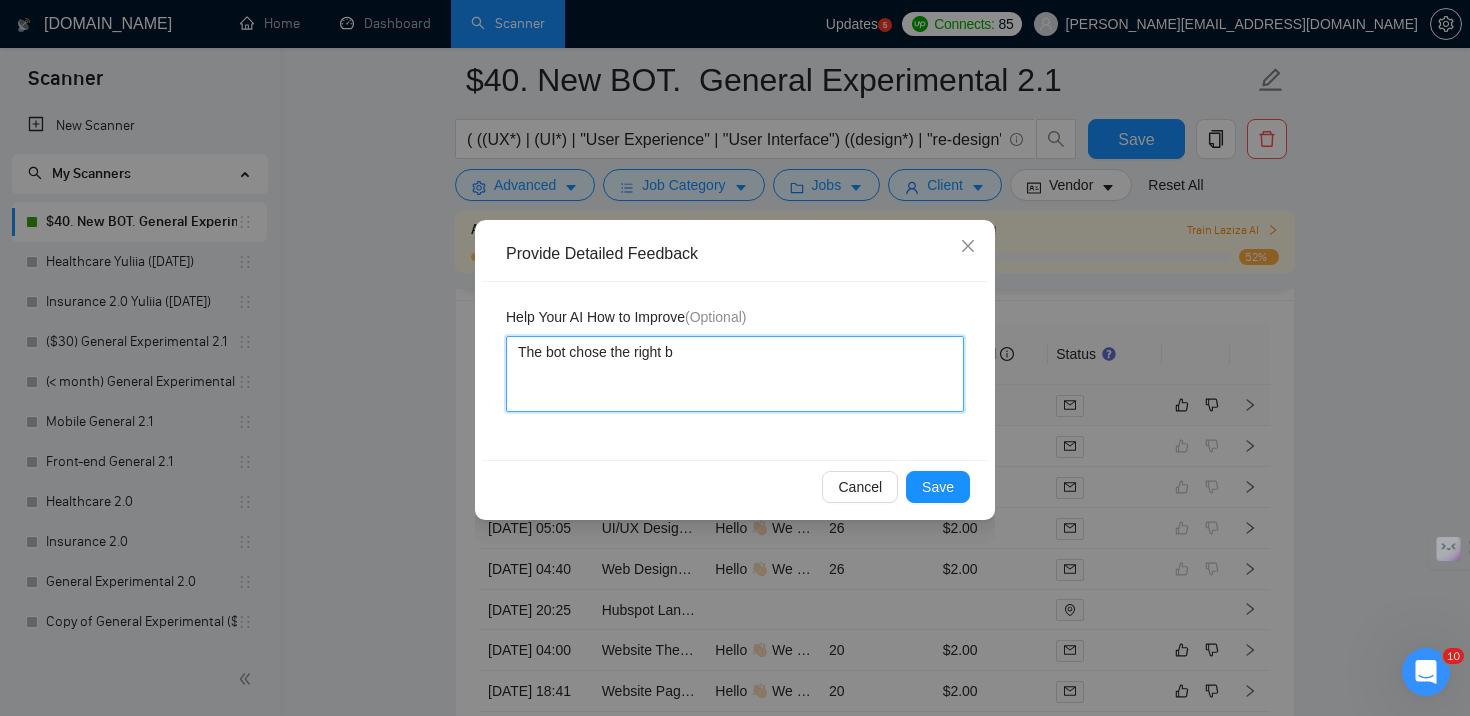 type on "The bot chose the right" 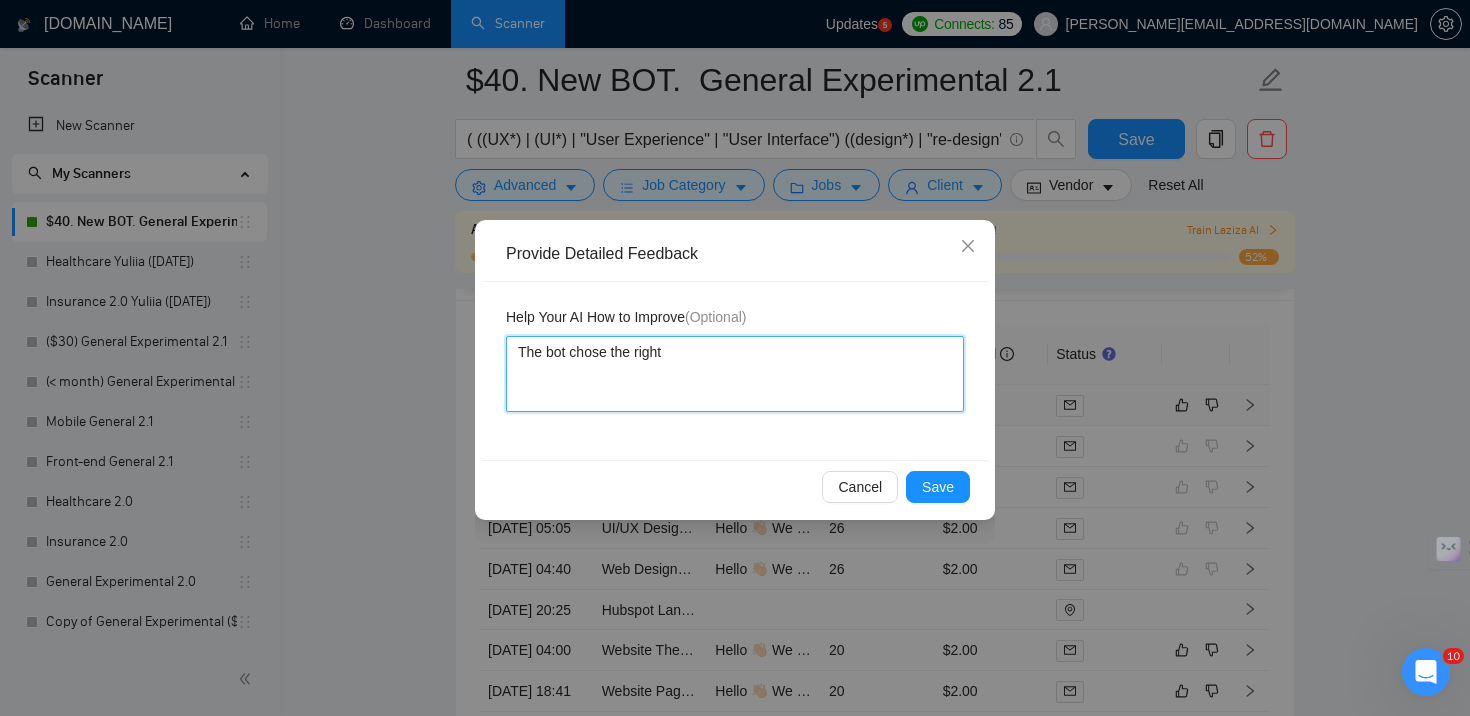 type 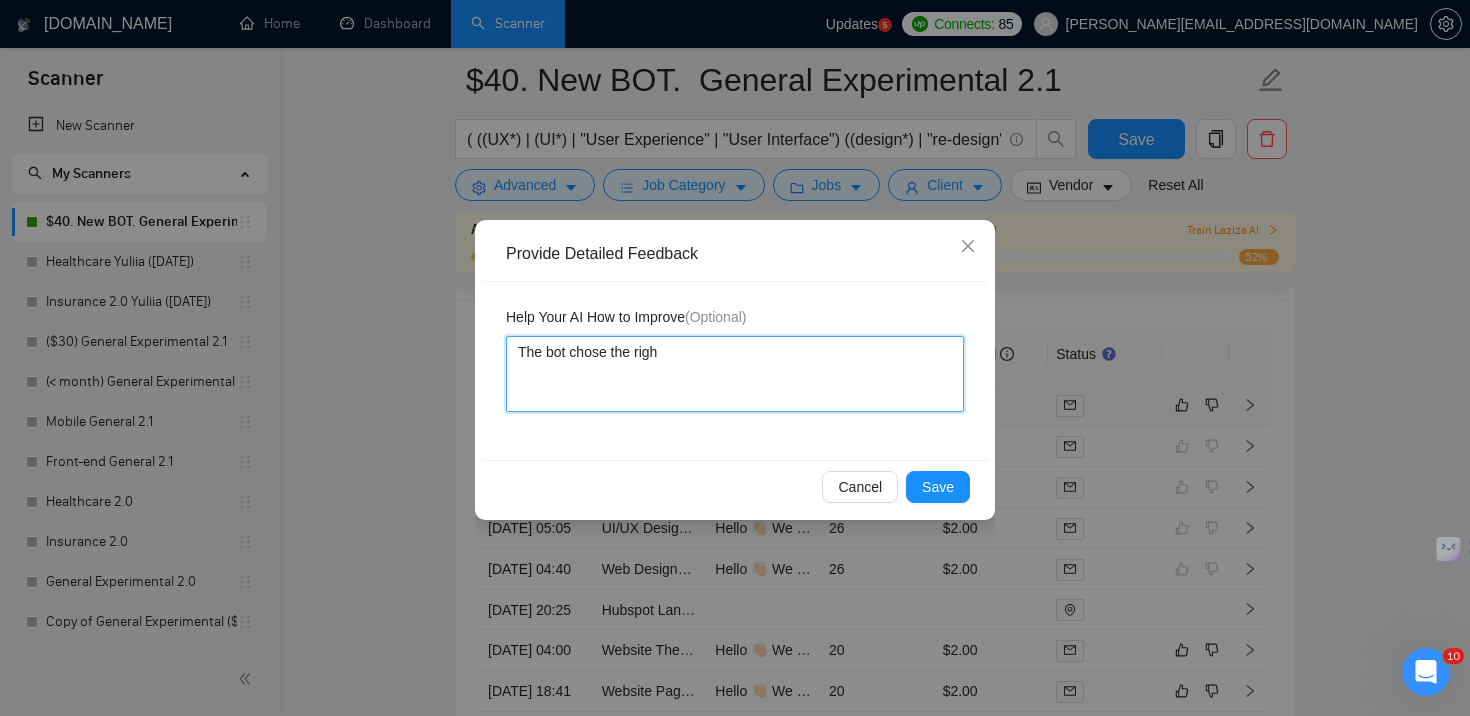 type 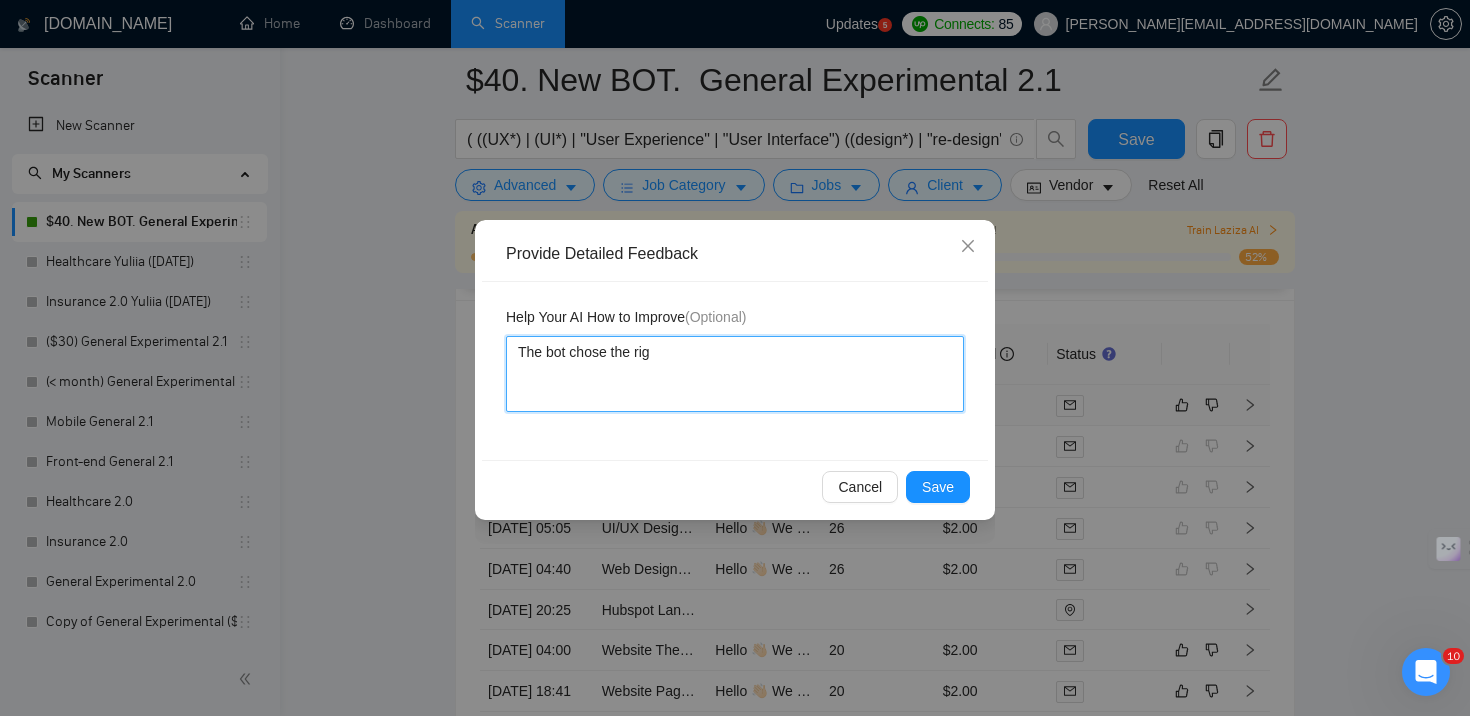 type 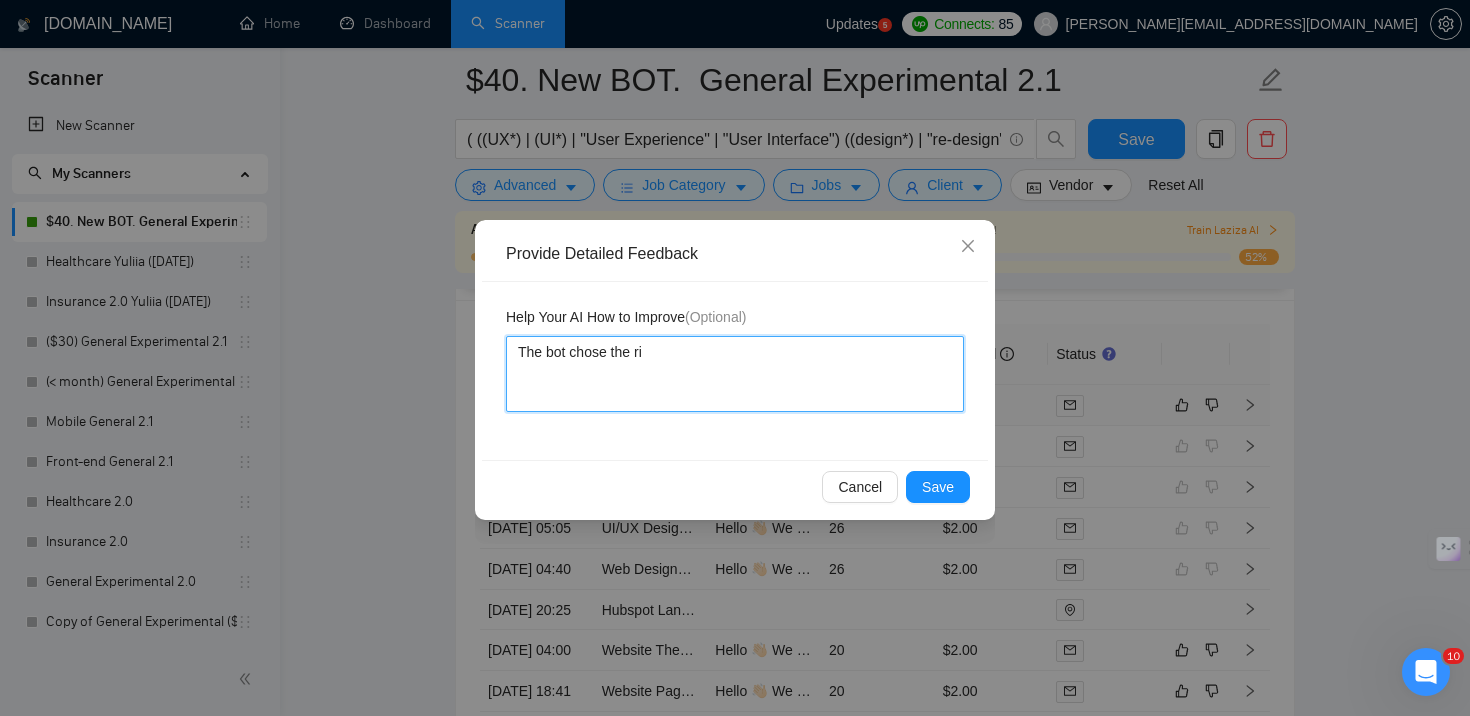 type 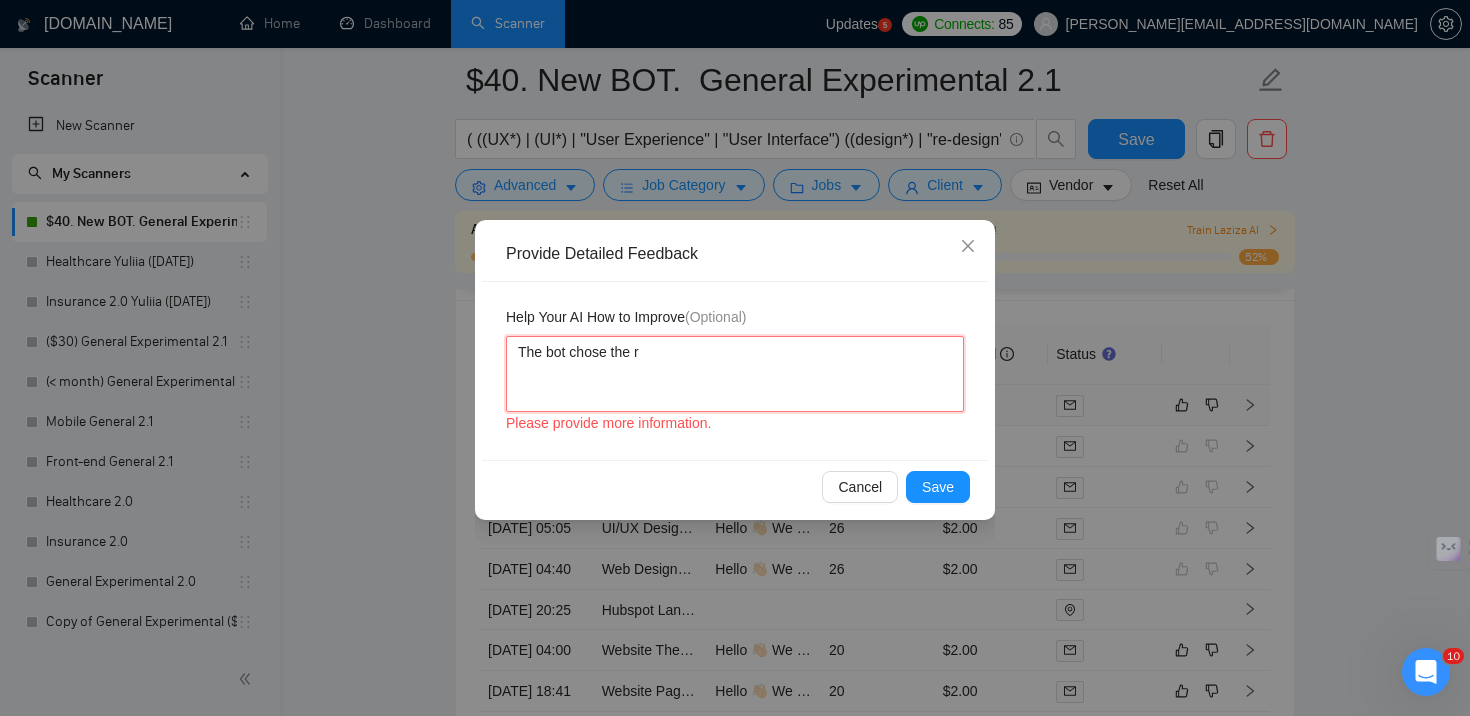 type 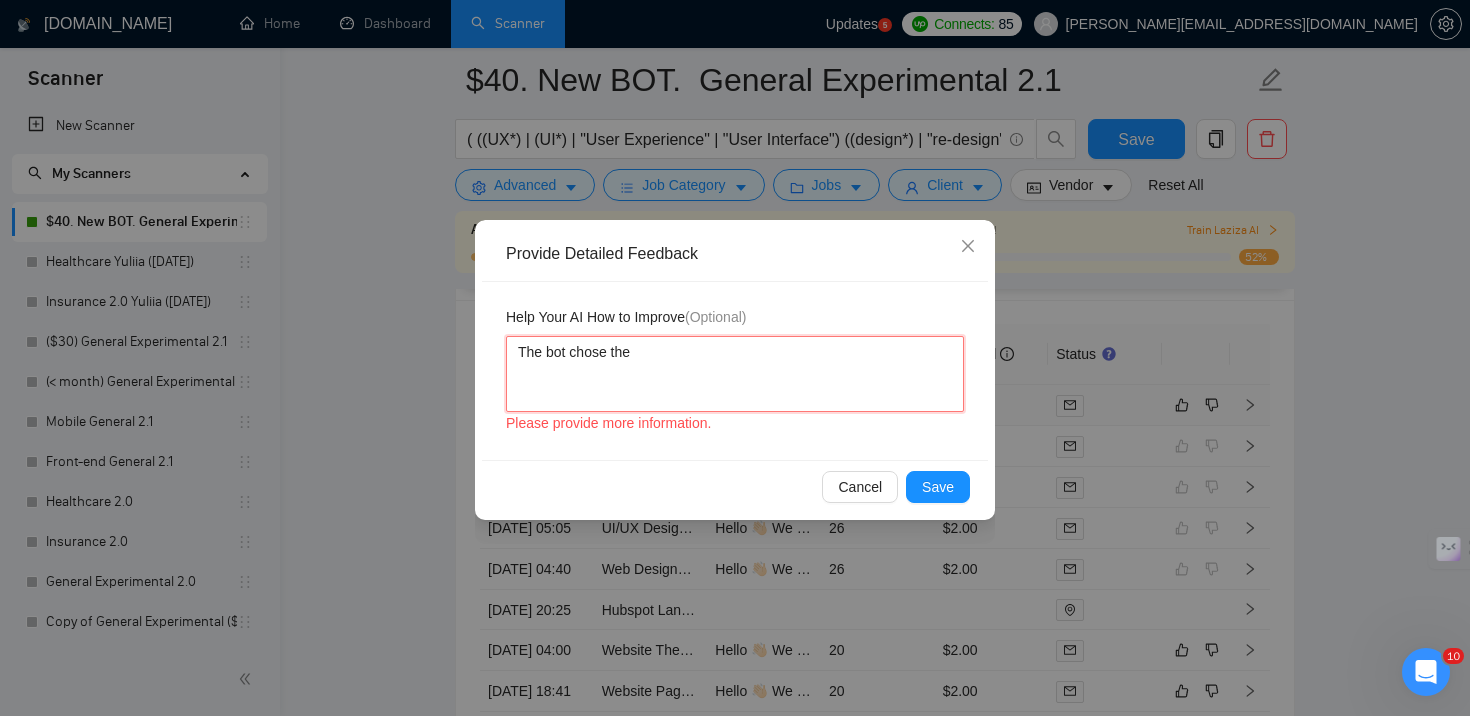 type 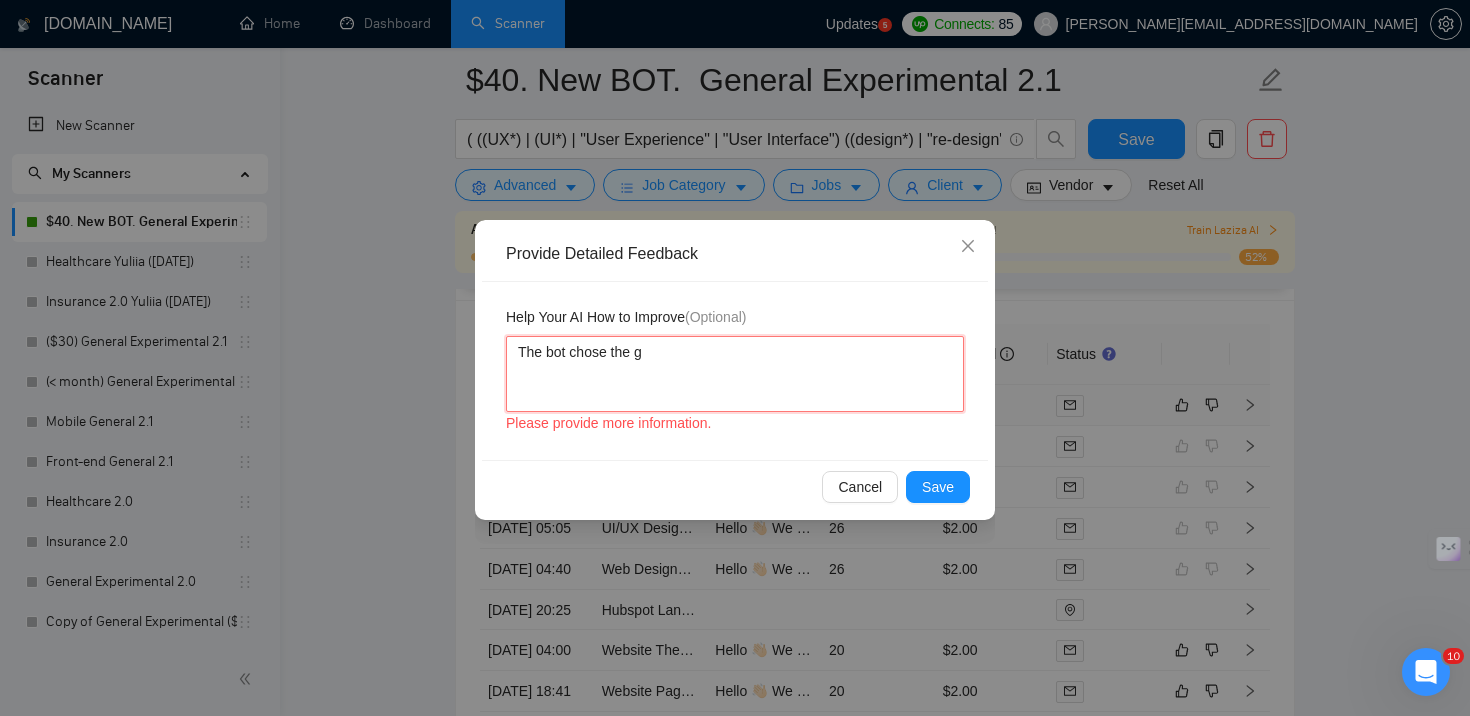 type 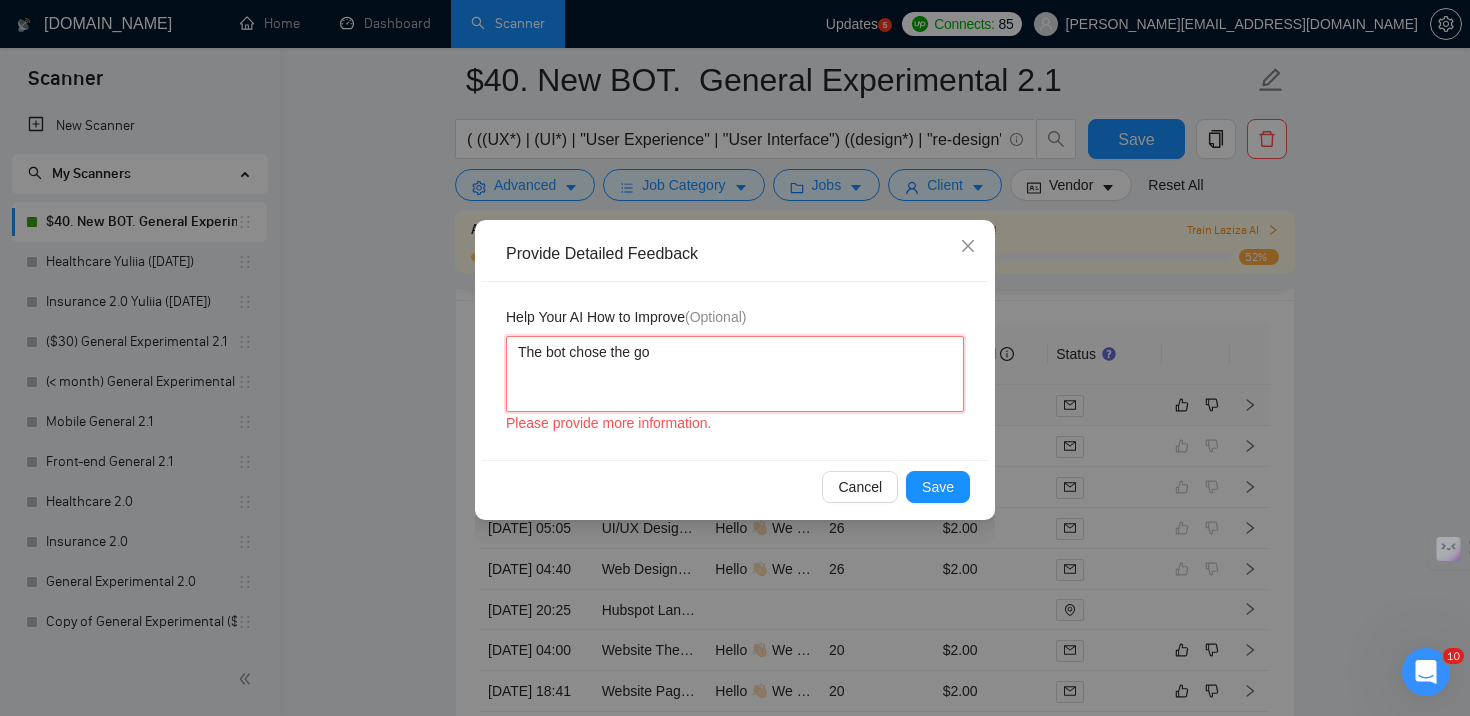 type 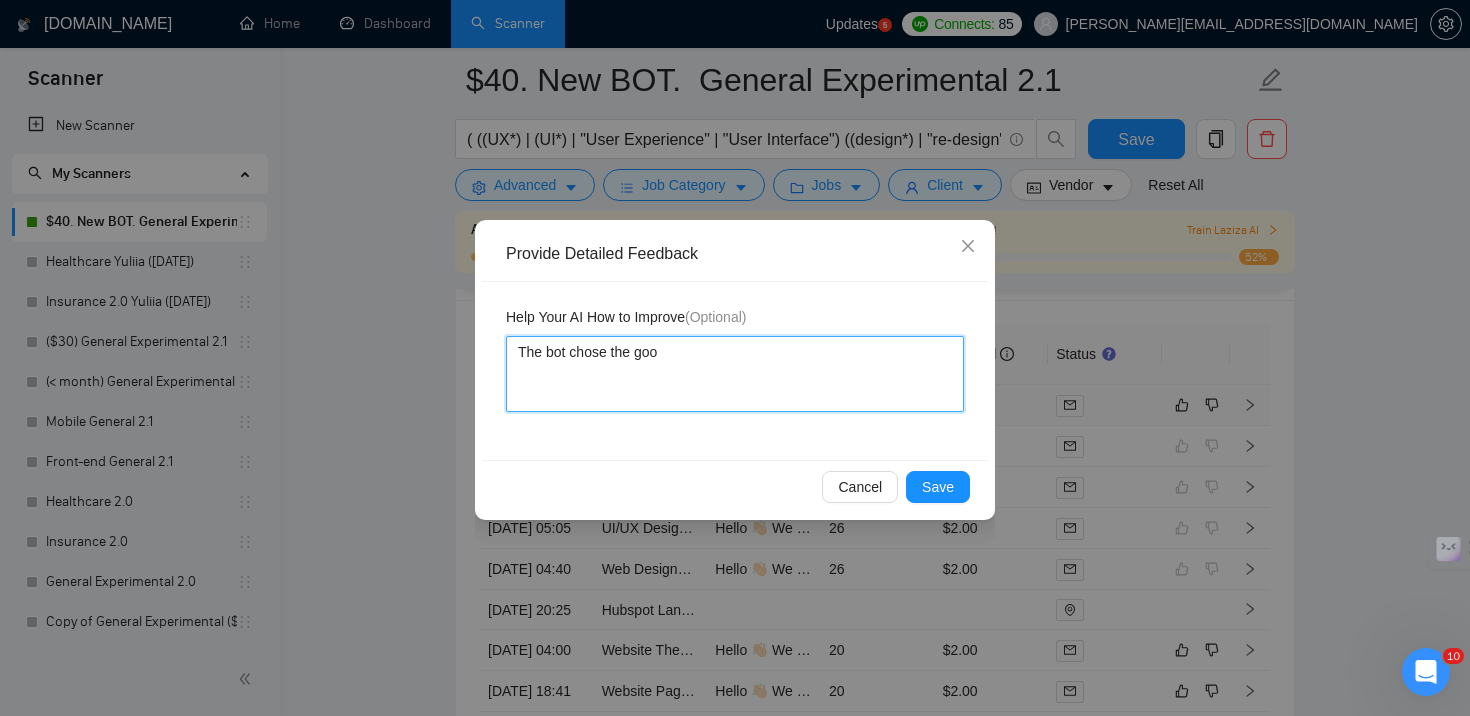 type 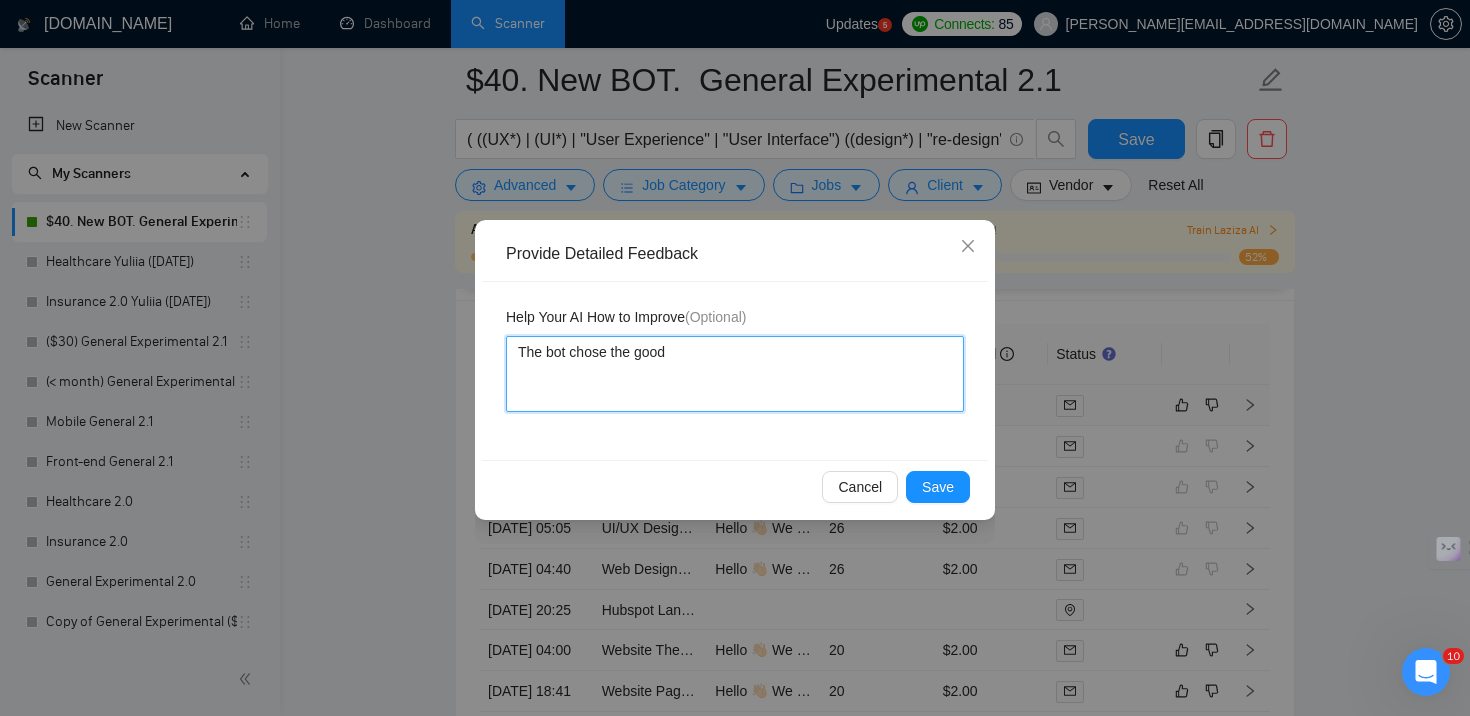 type on "The bot chose the good" 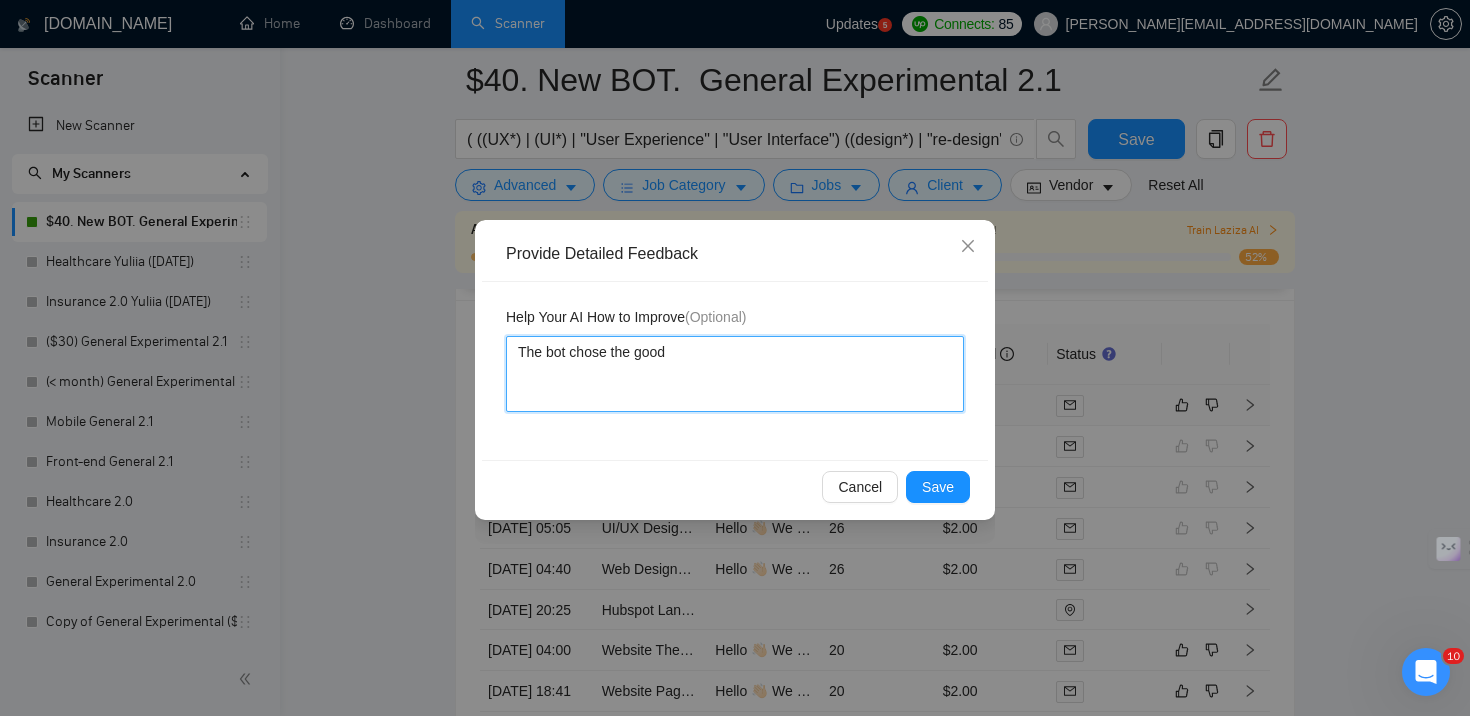 type 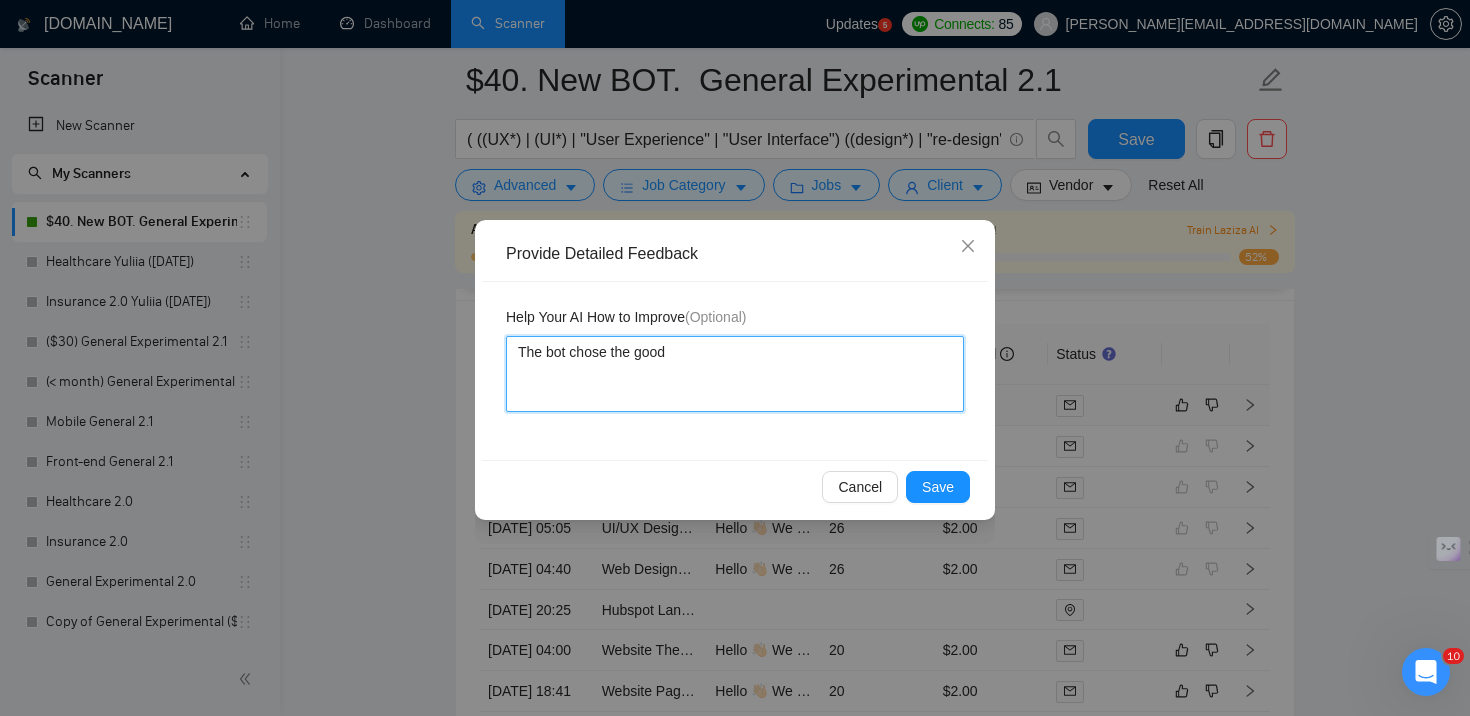 type on "The bot chose the good j" 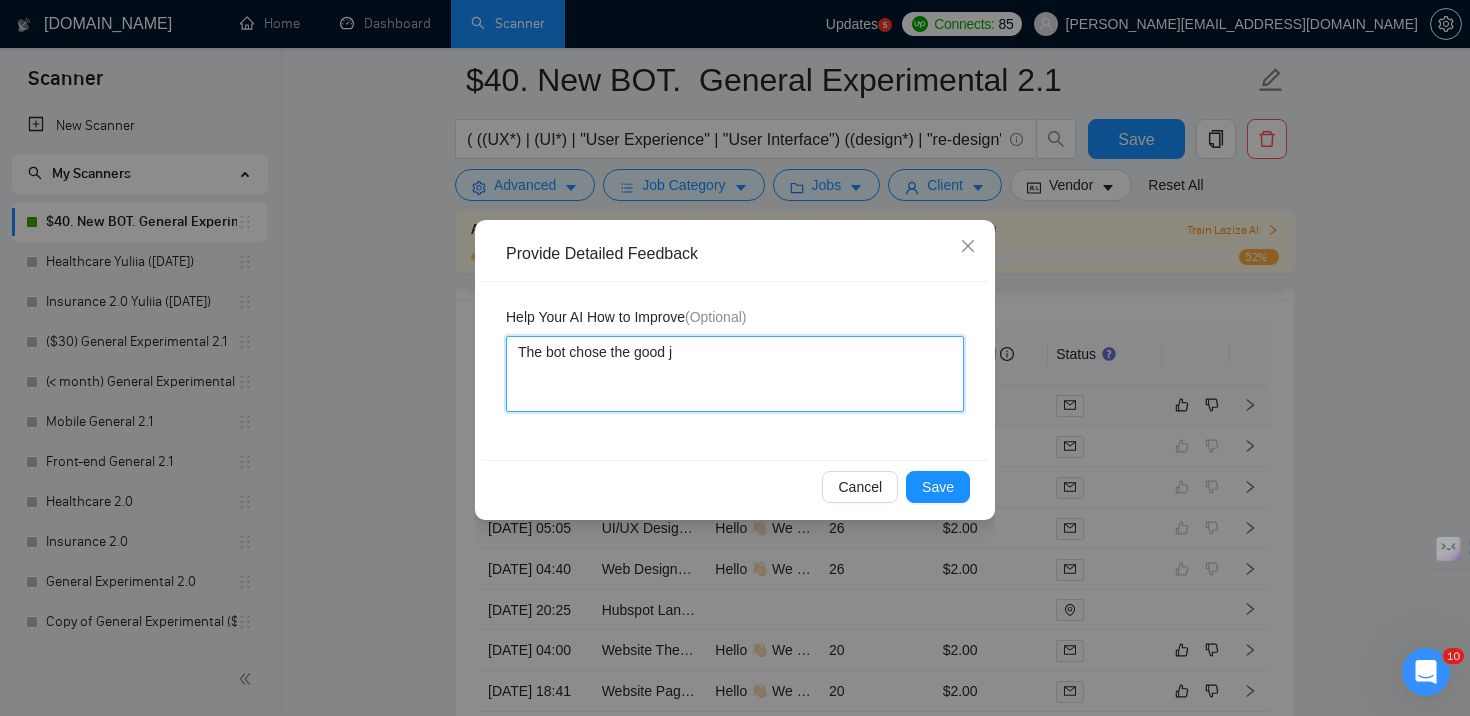type 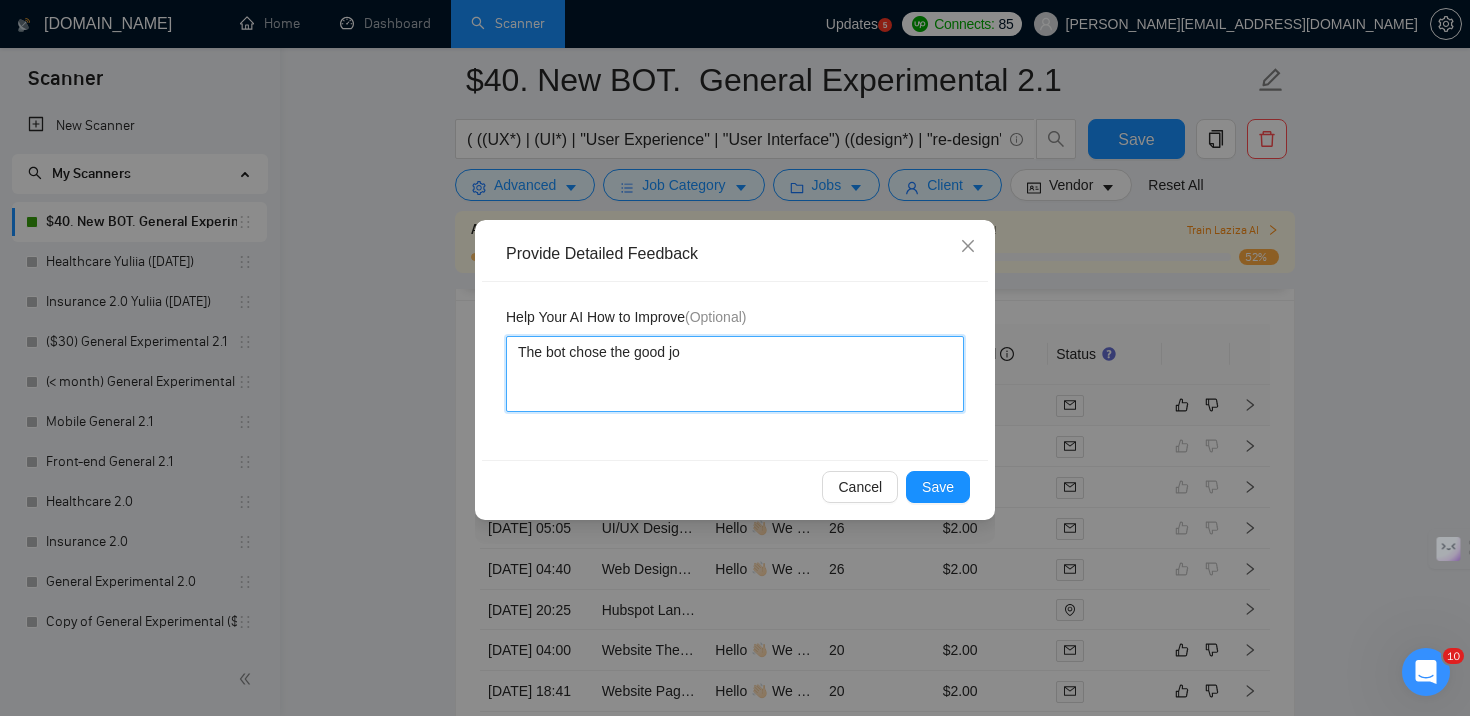 type 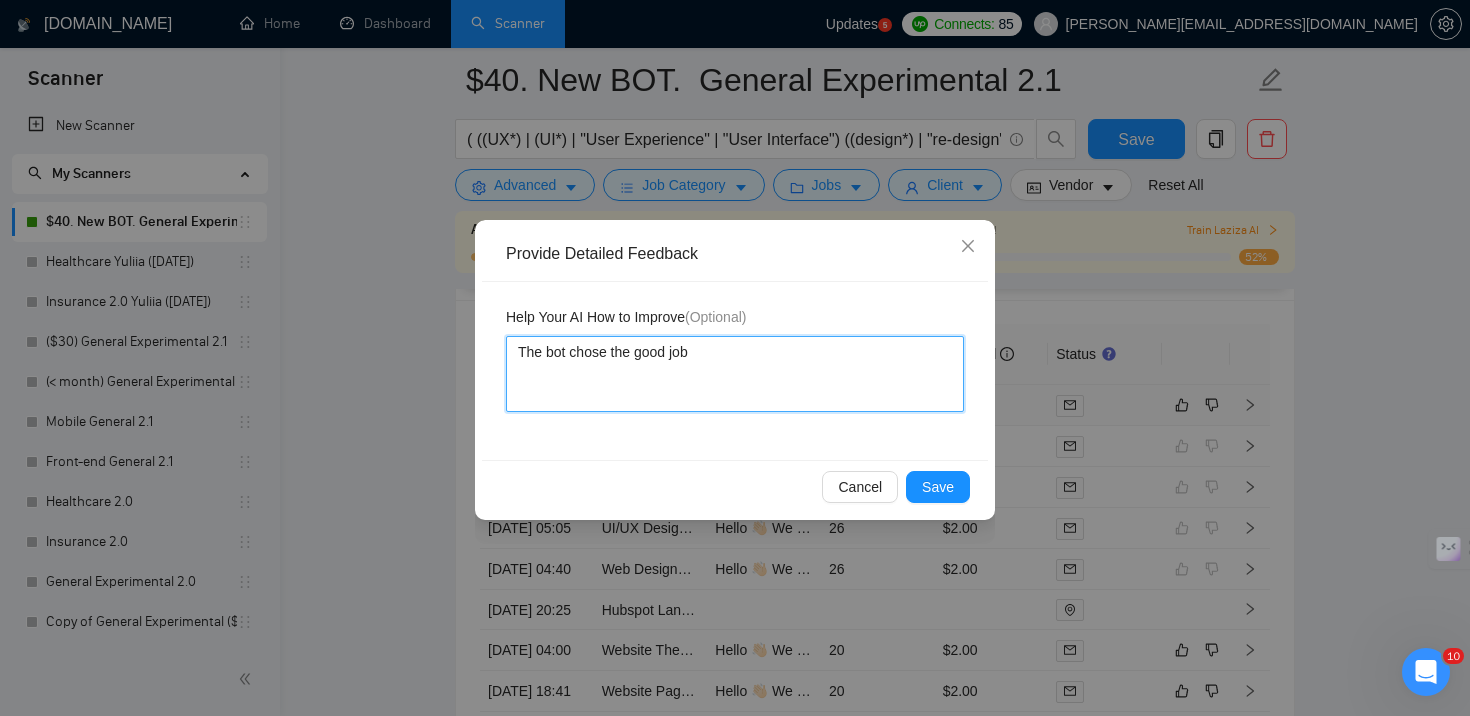type 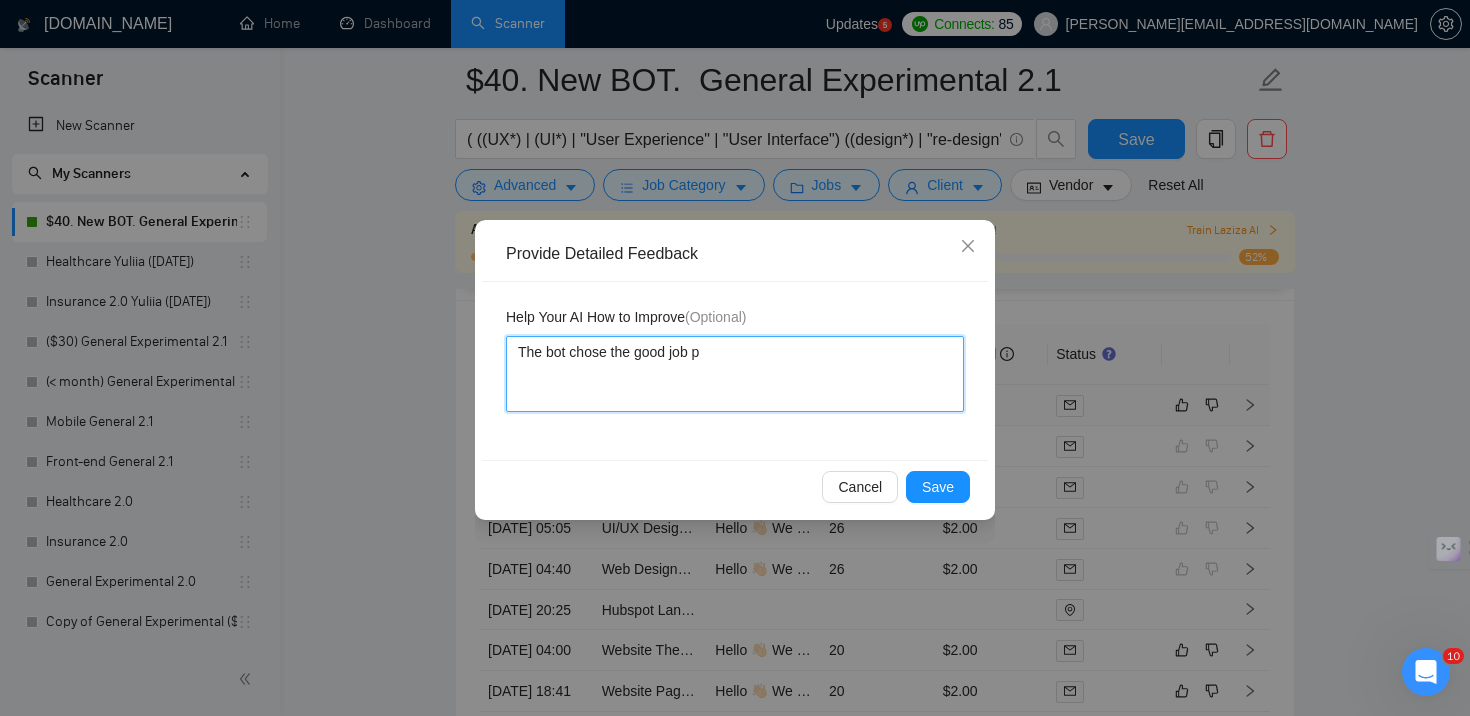type 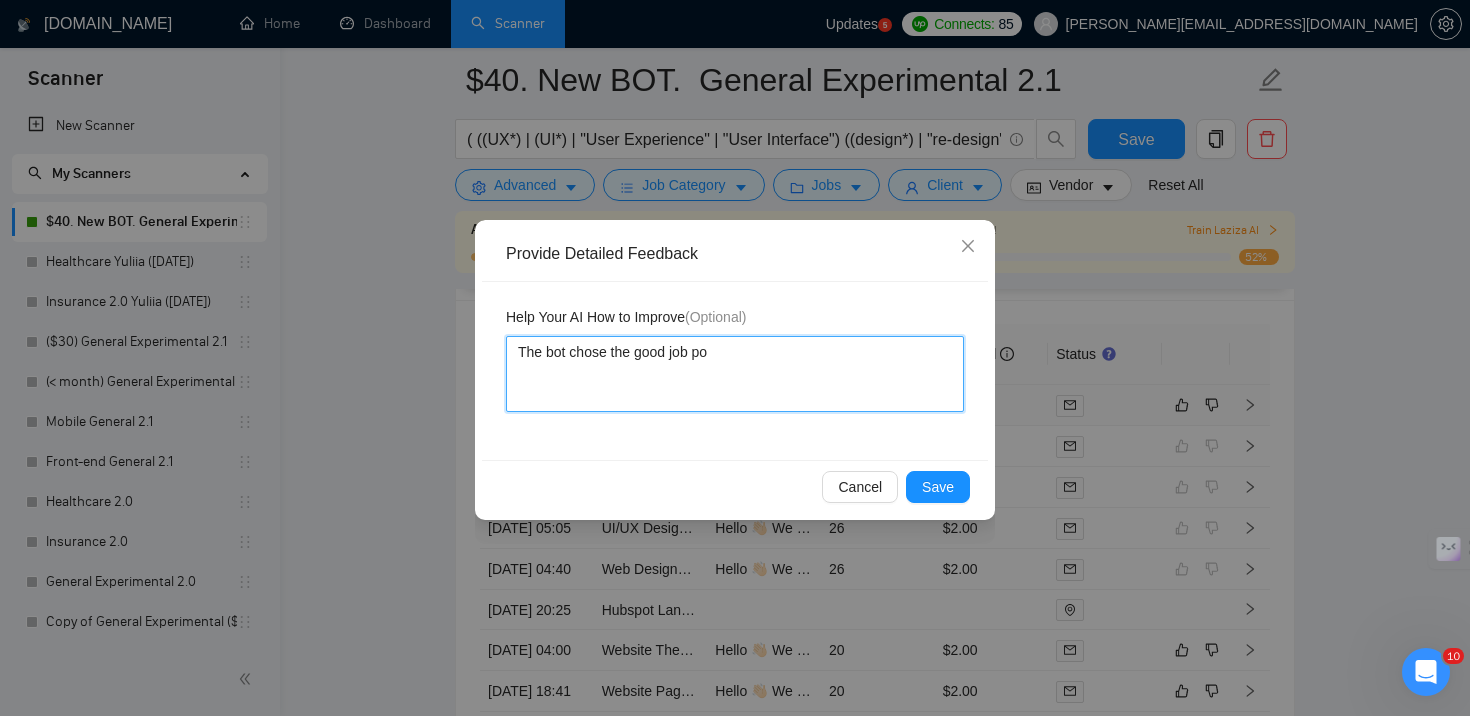 type 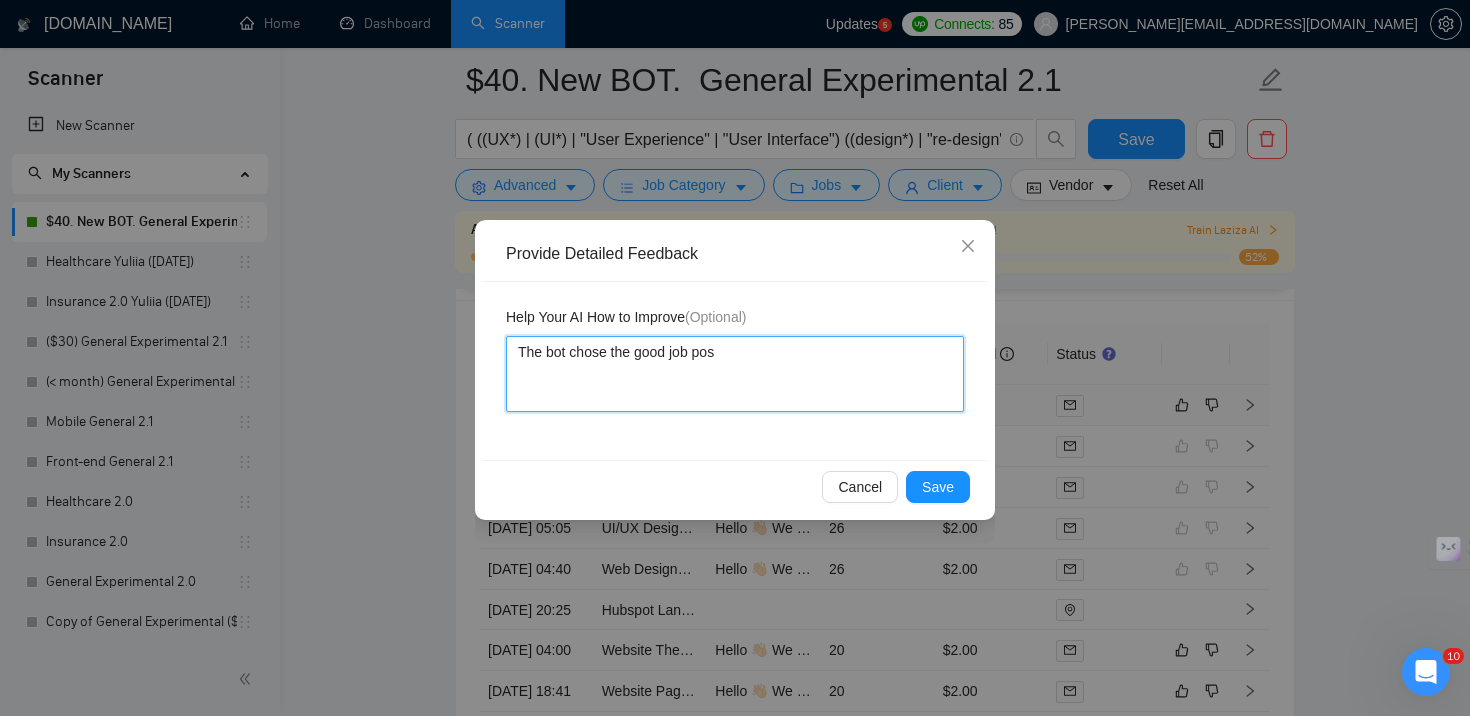 type 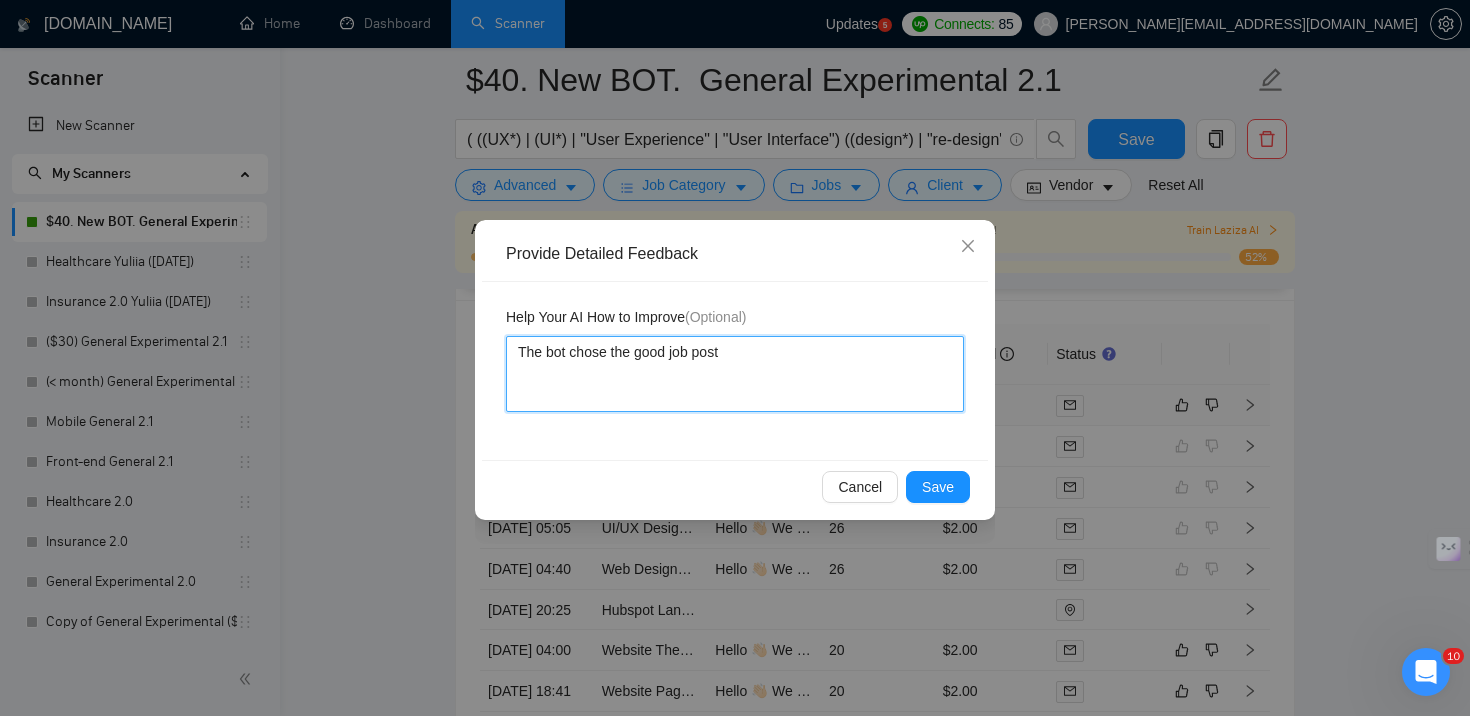 type 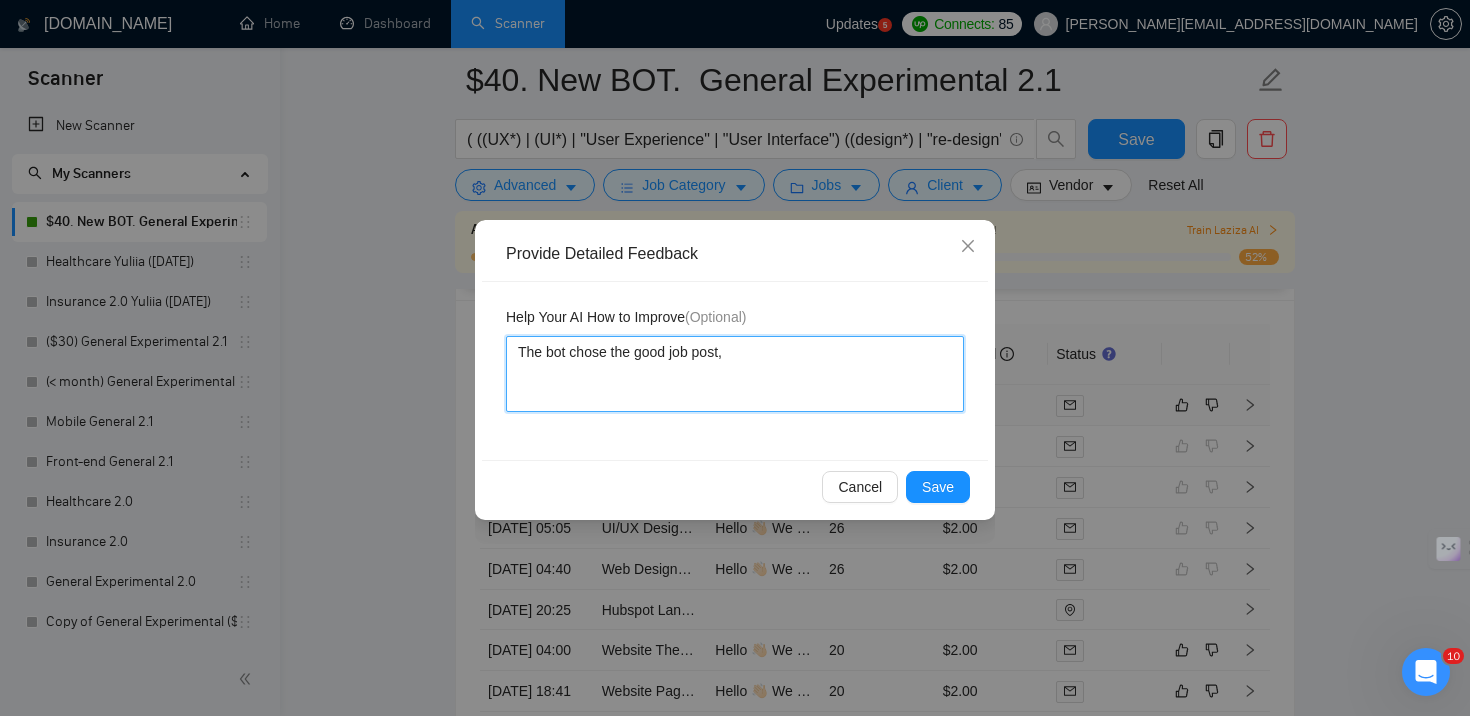 type 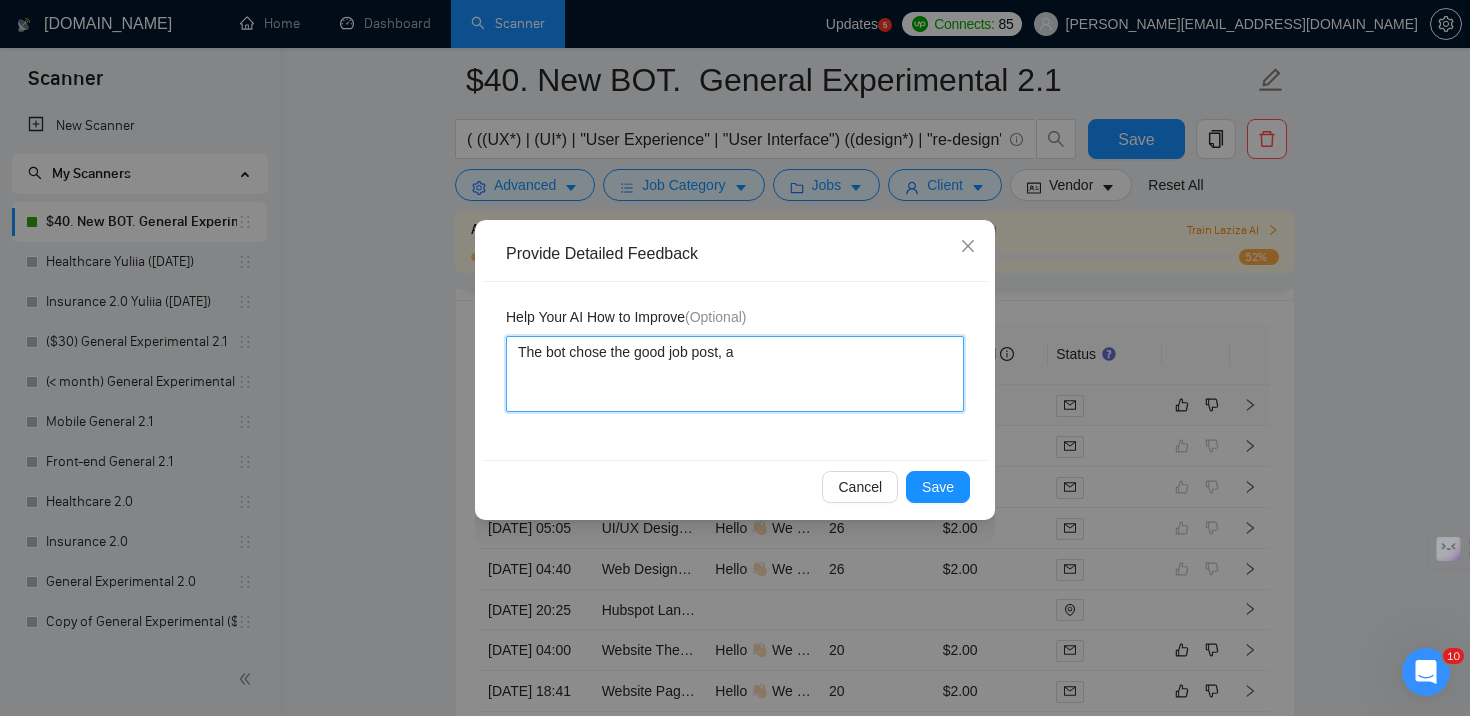 type 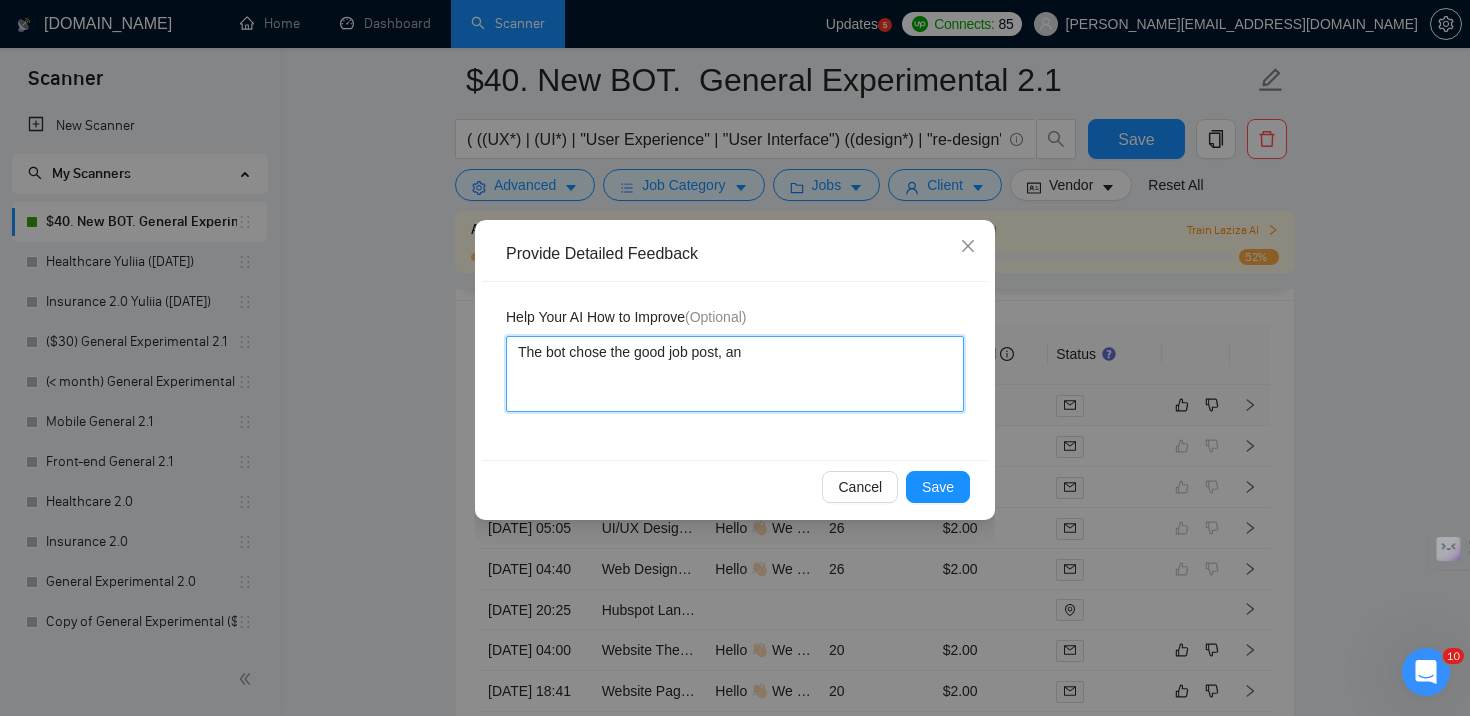 type 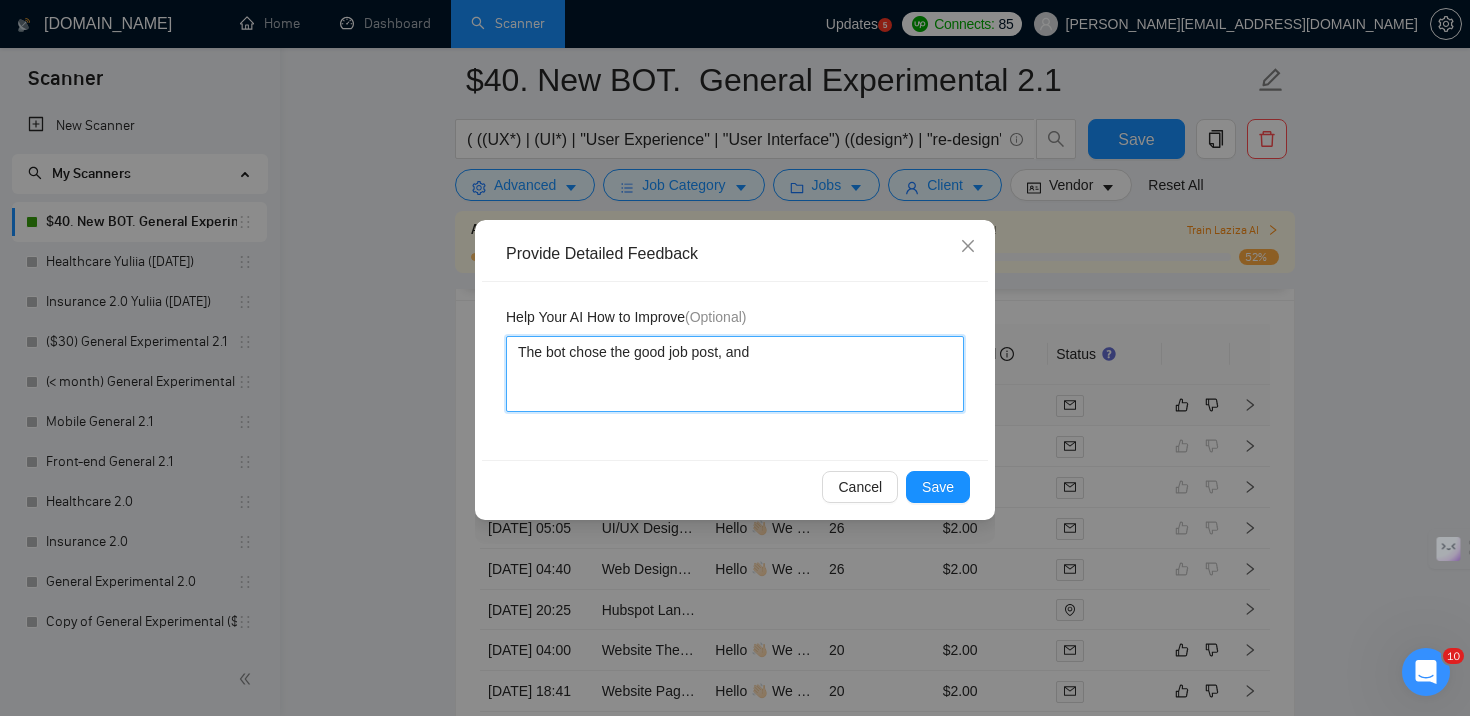 type on "The bot chose the good job post, and" 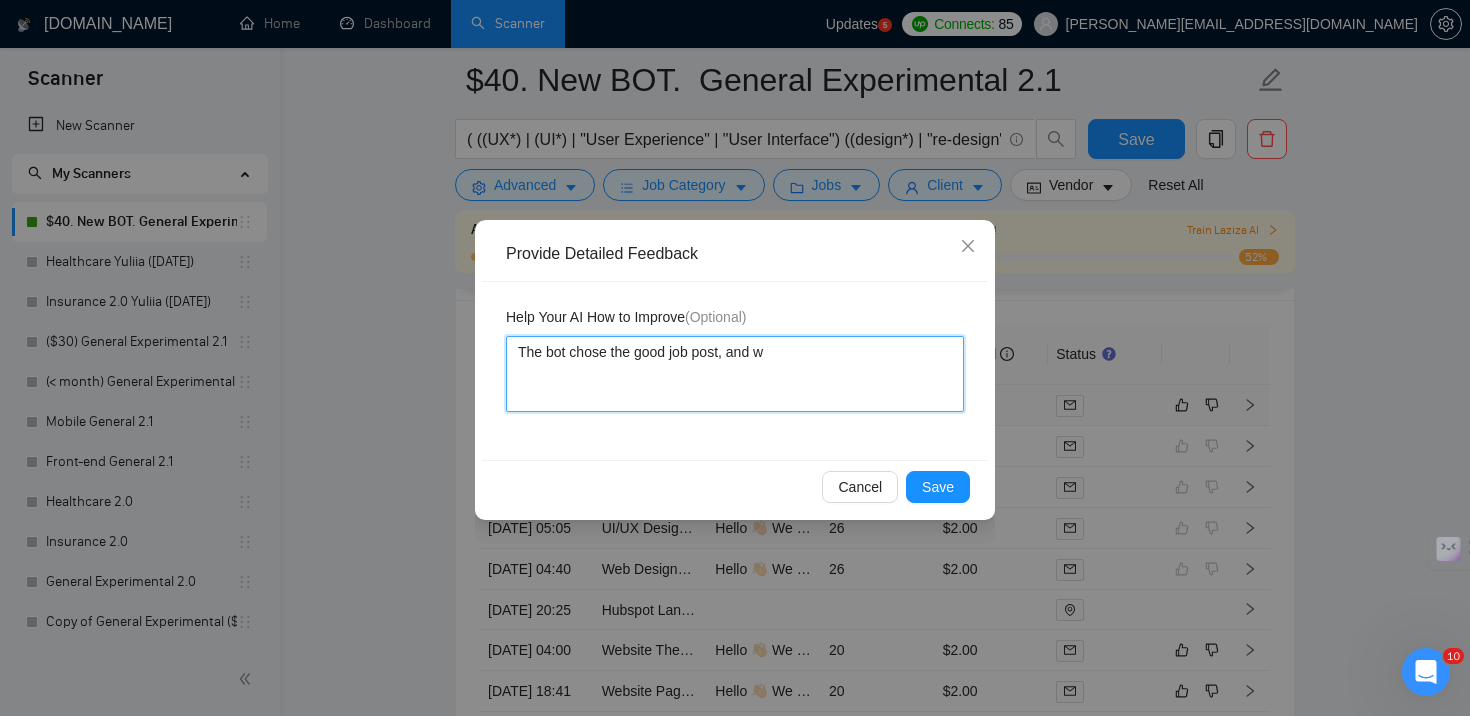 type 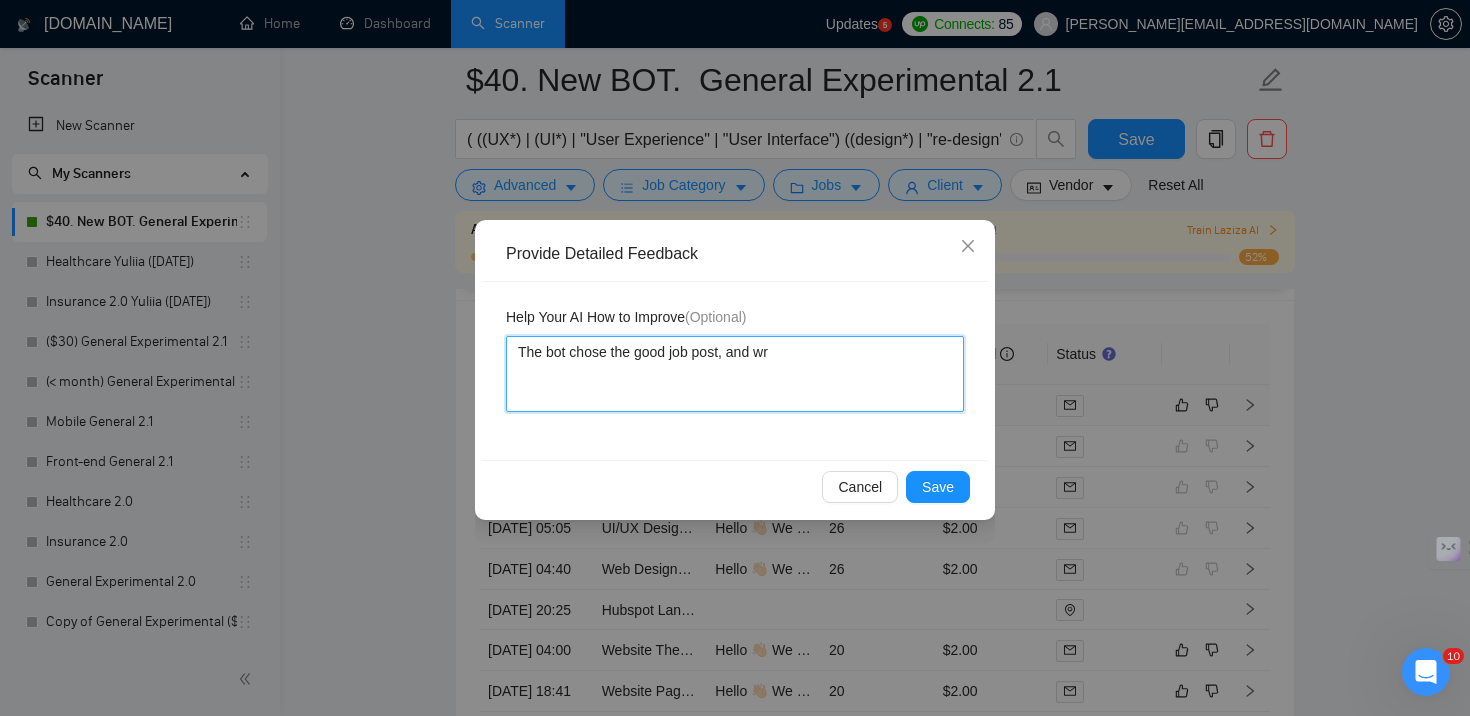 type 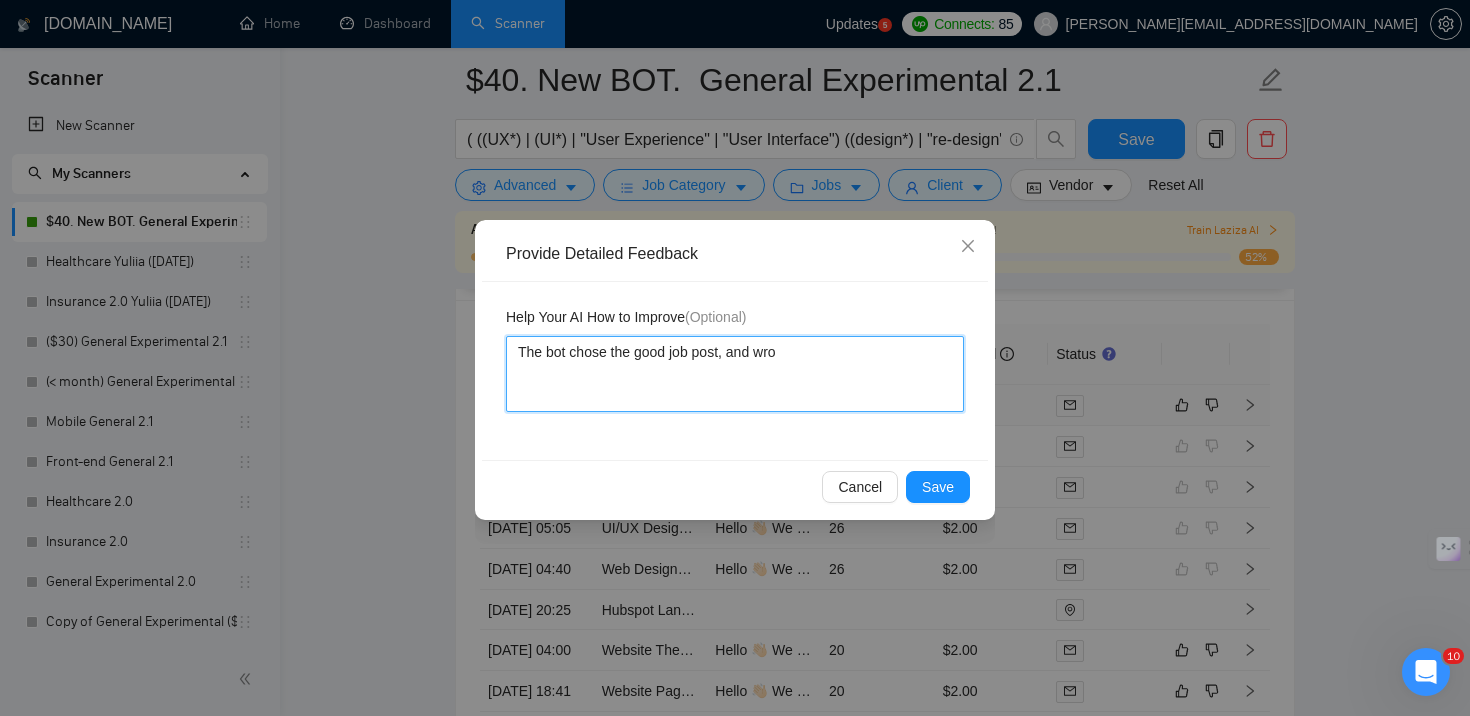 type 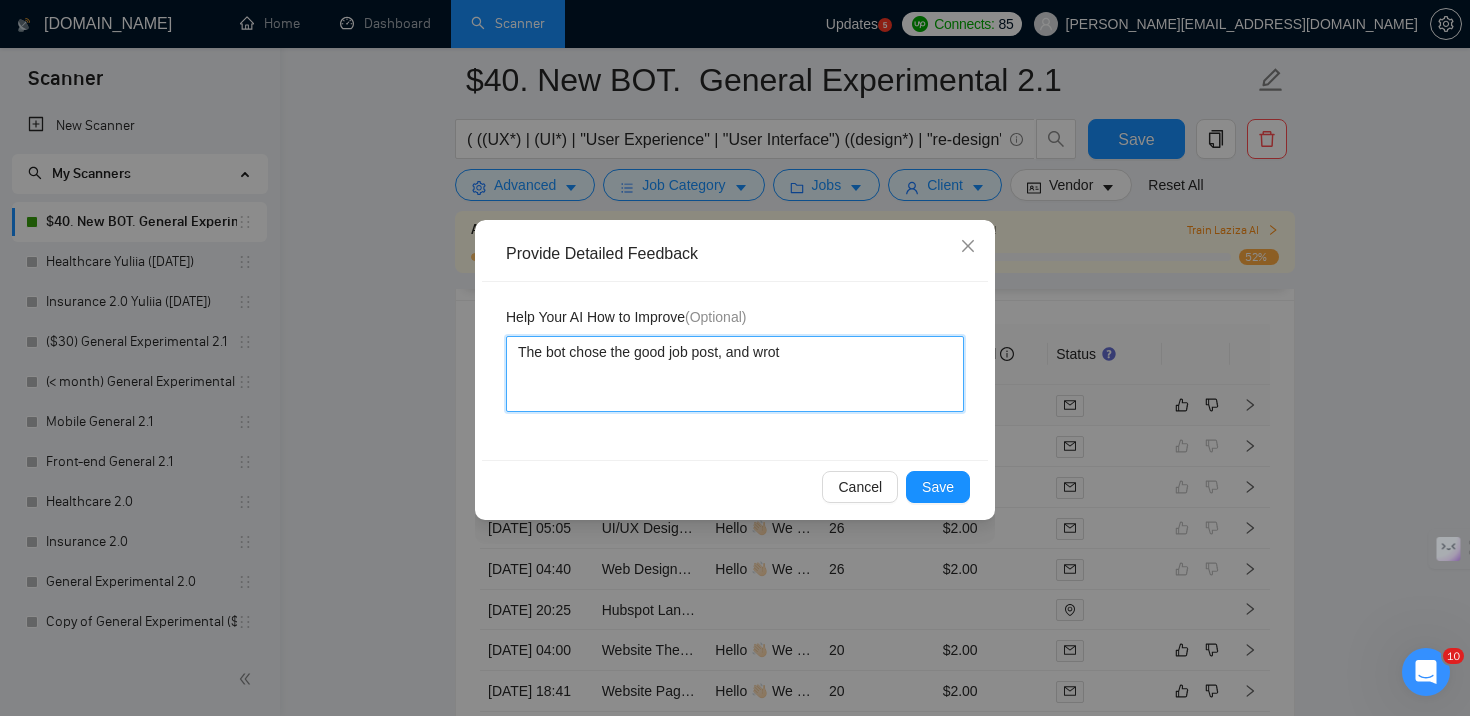 type 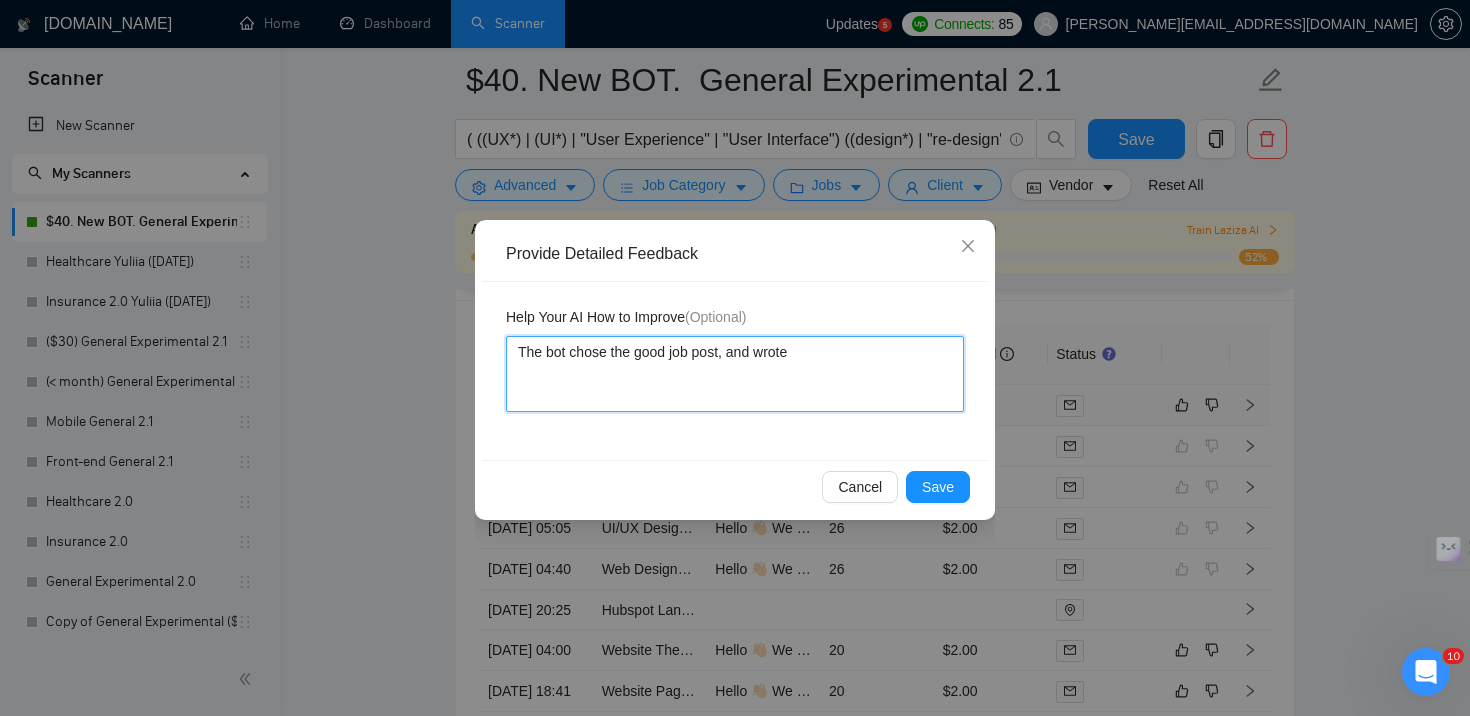 type on "The bot chose the good job post, and wrote" 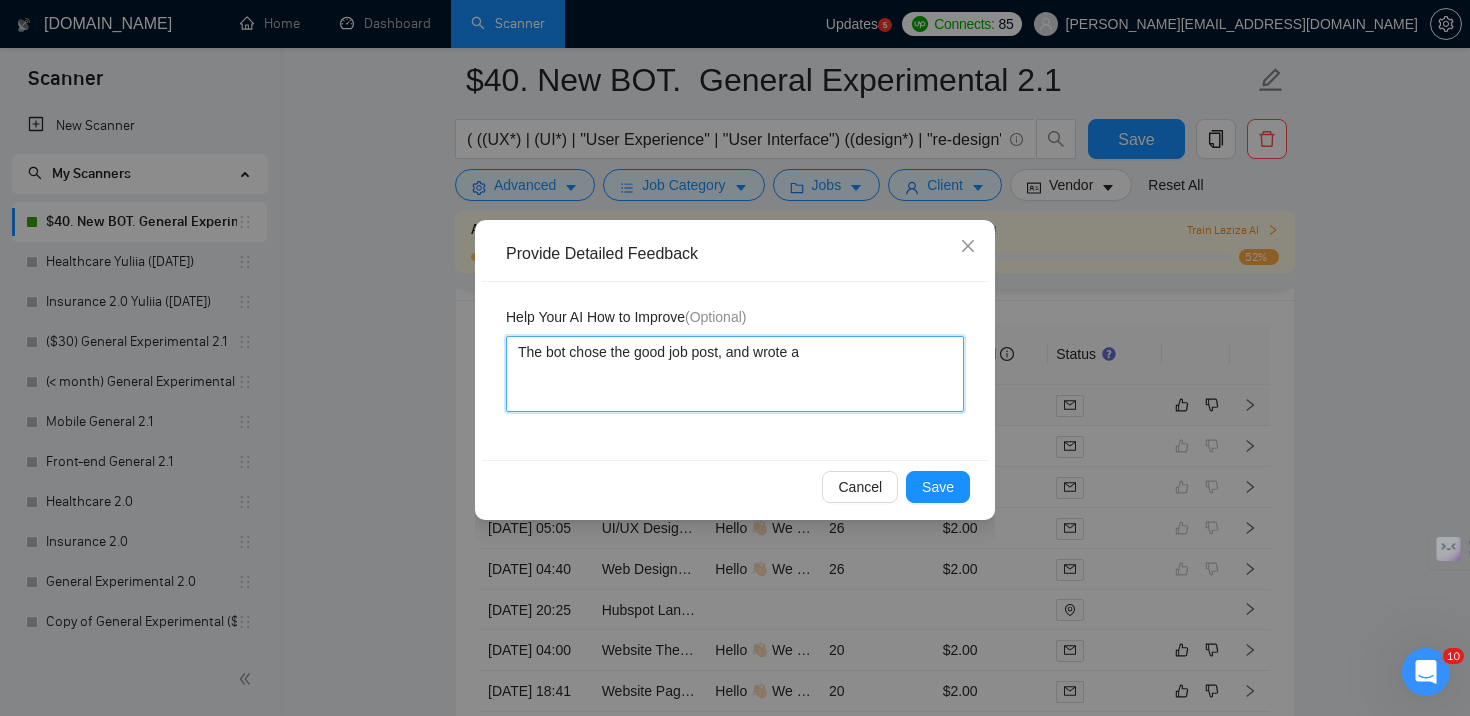 type 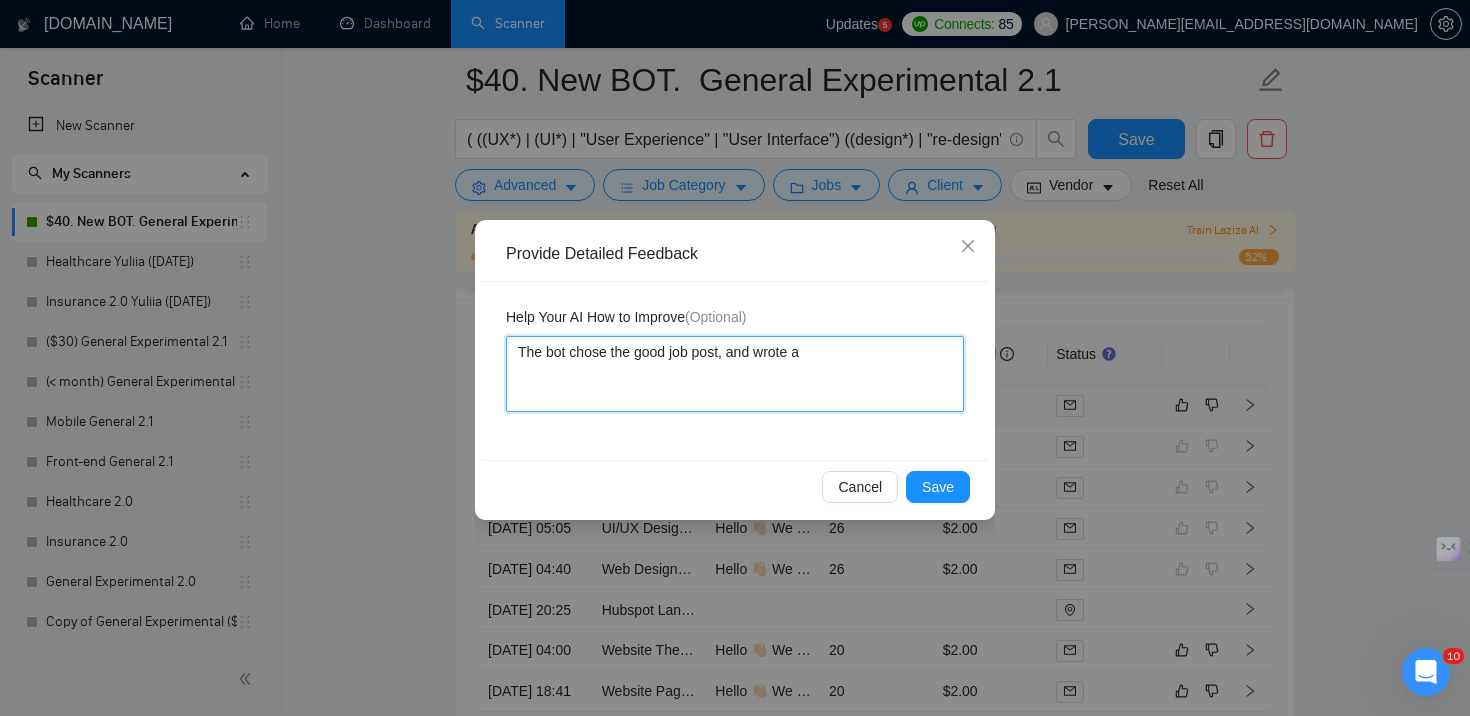 type on "The bot chose the good job post, and wrote a" 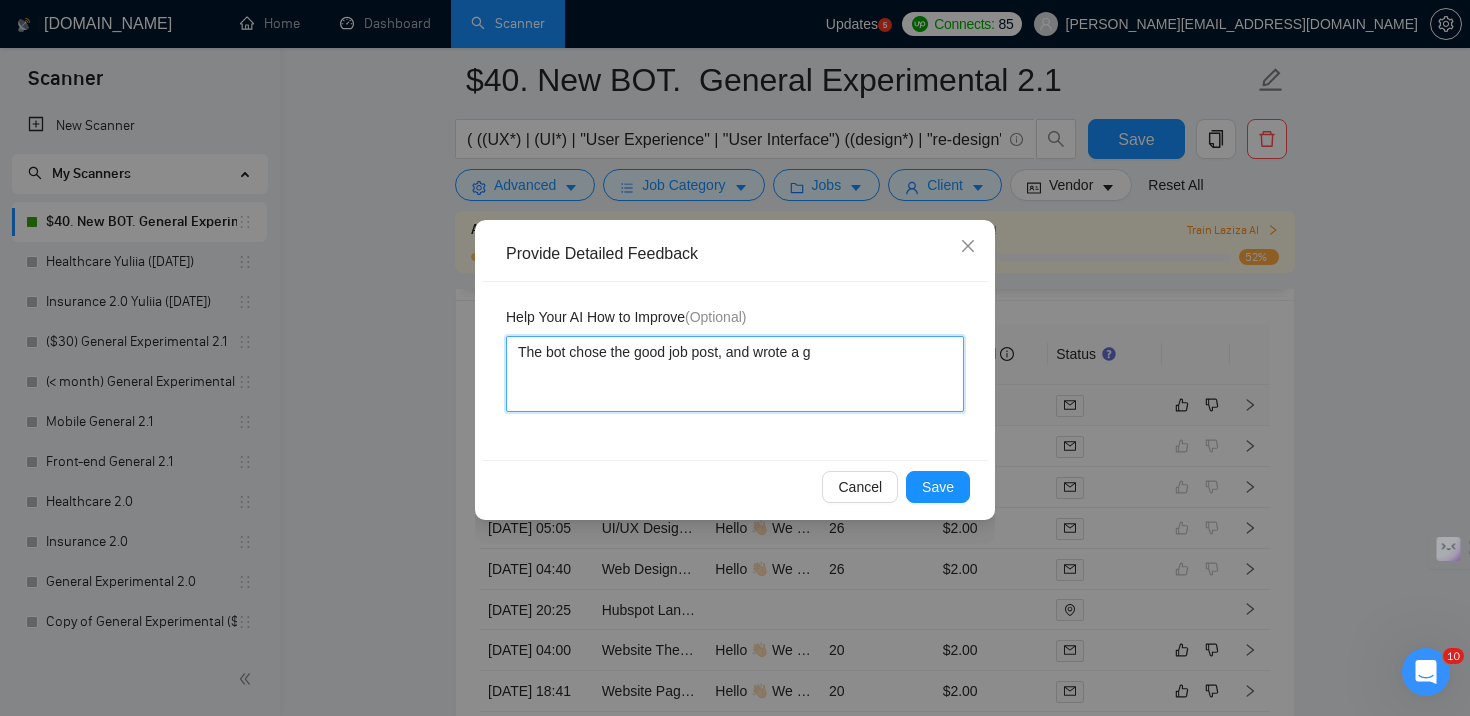 type 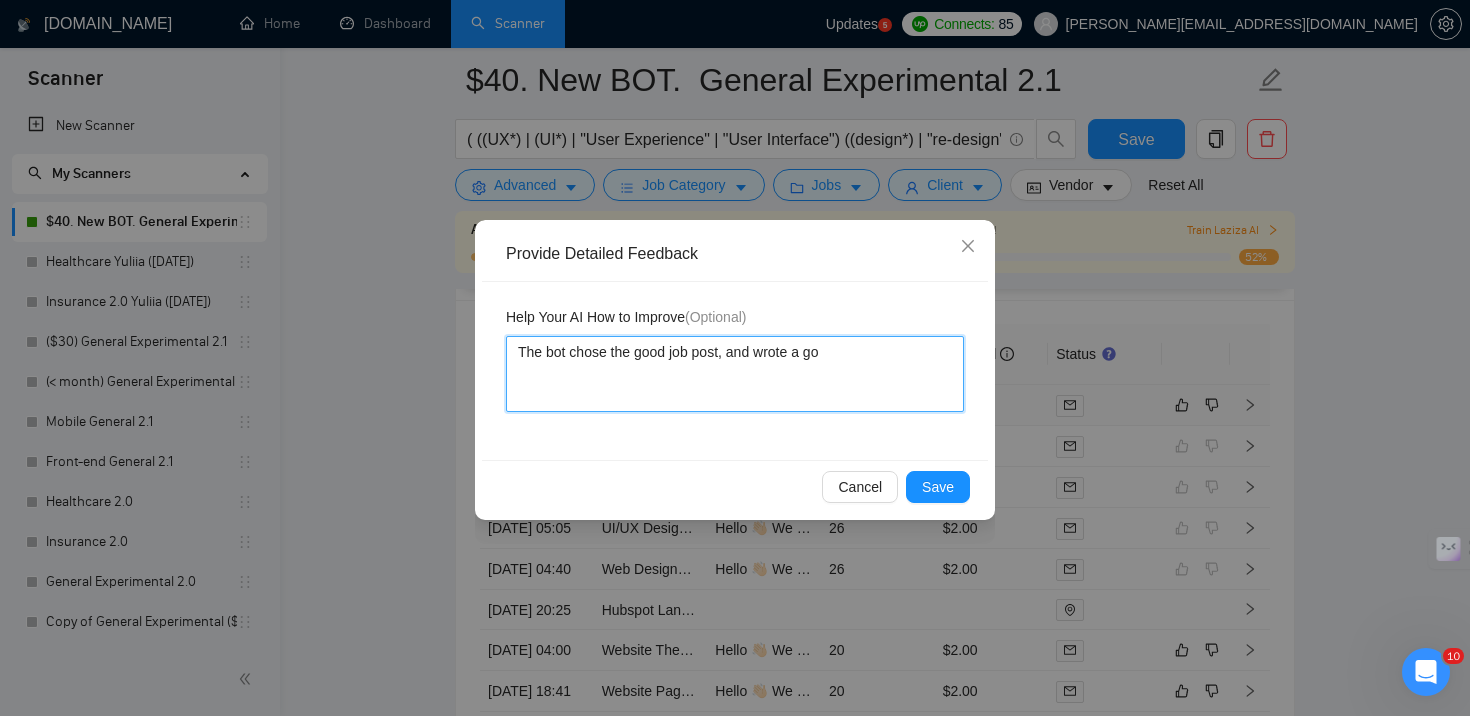 type 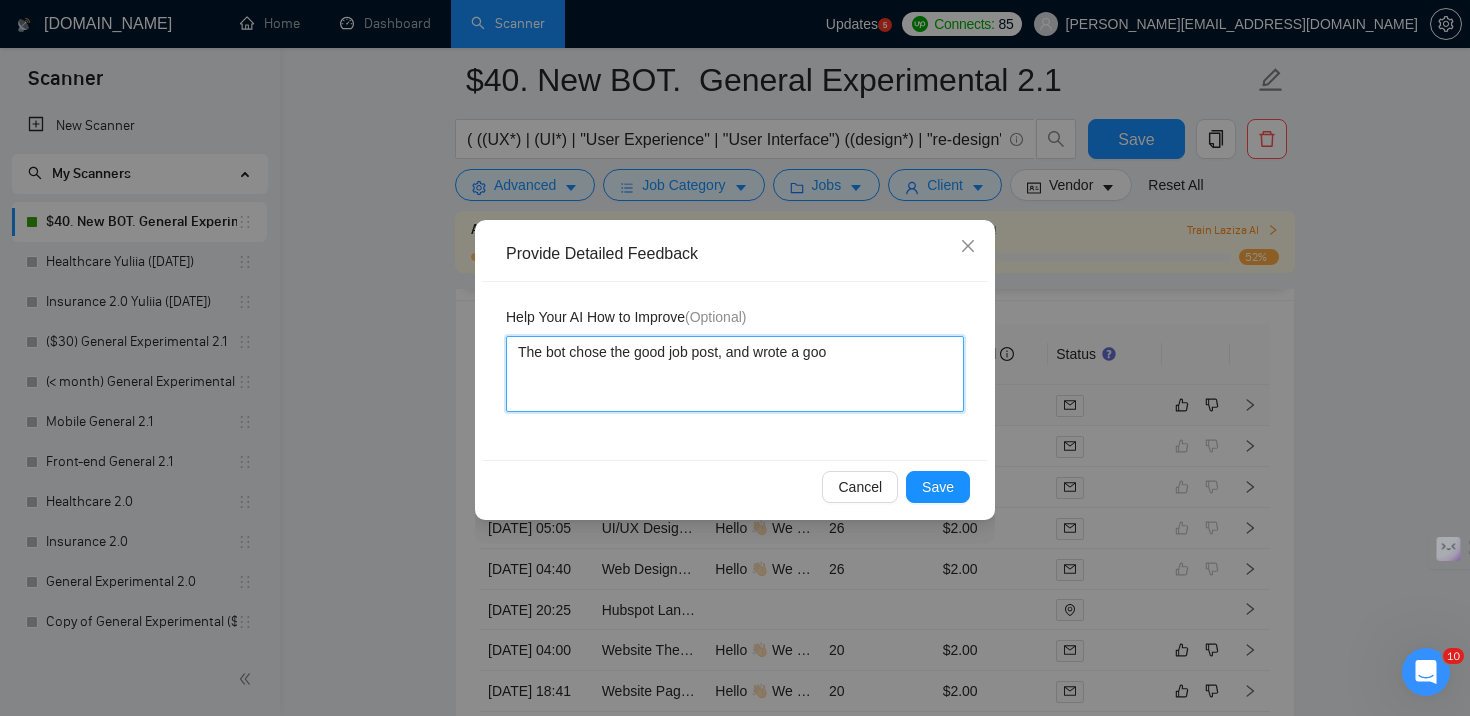 type 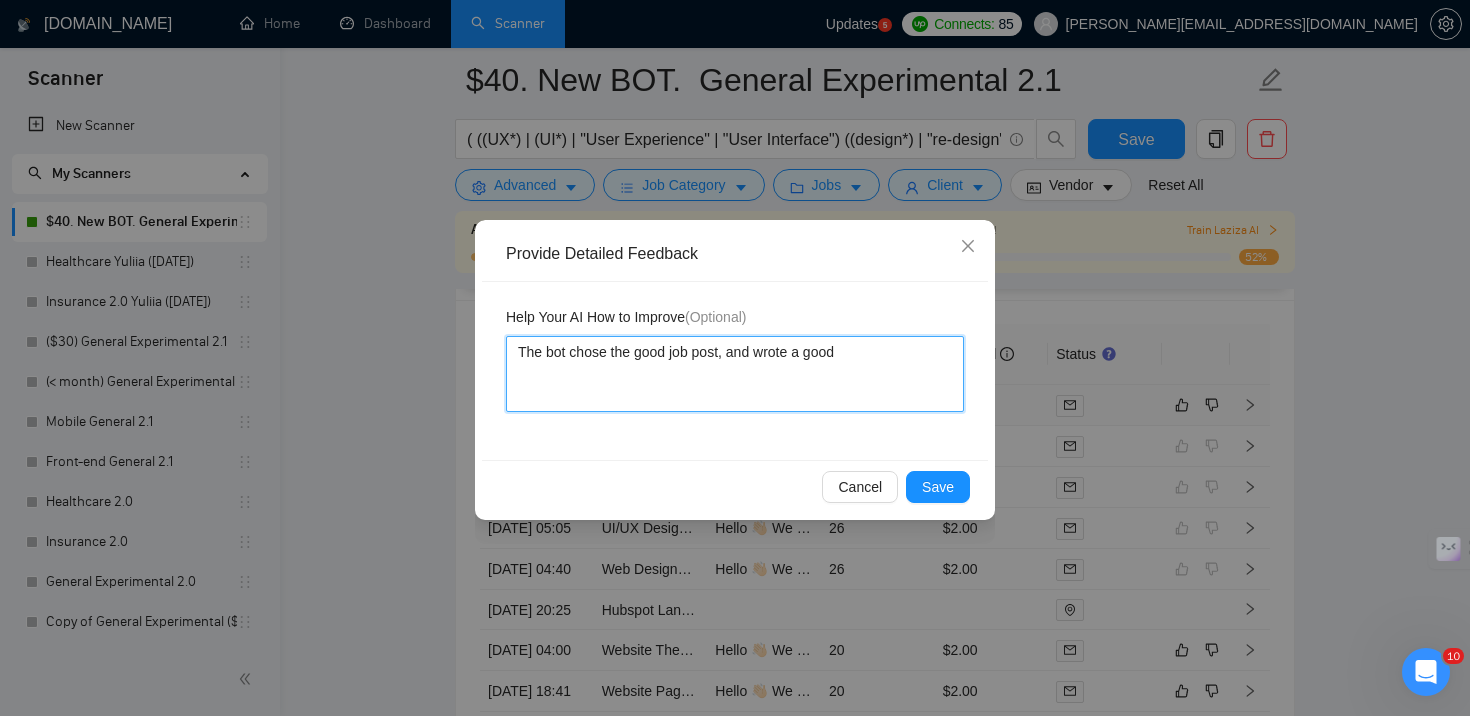 type 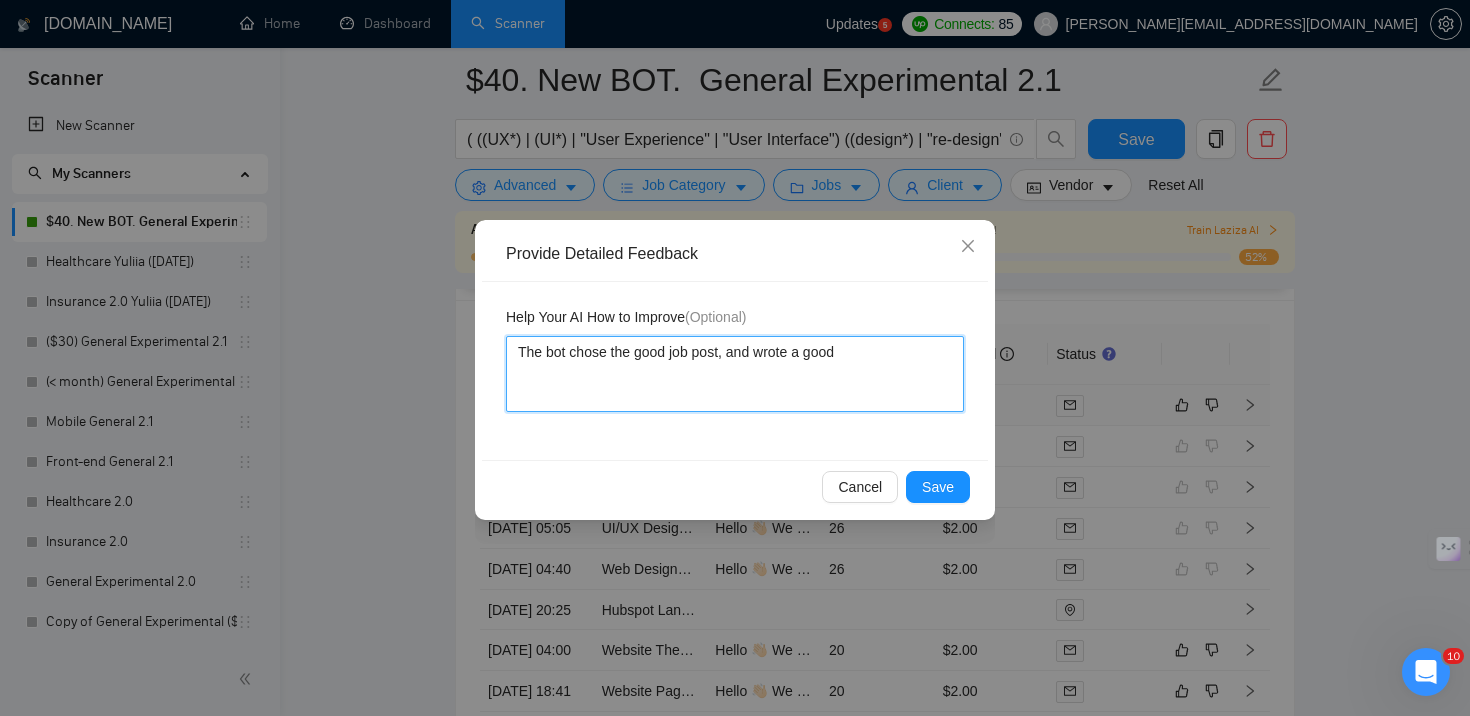 type 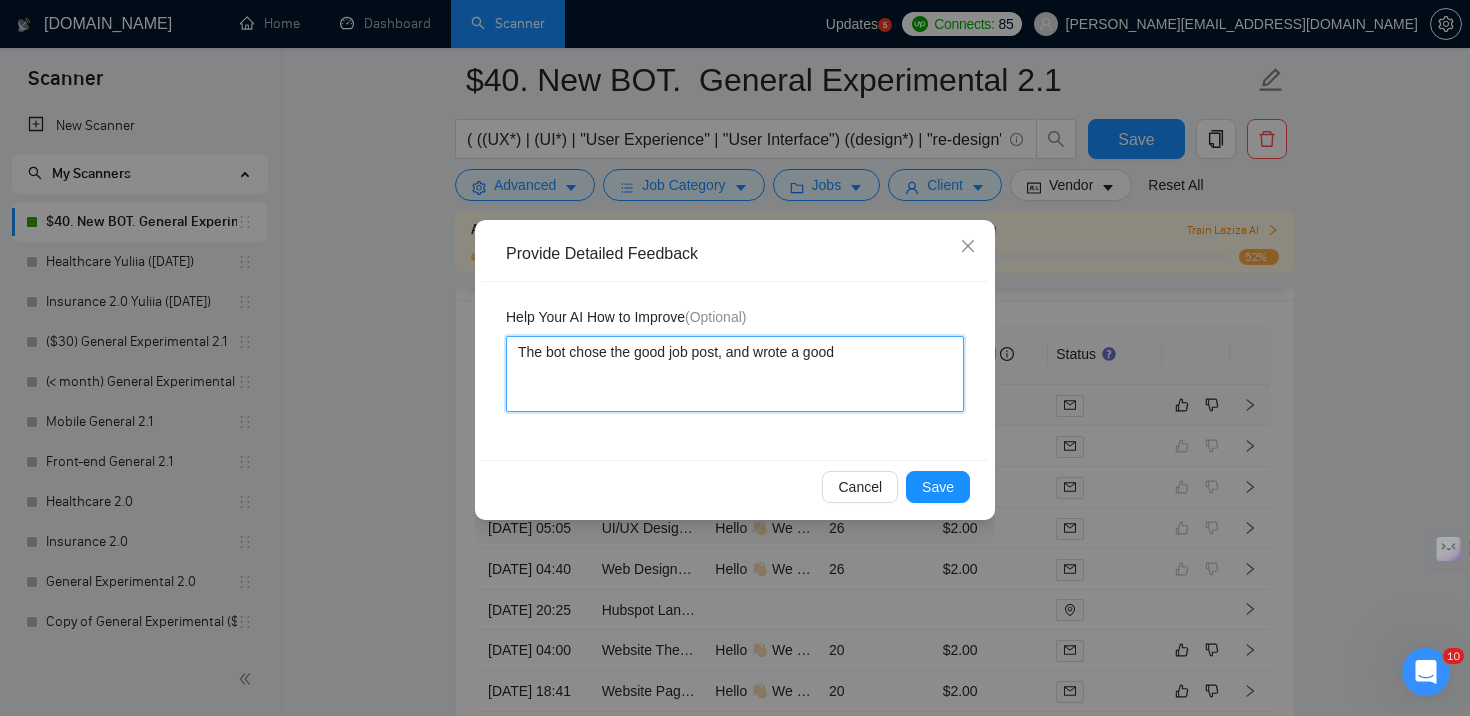 type on "The bot chose the good job post, and wrote a good g" 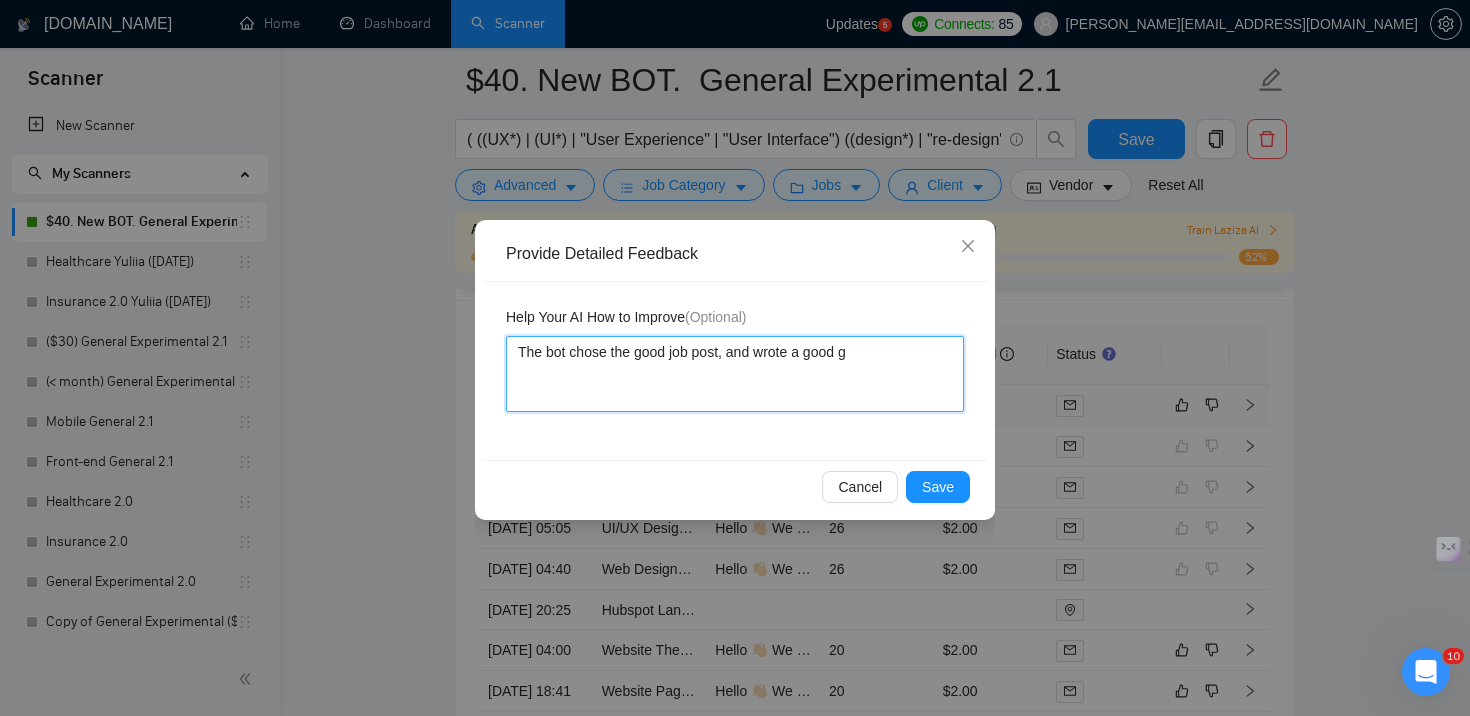 type 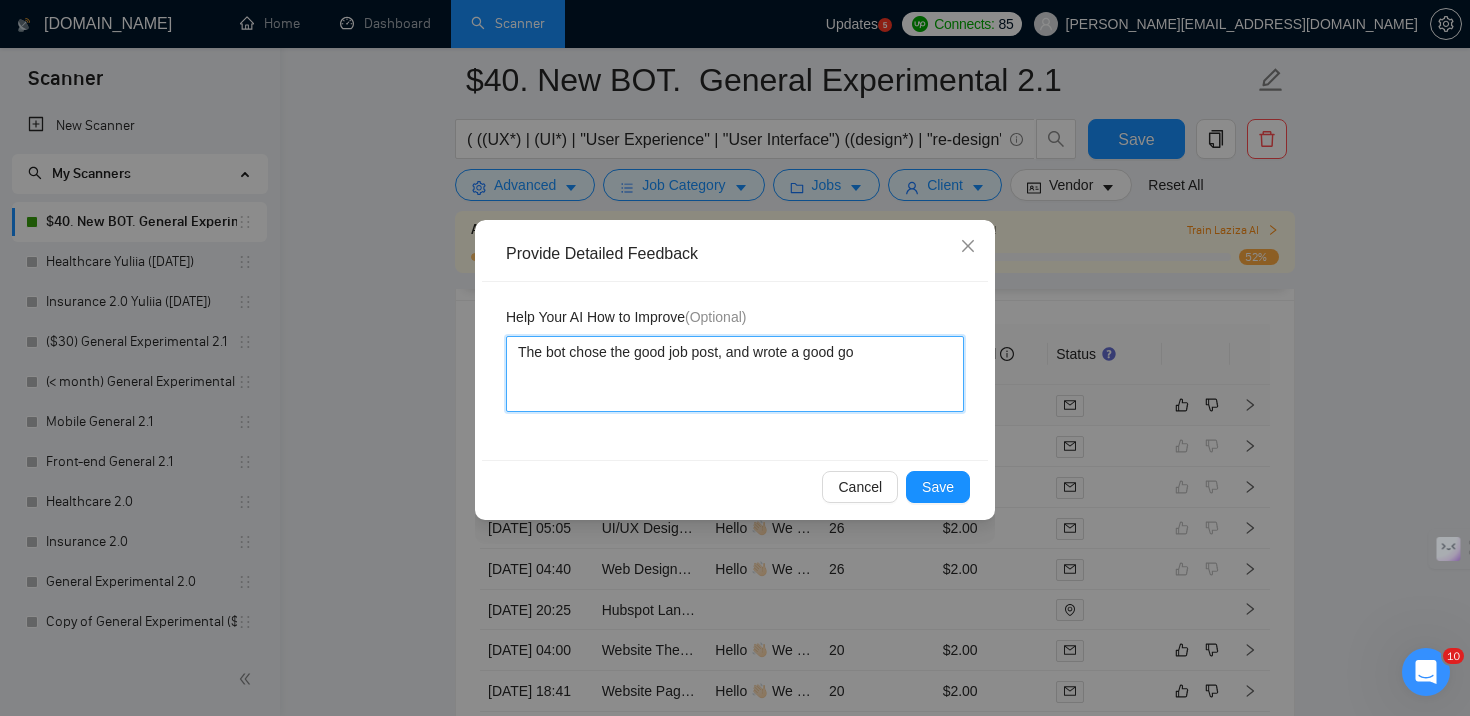 type 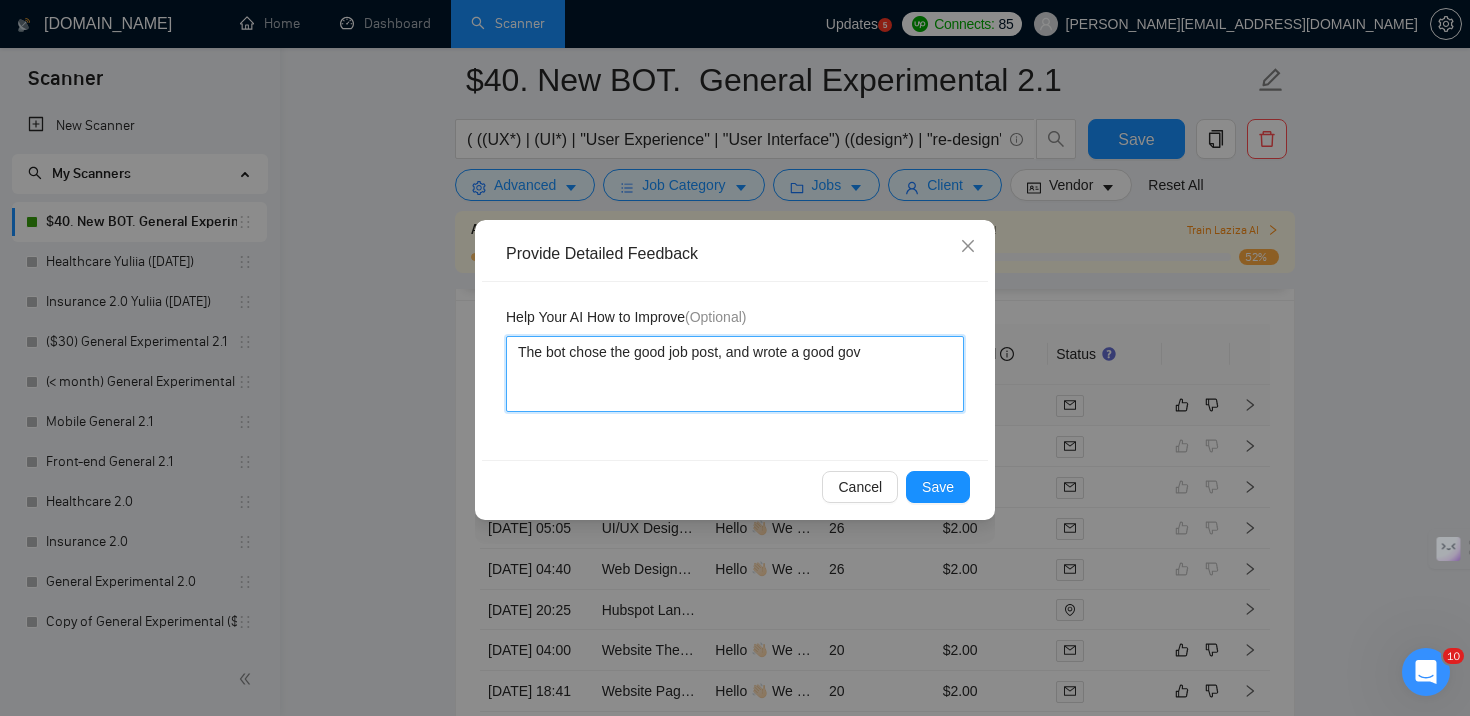 type 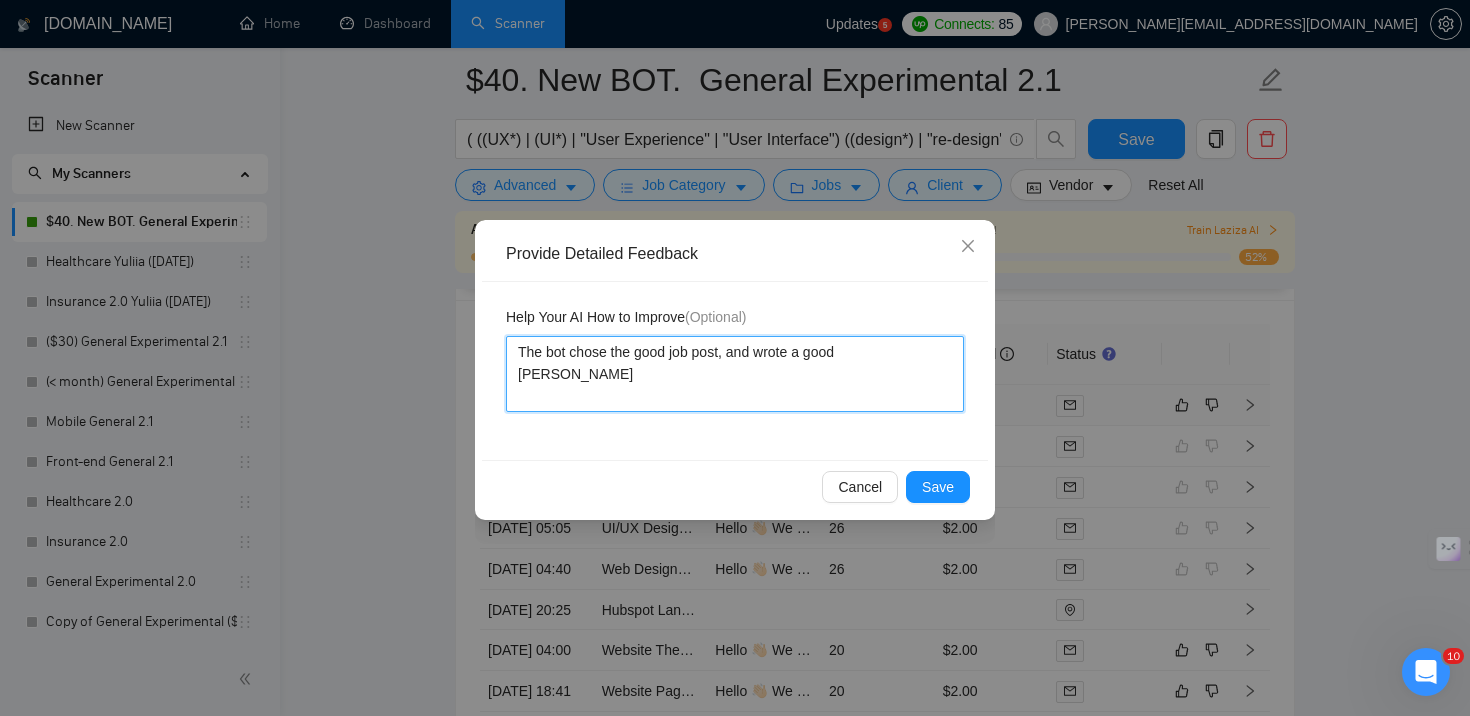 type 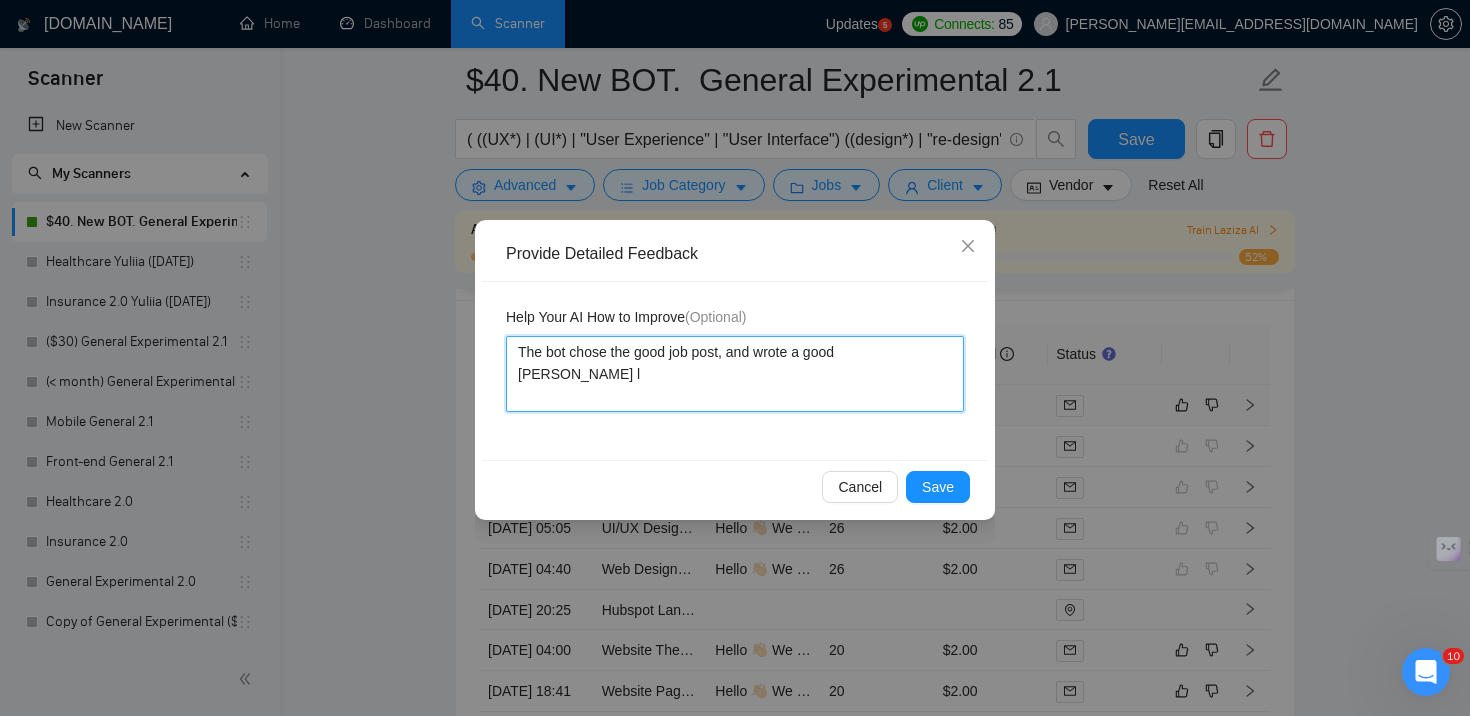 type 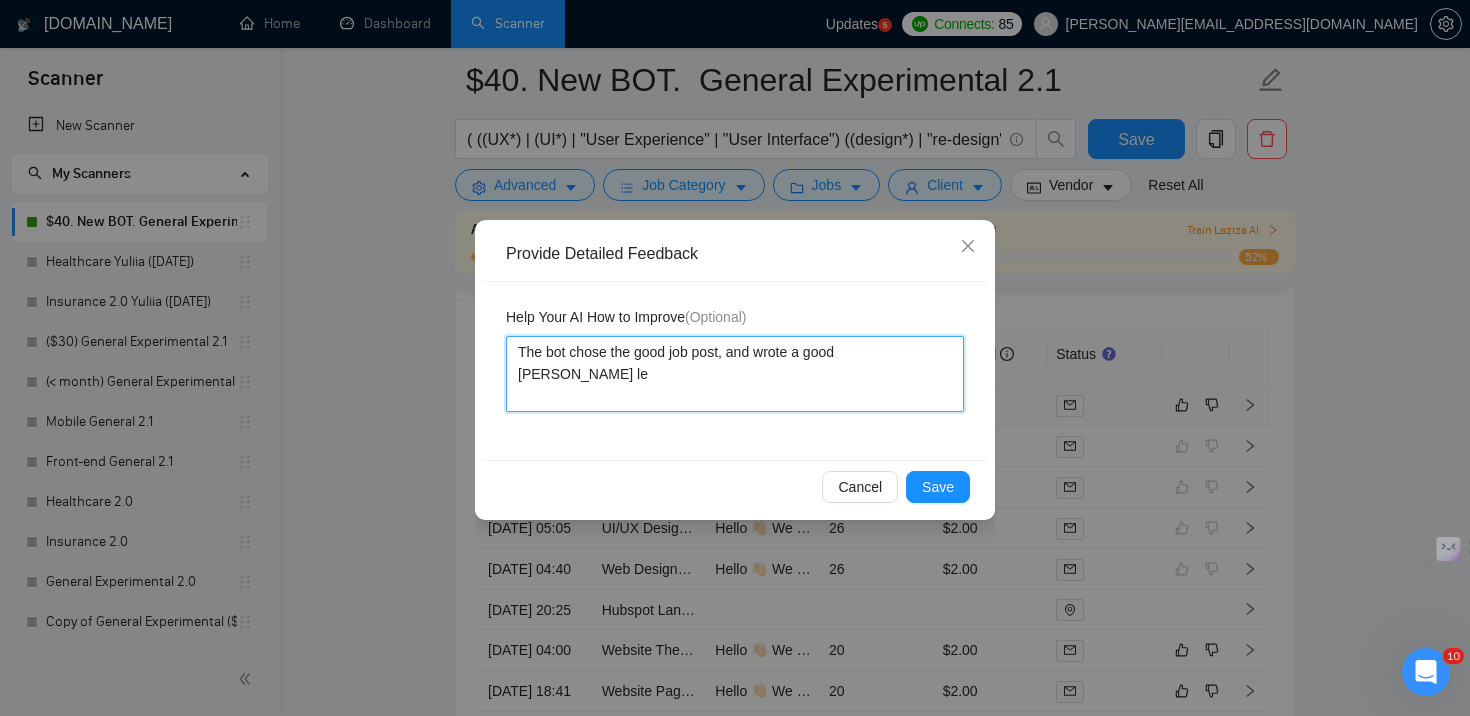 type 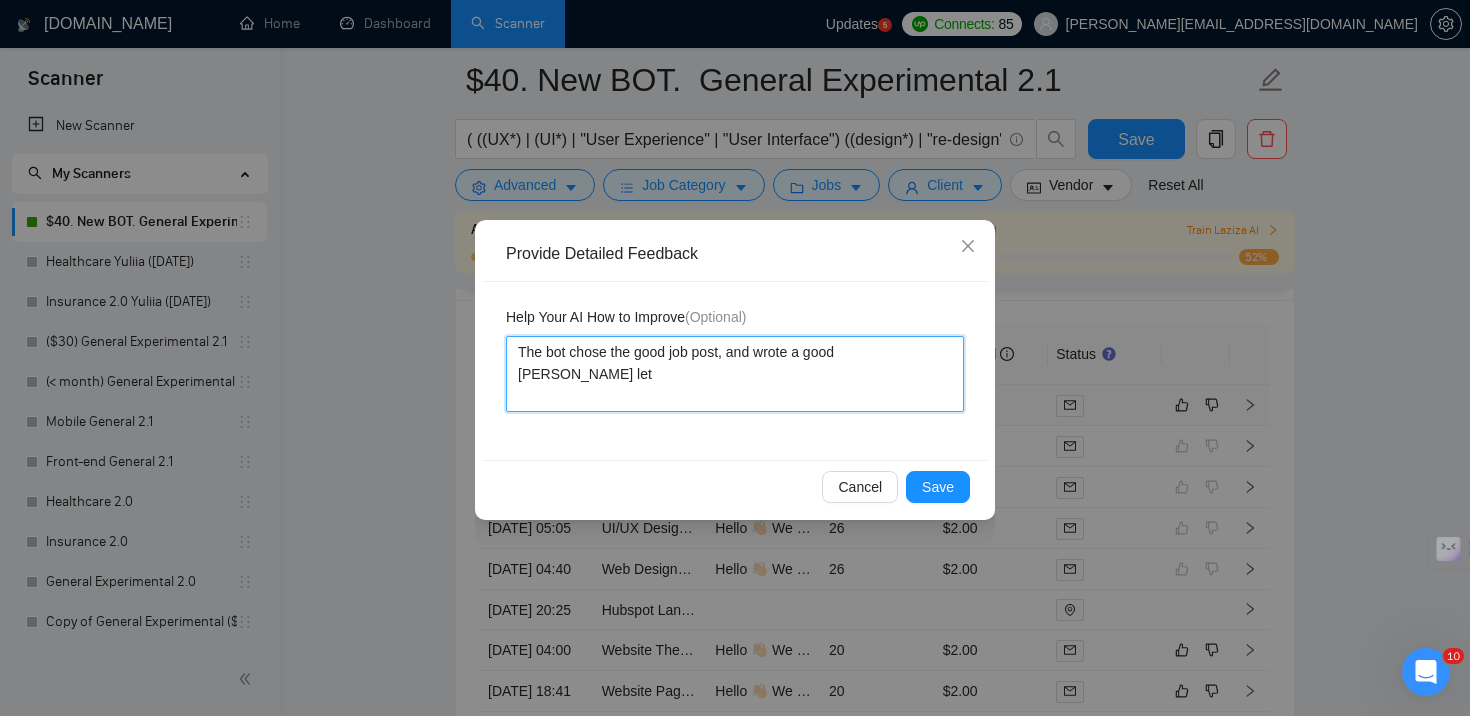 type 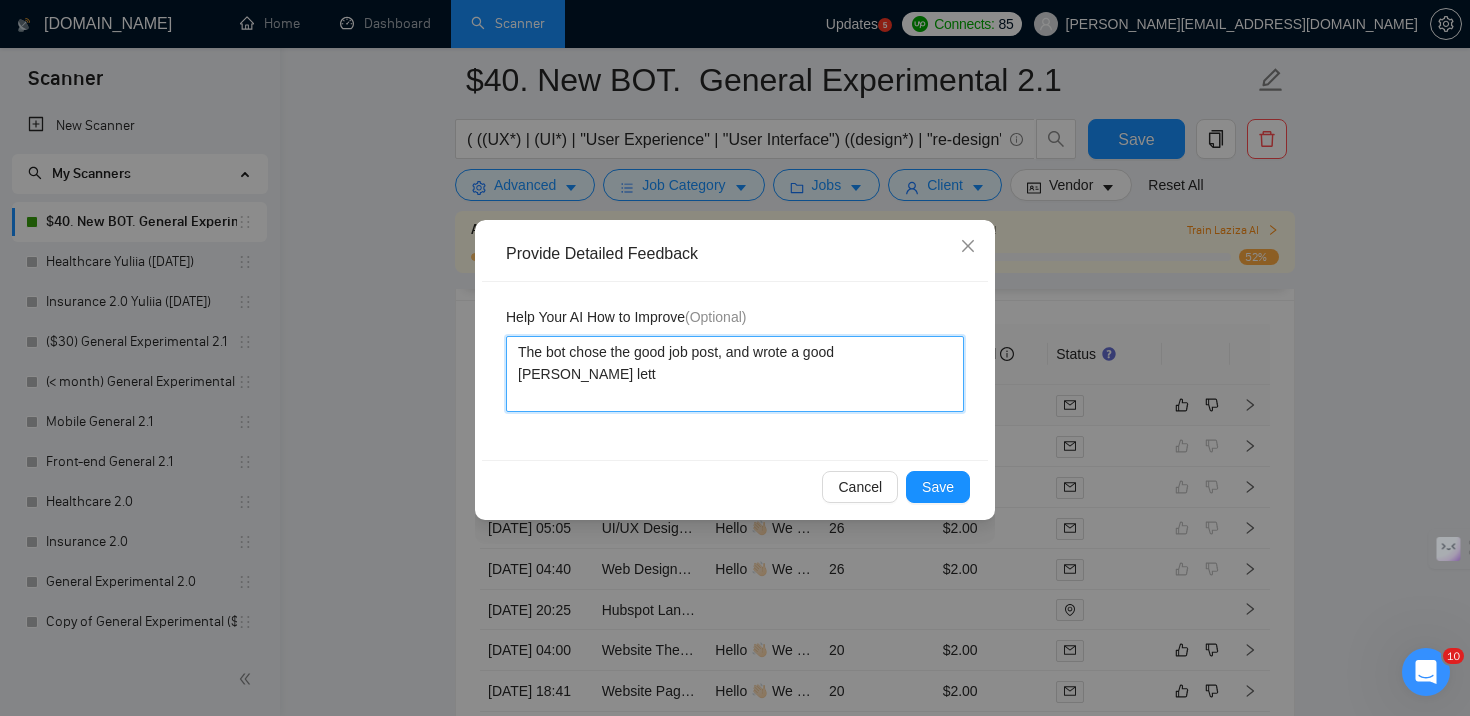type 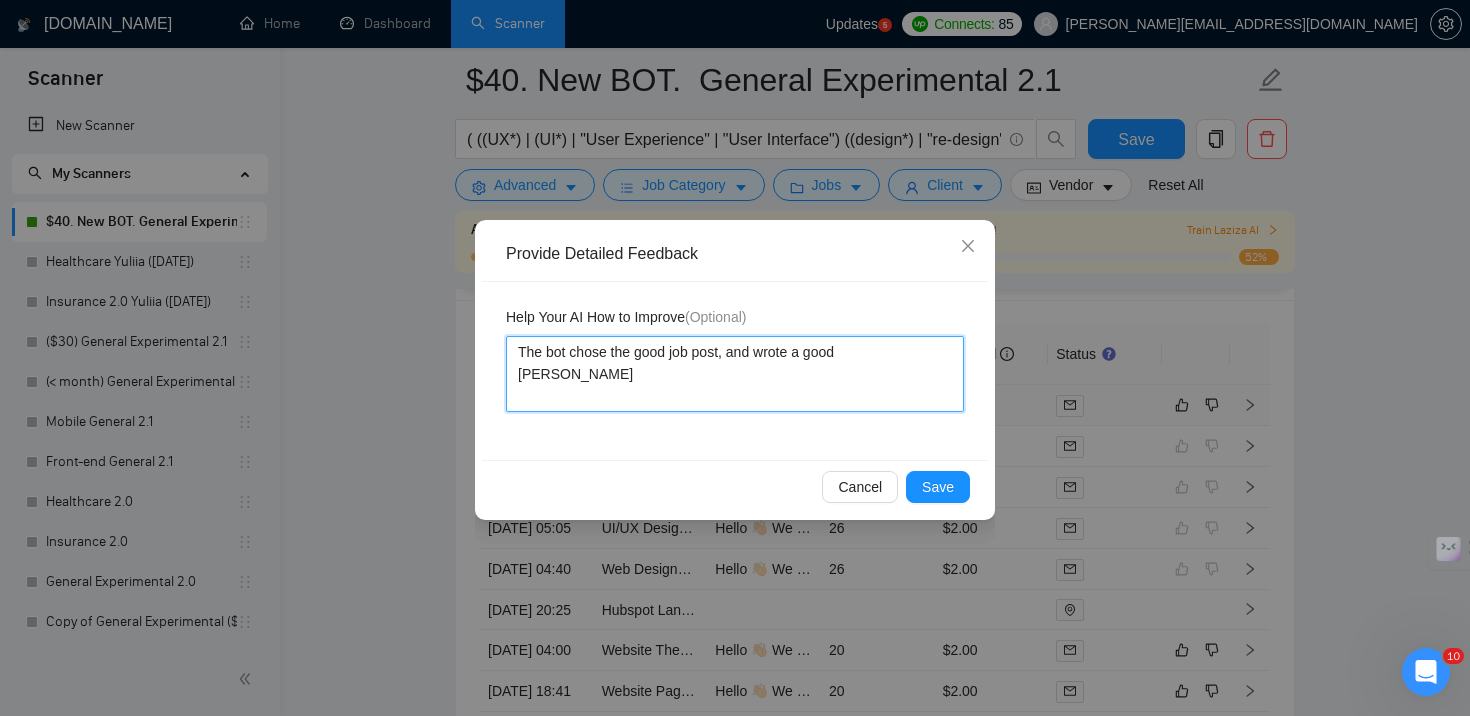 type 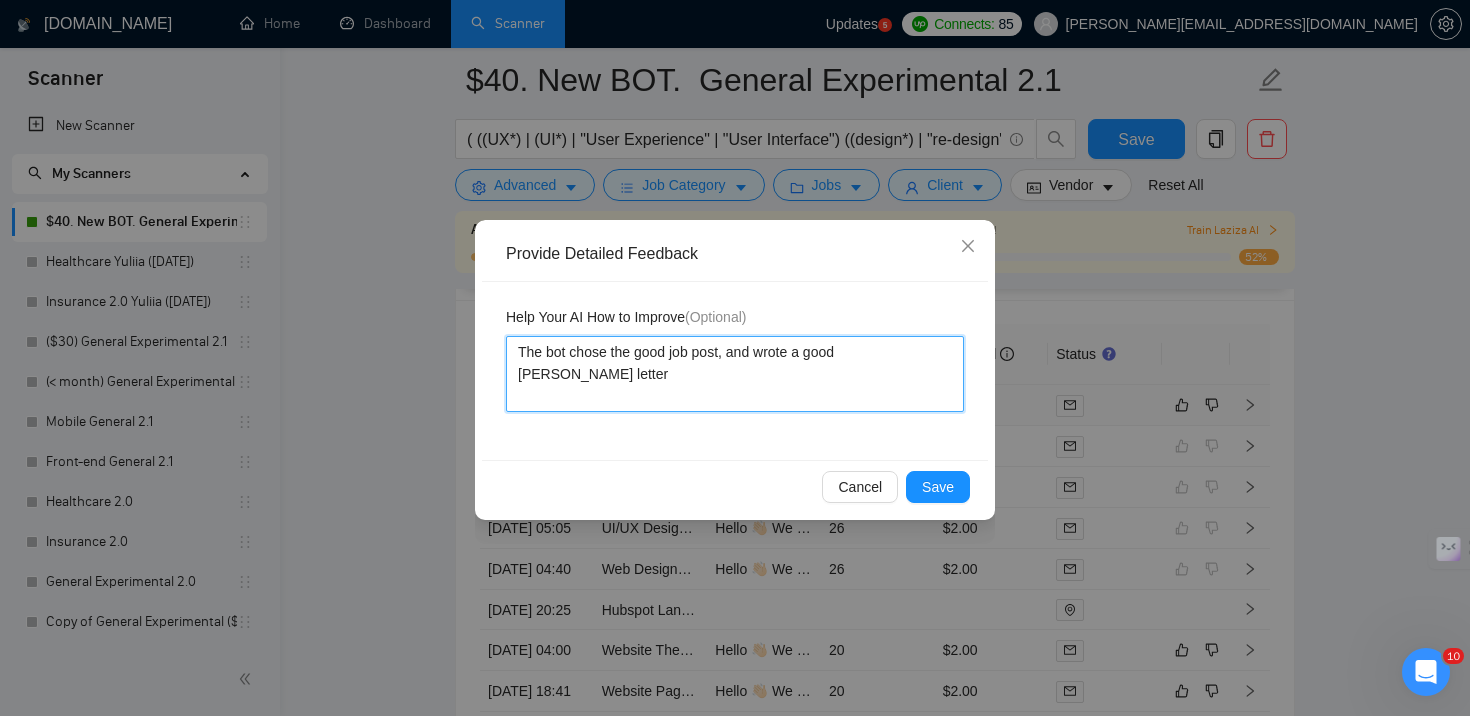type 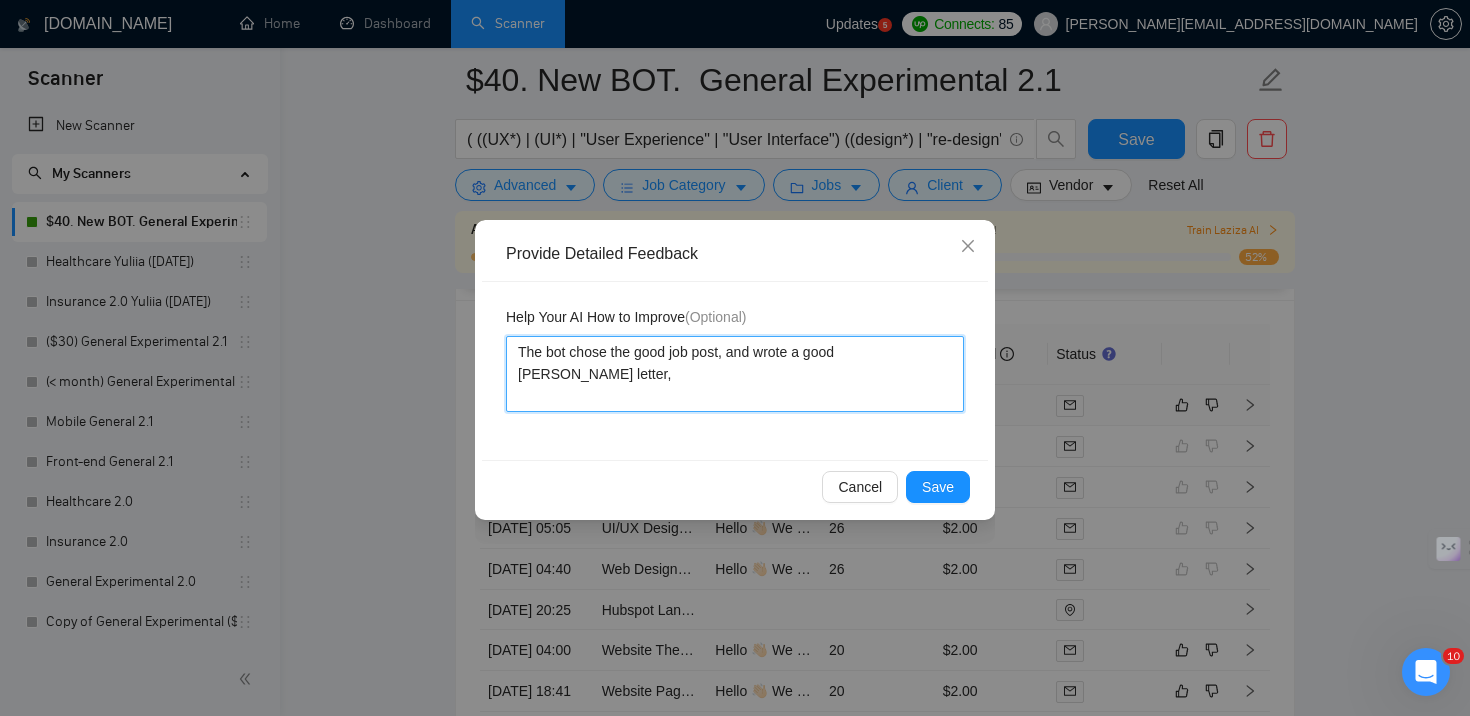 type 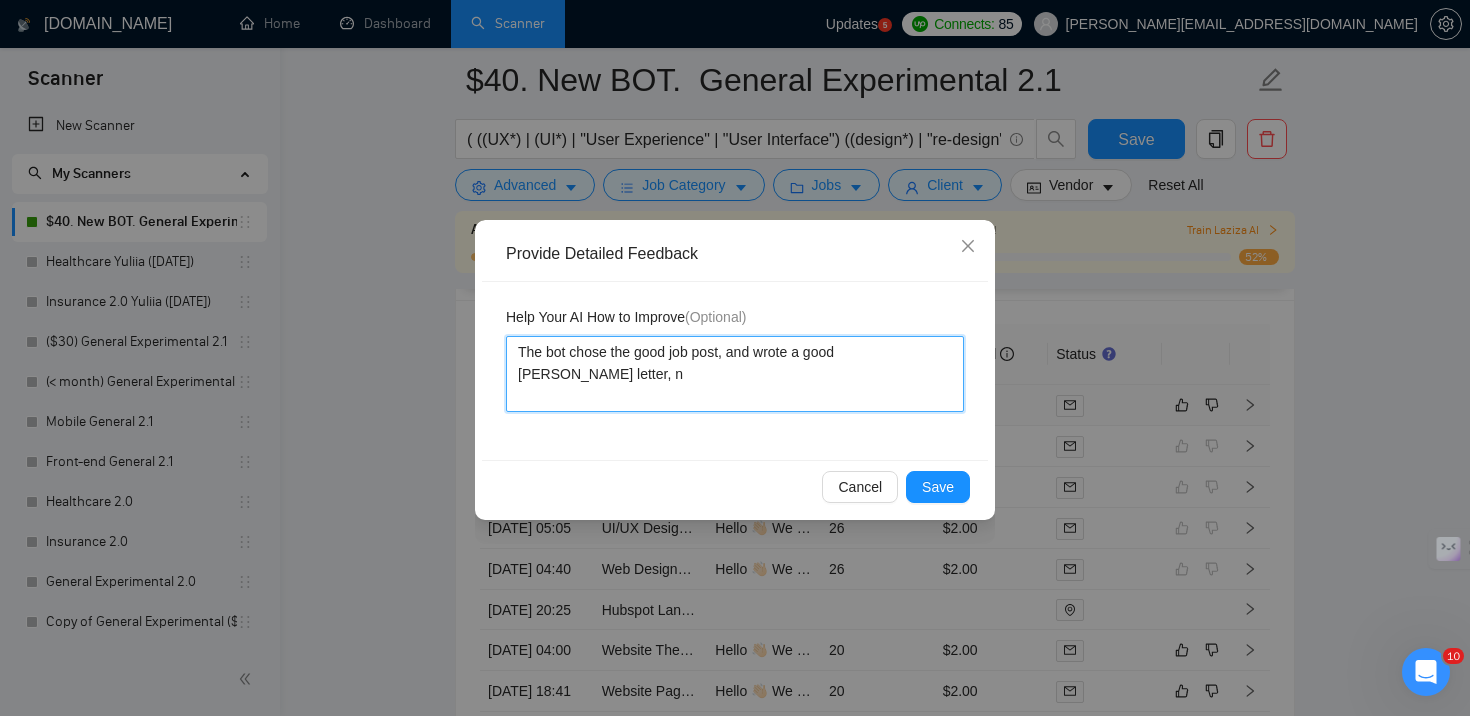 type 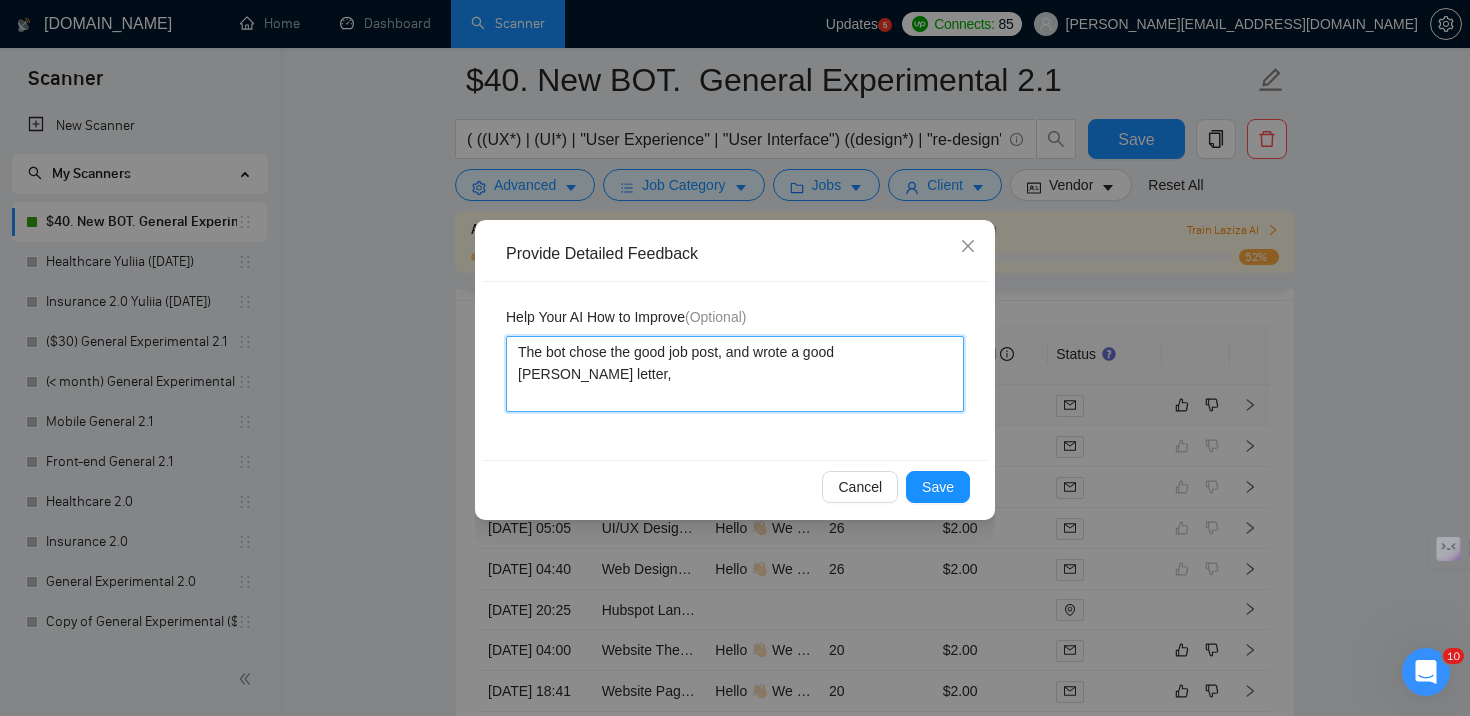 type 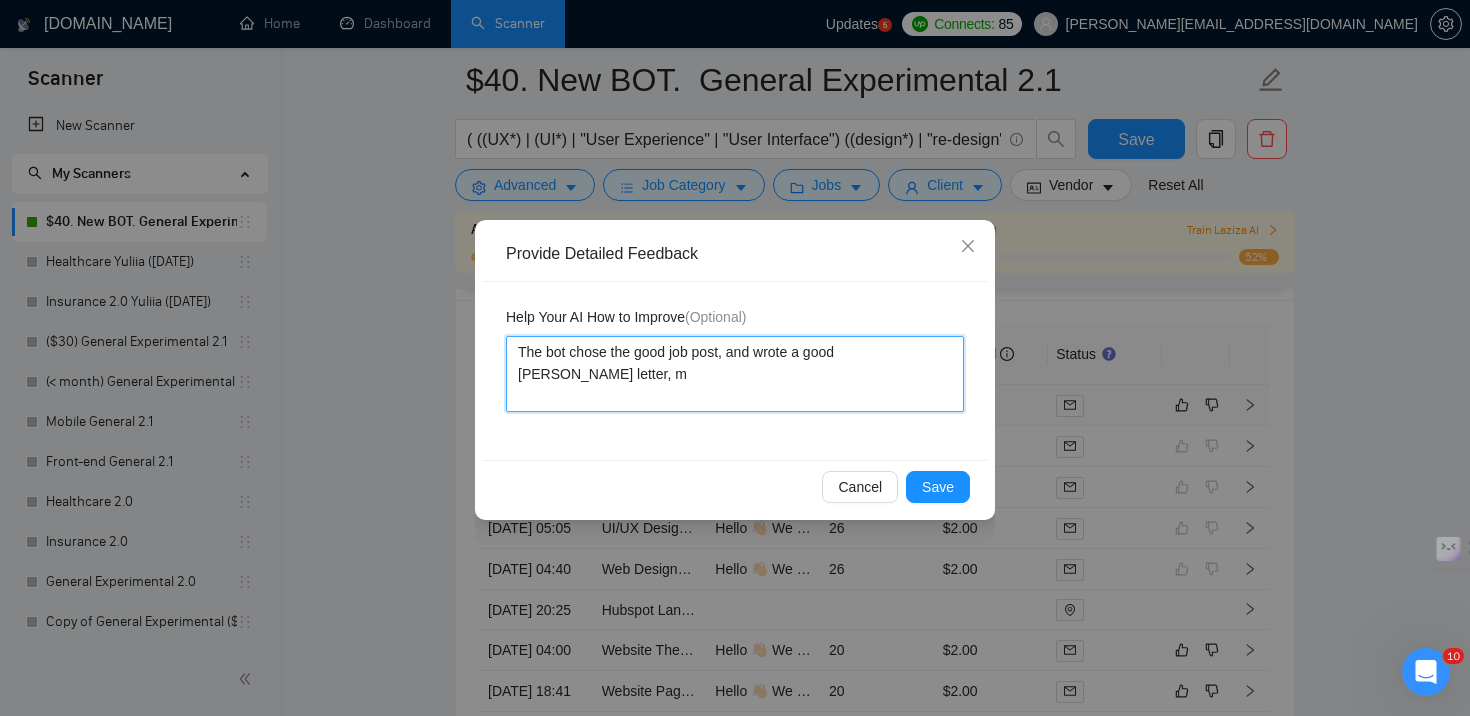 type on "The bot chose the good job post, and wrote a good gover letter, me" 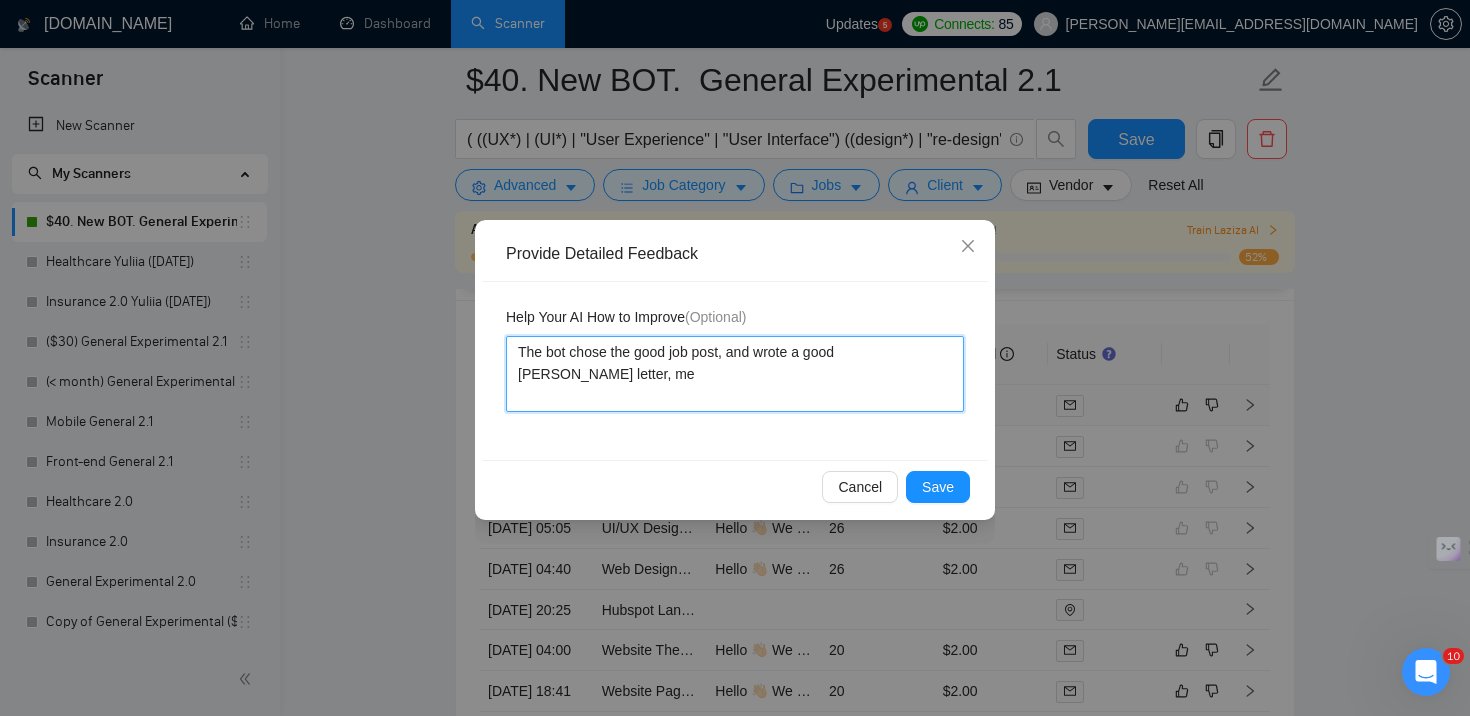 type 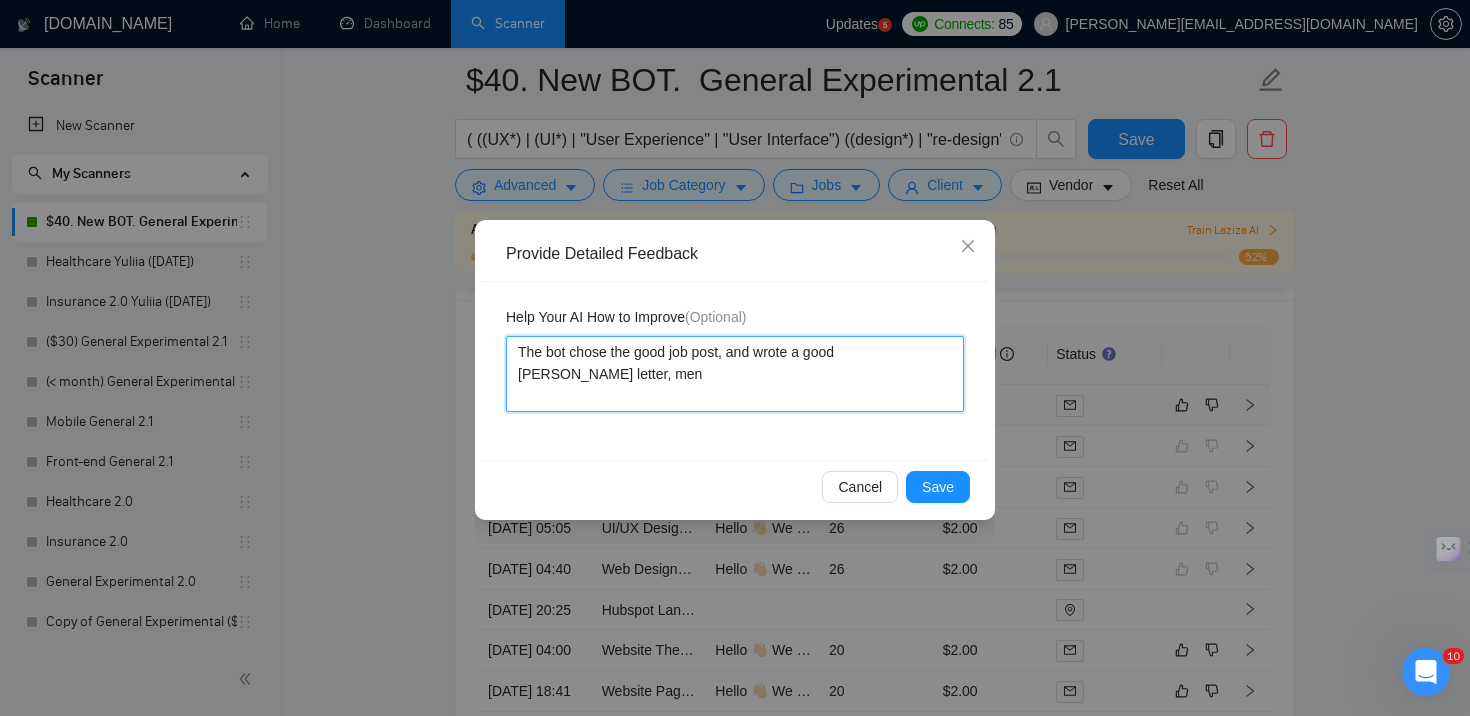 type 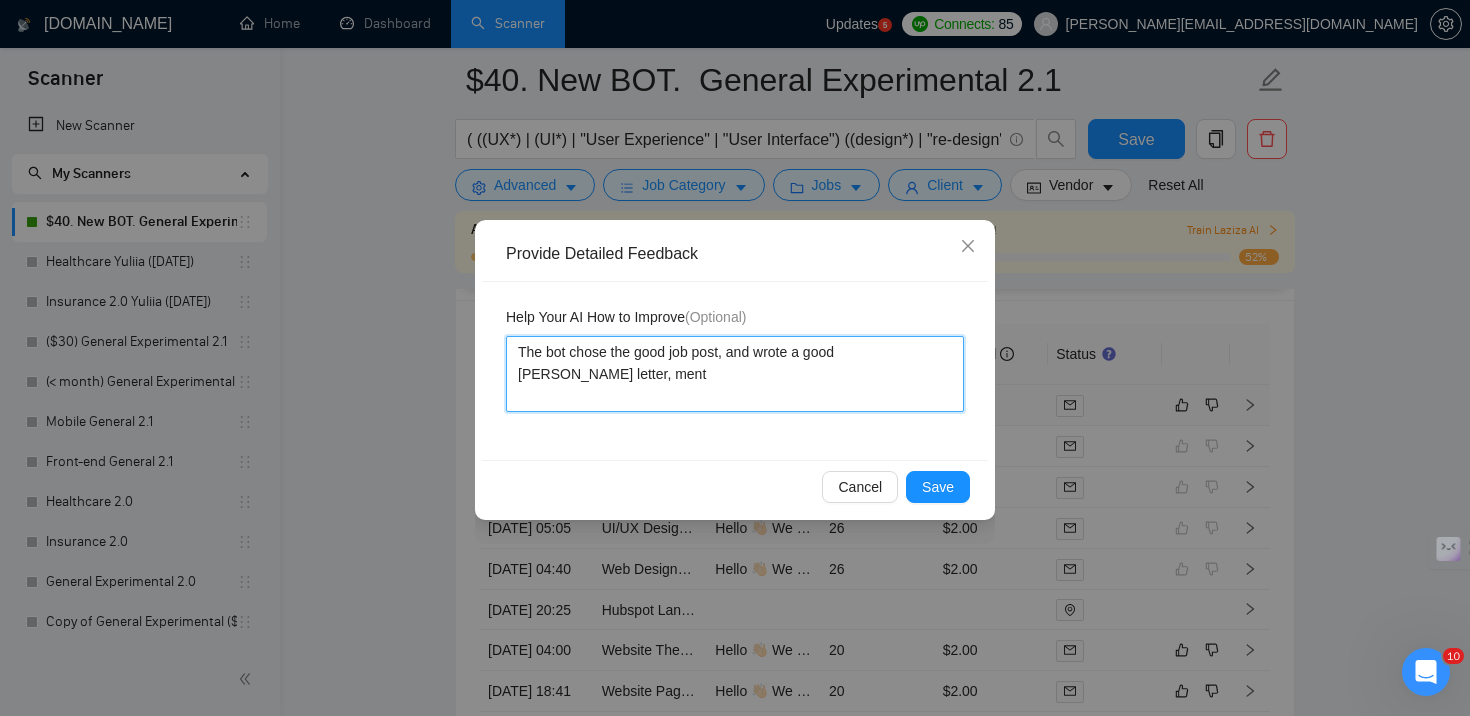 type 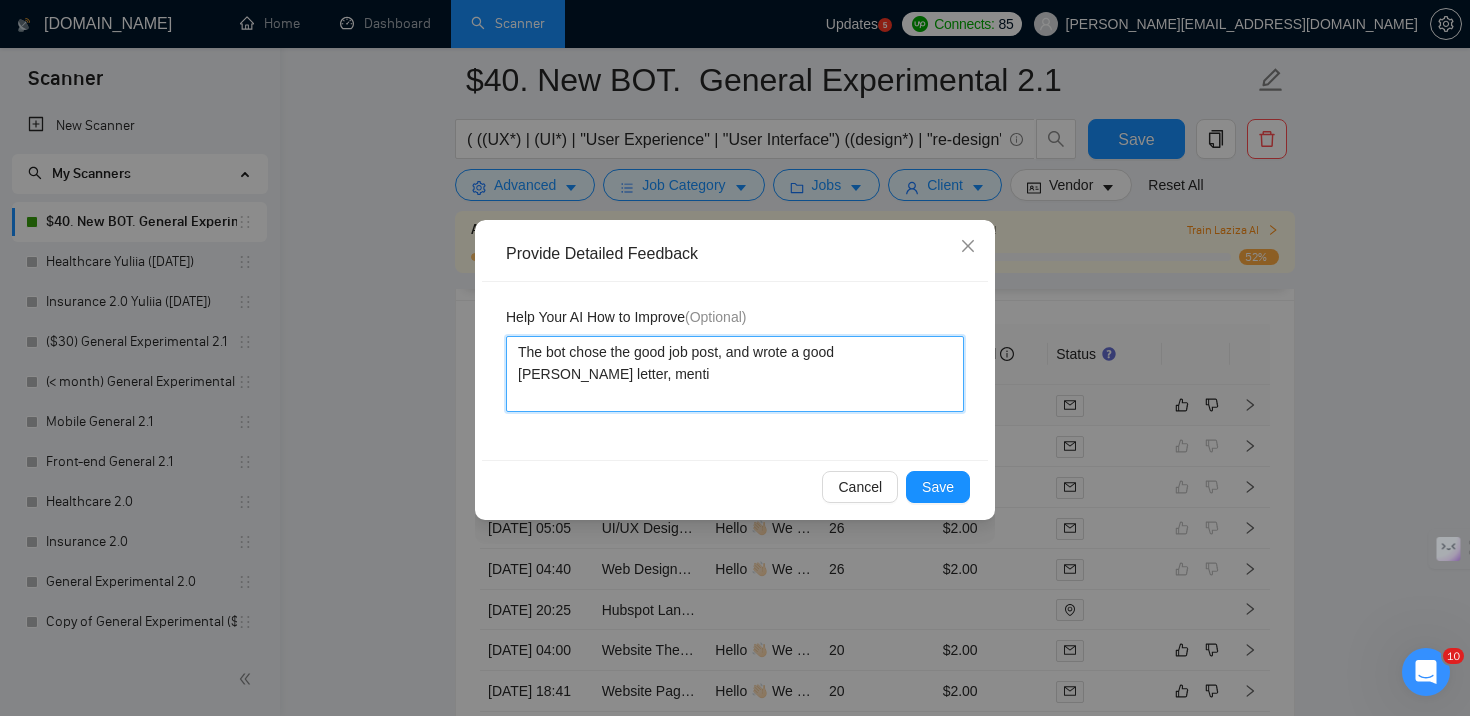 type 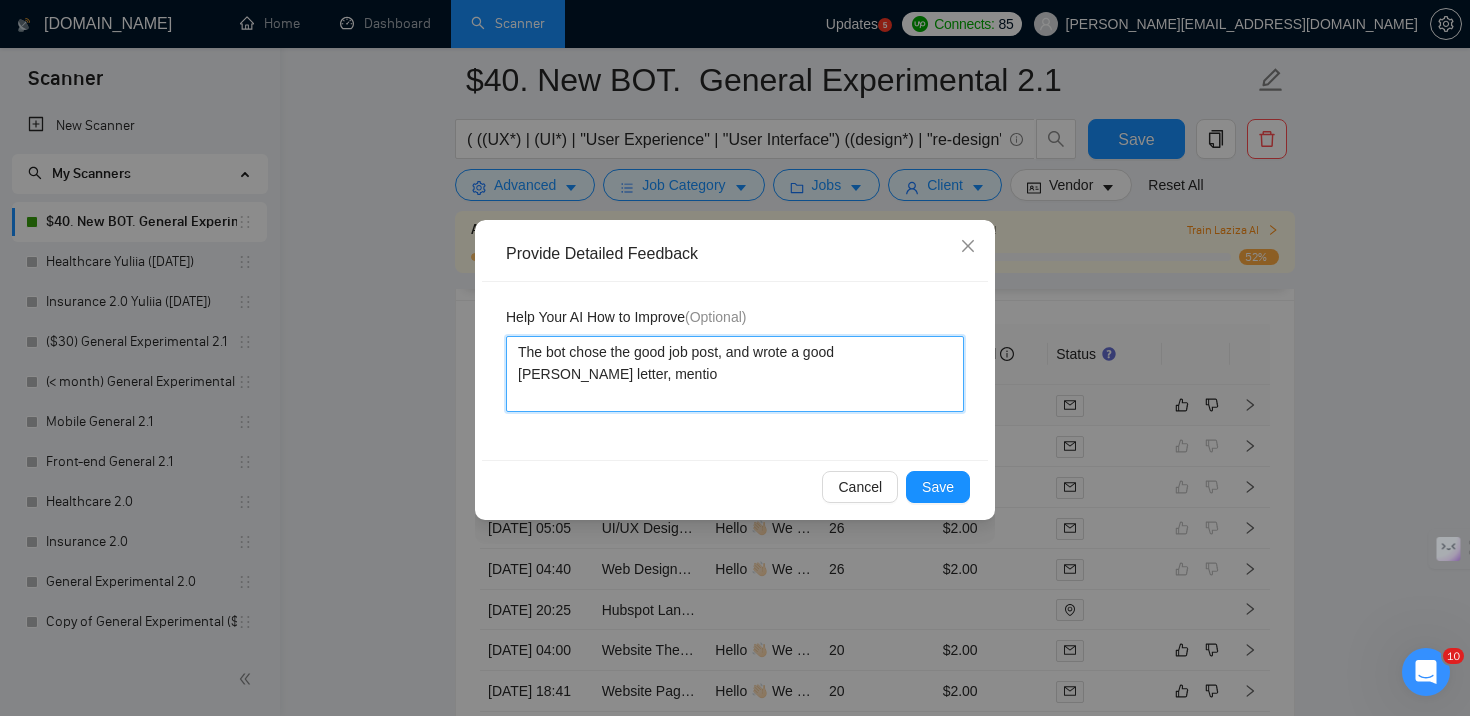 type 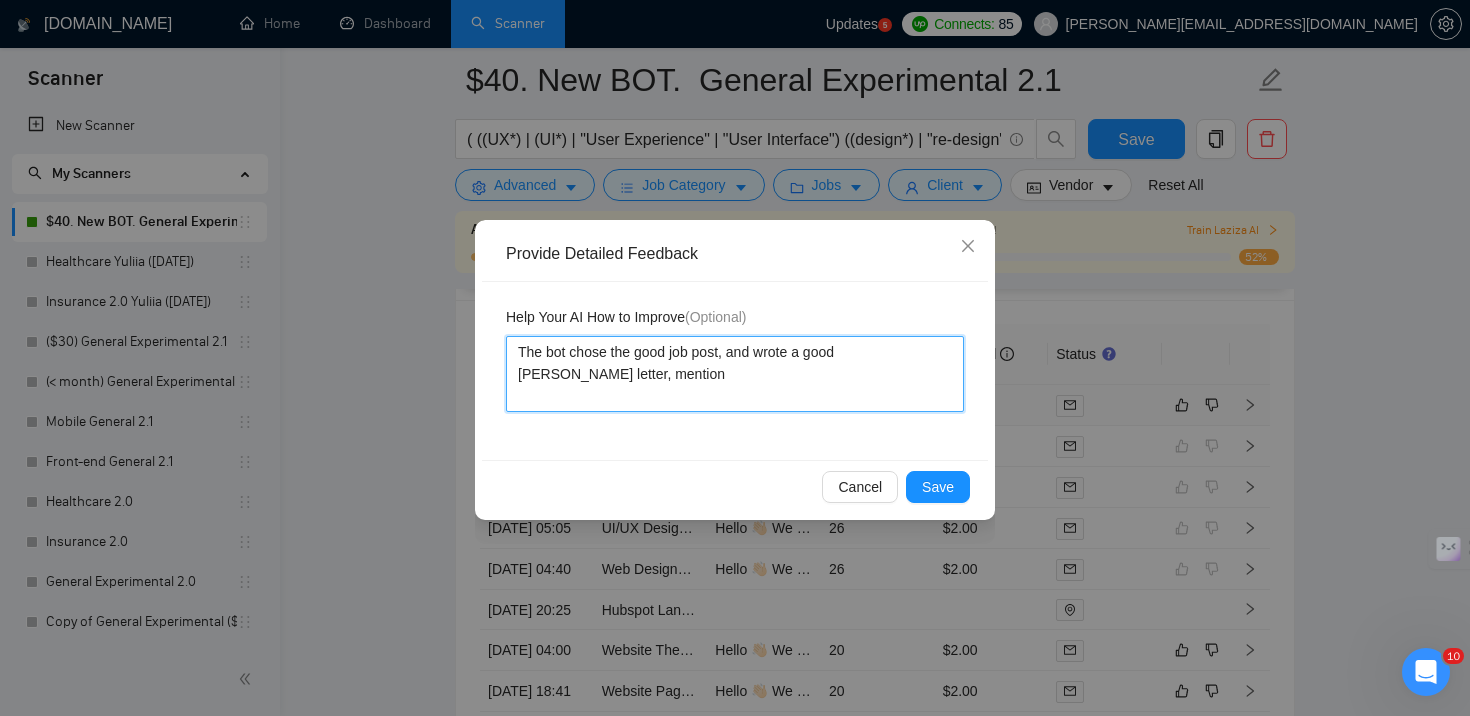 type 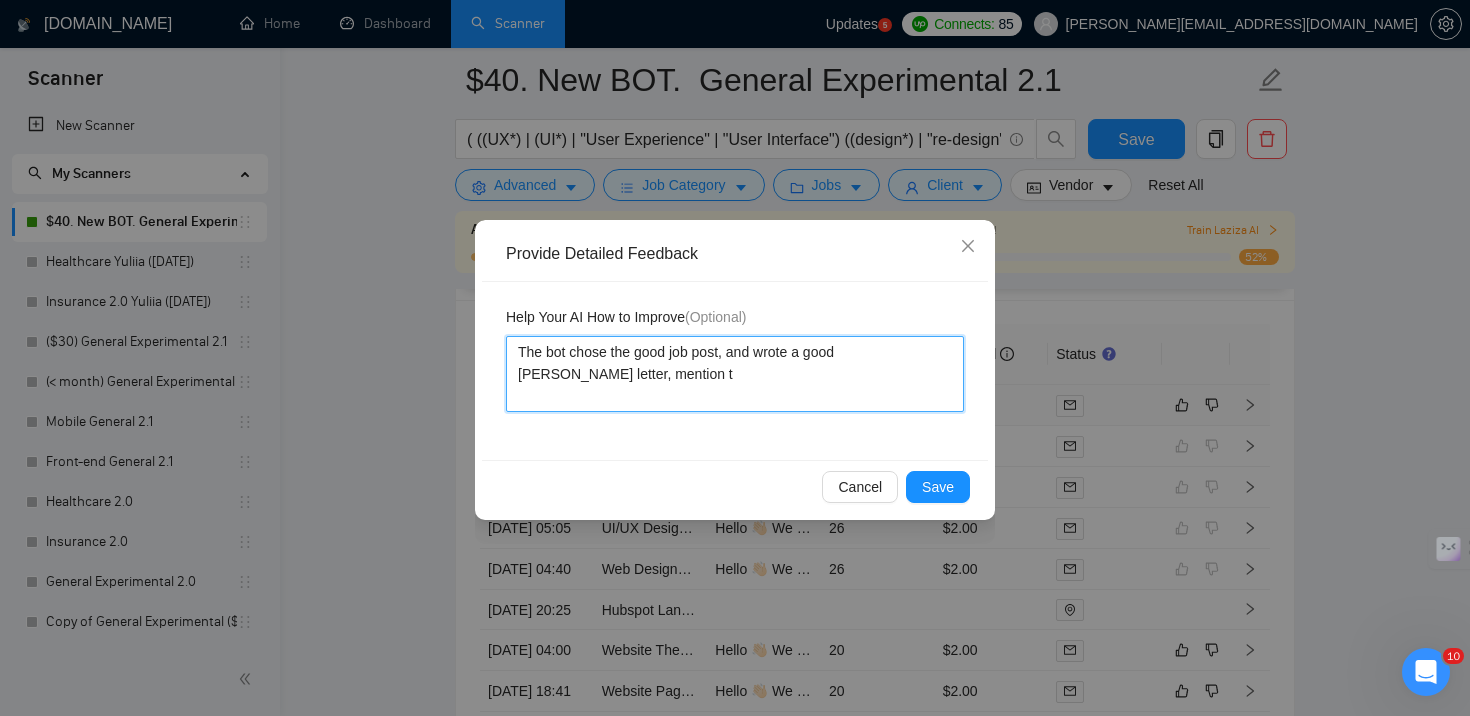 type 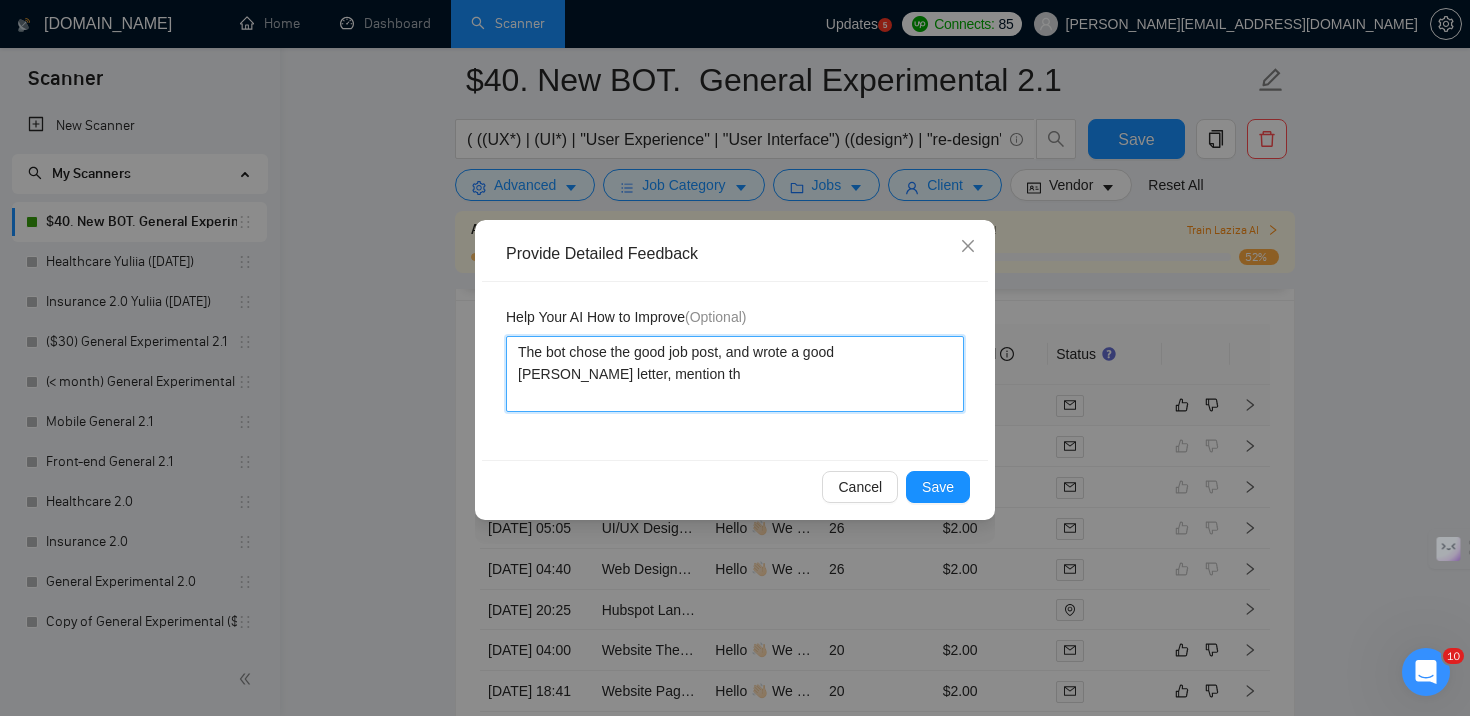 type 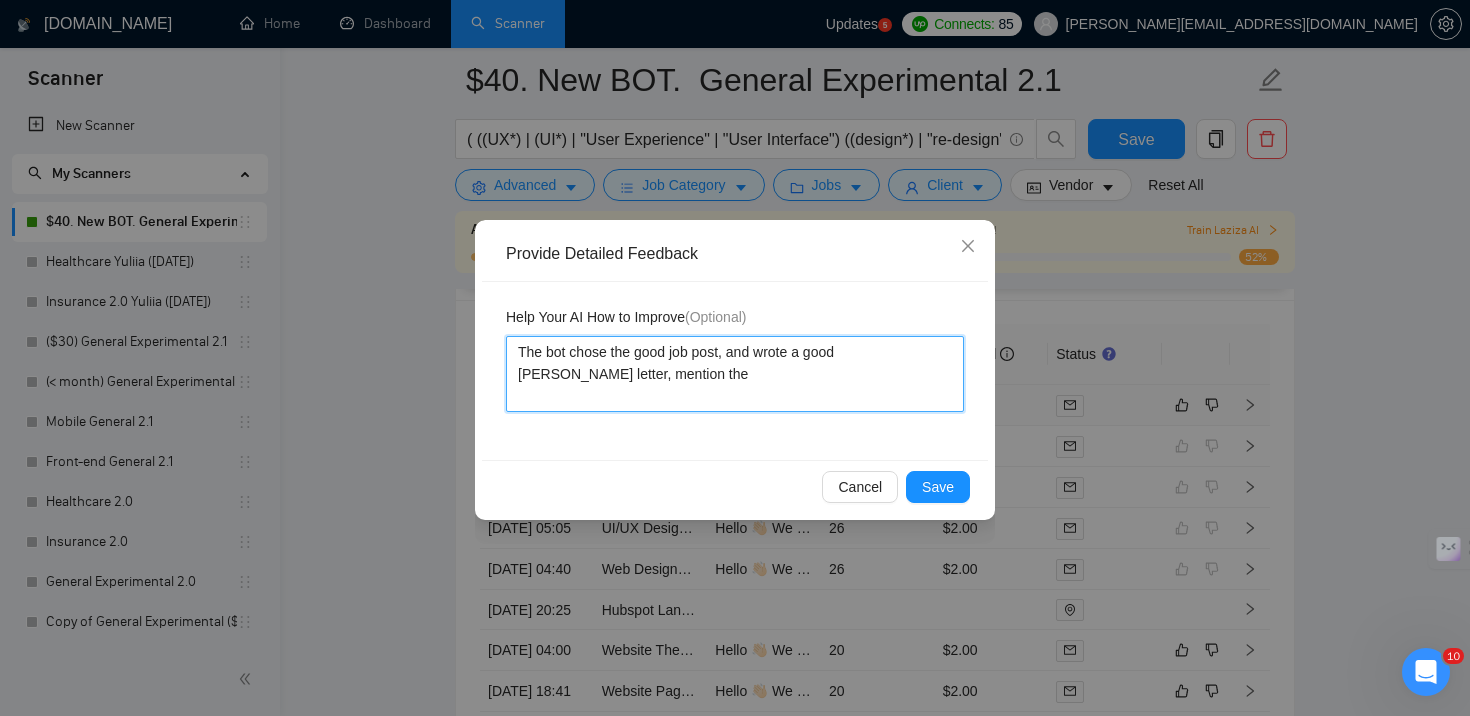type 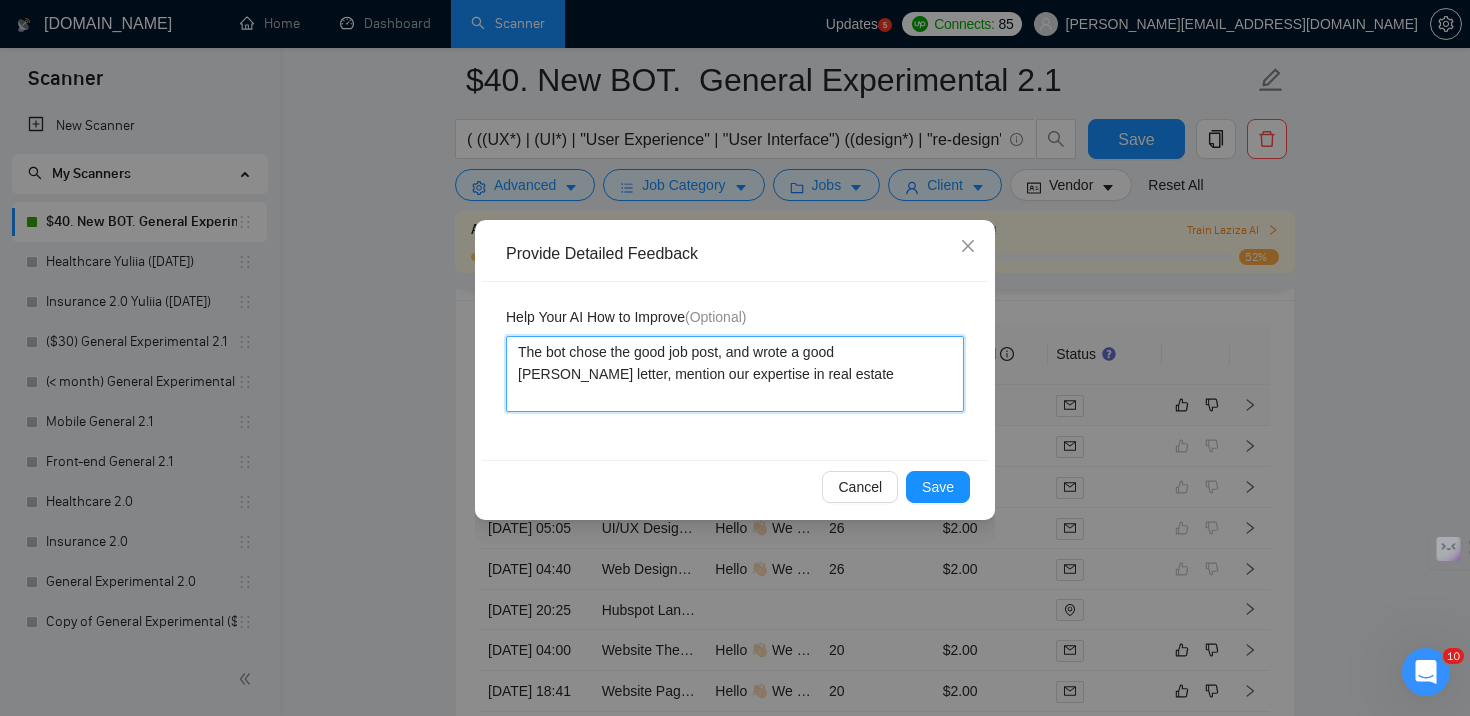 click on "The bot chose the good job post, and wrote a good gover letter, mention our expertise in real estate" at bounding box center (735, 374) 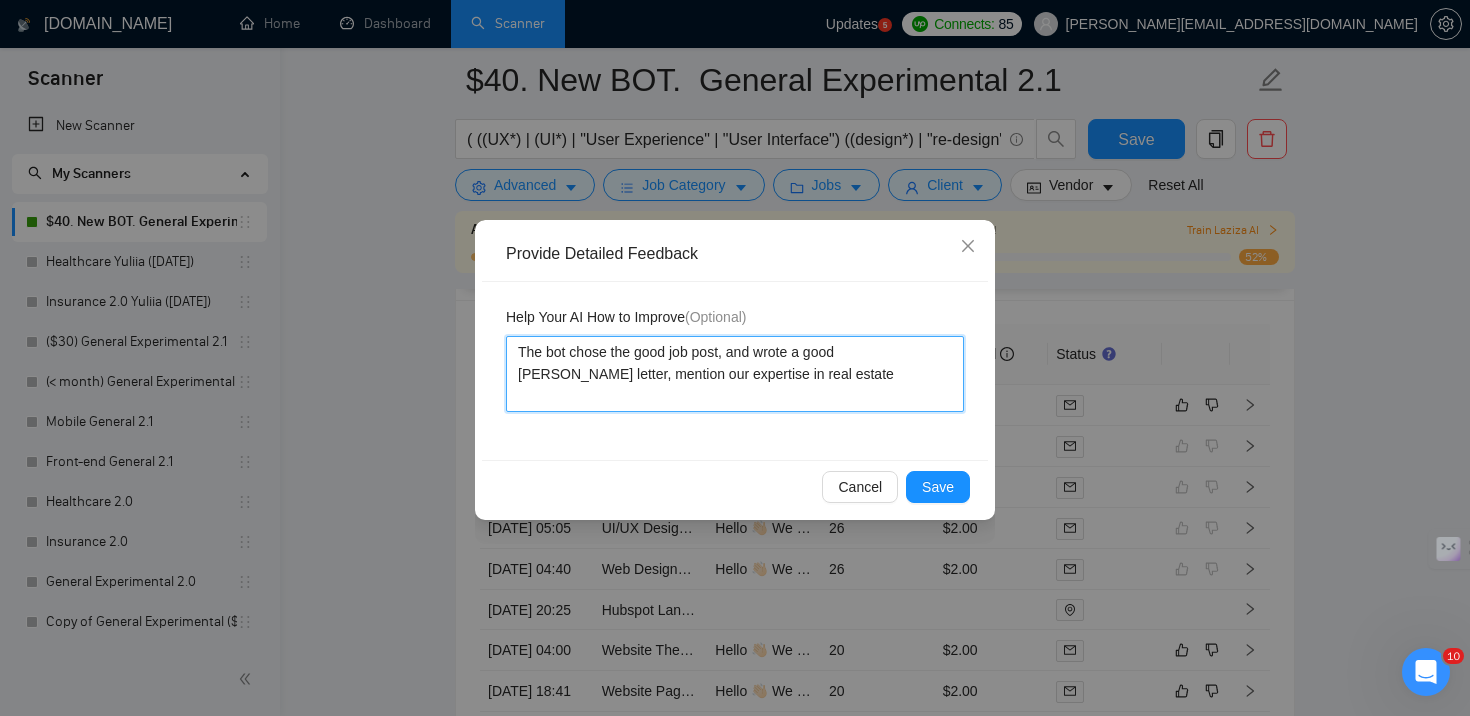 click on "cover" 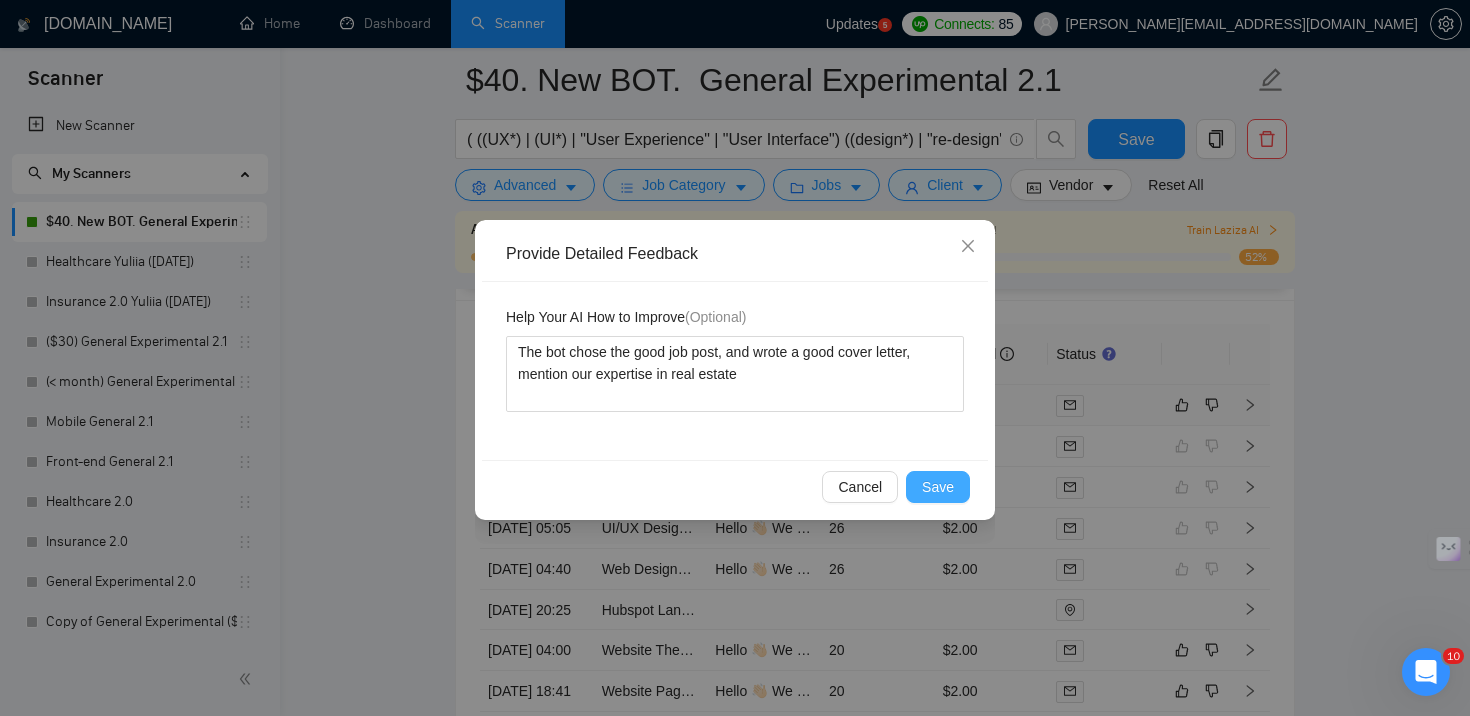 click on "Save" at bounding box center [938, 487] 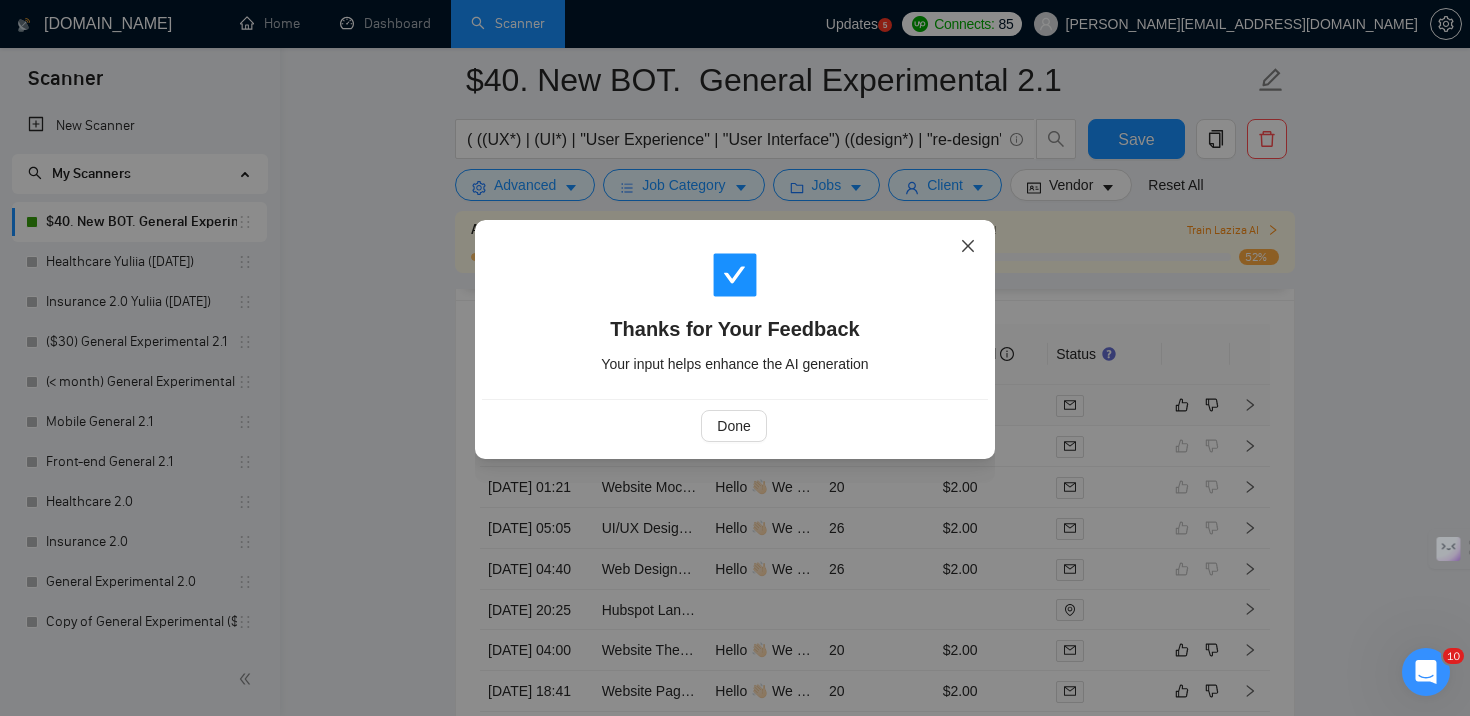click 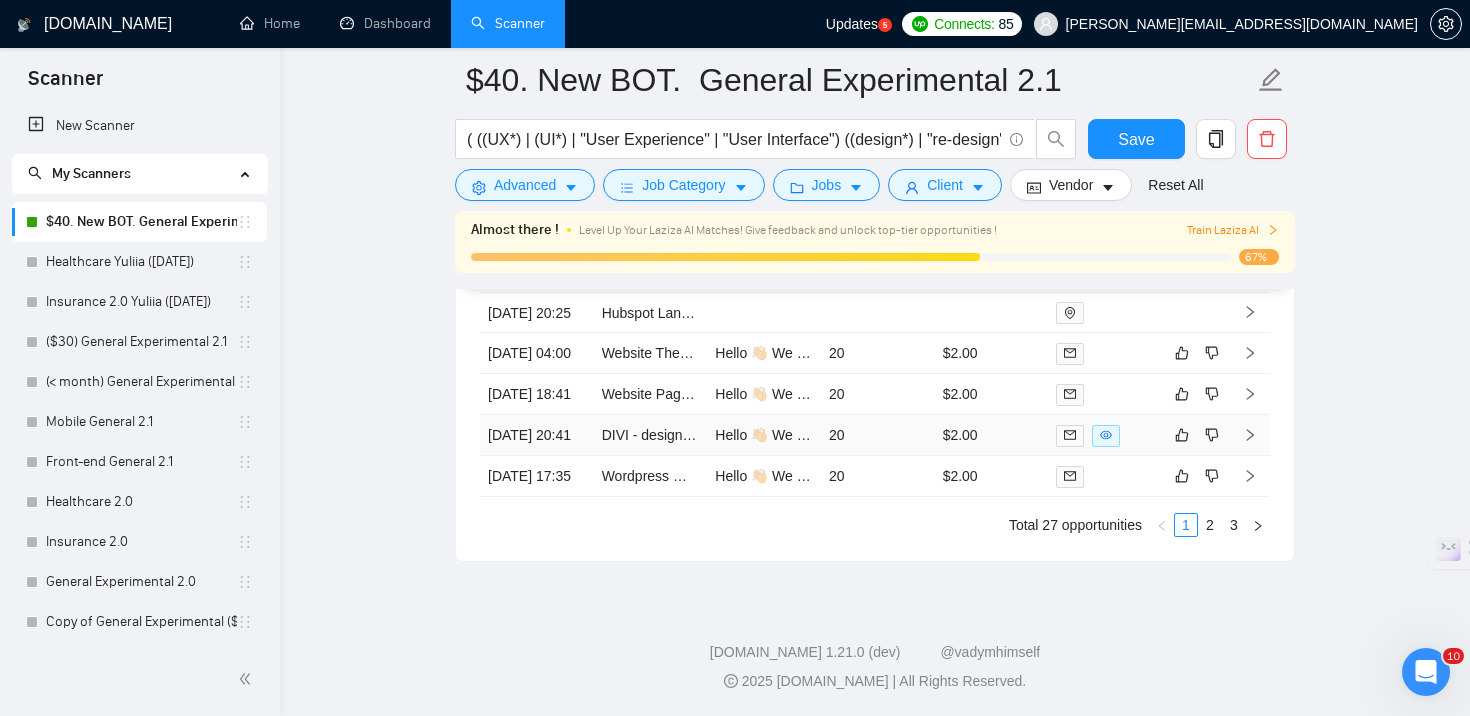 scroll, scrollTop: 5130, scrollLeft: 0, axis: vertical 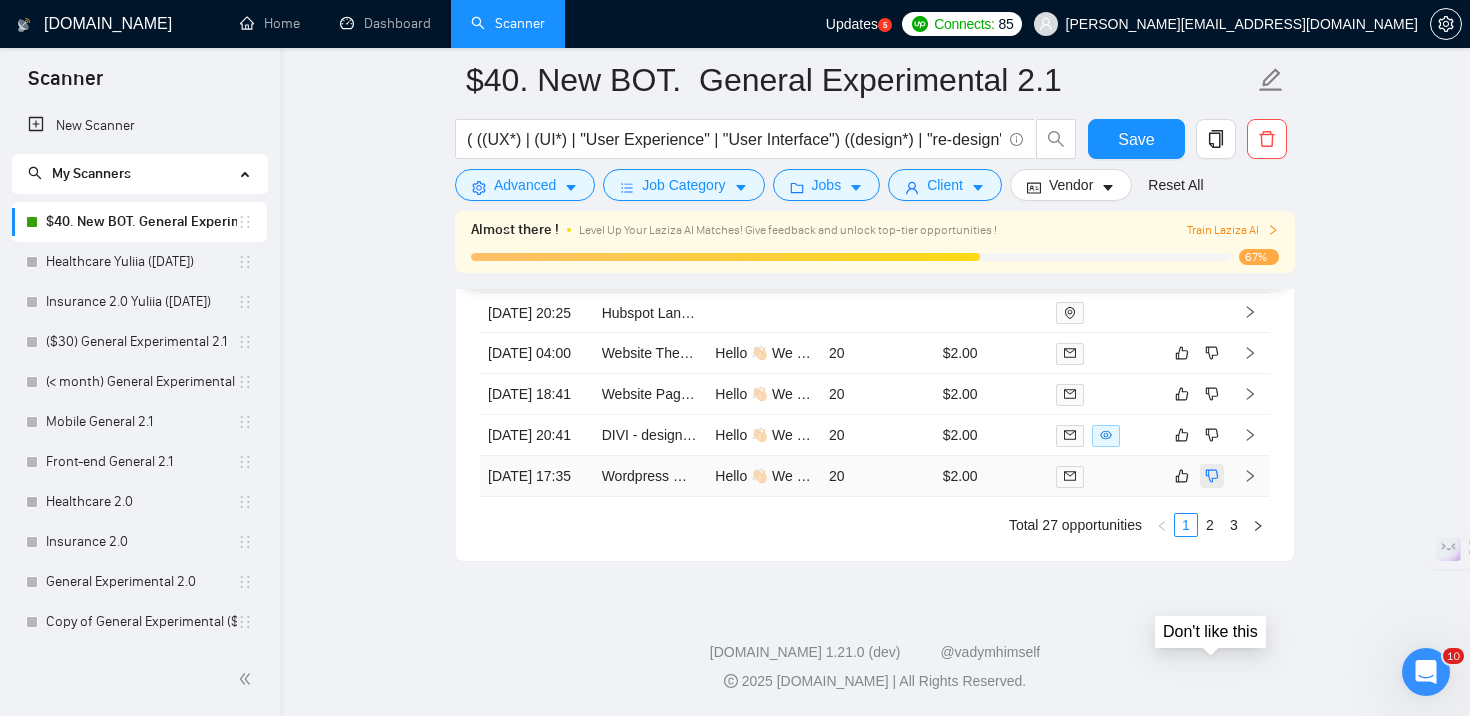 click 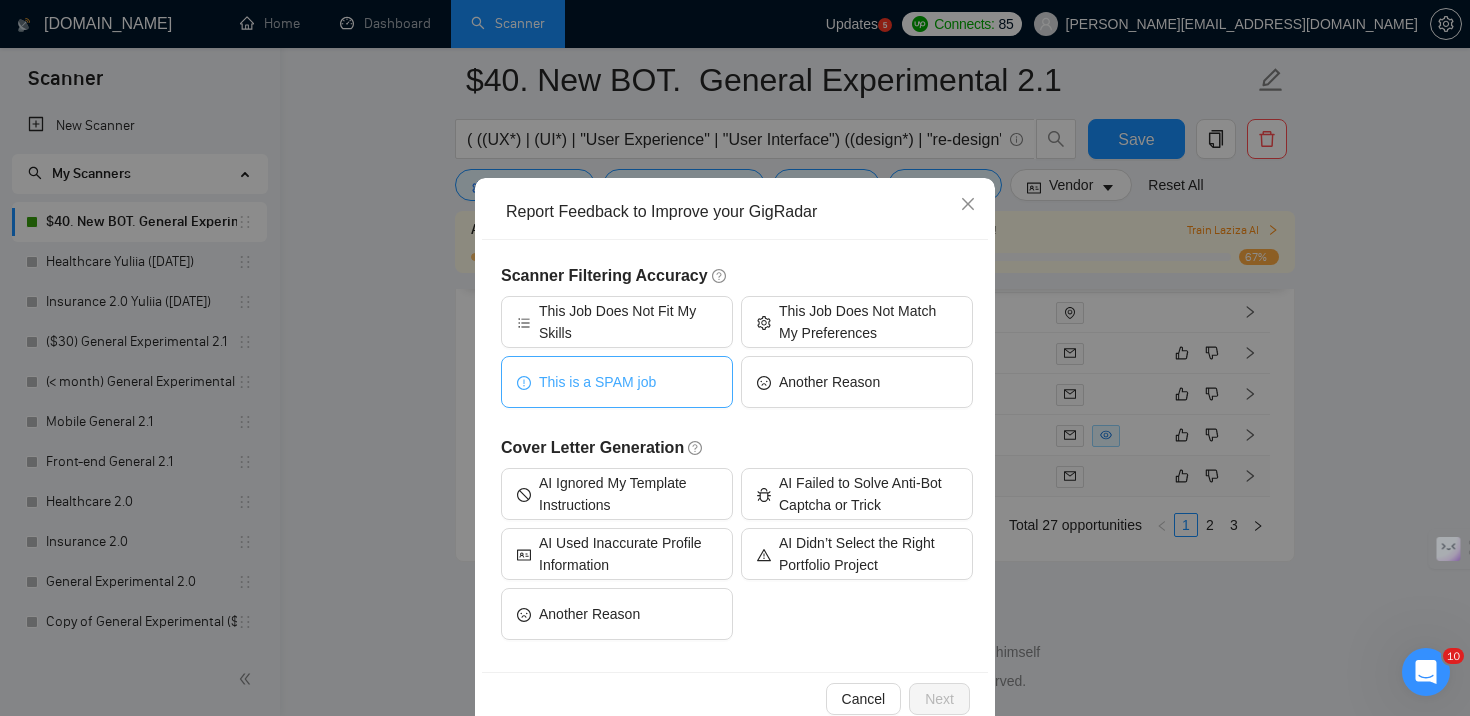 scroll, scrollTop: 41, scrollLeft: 0, axis: vertical 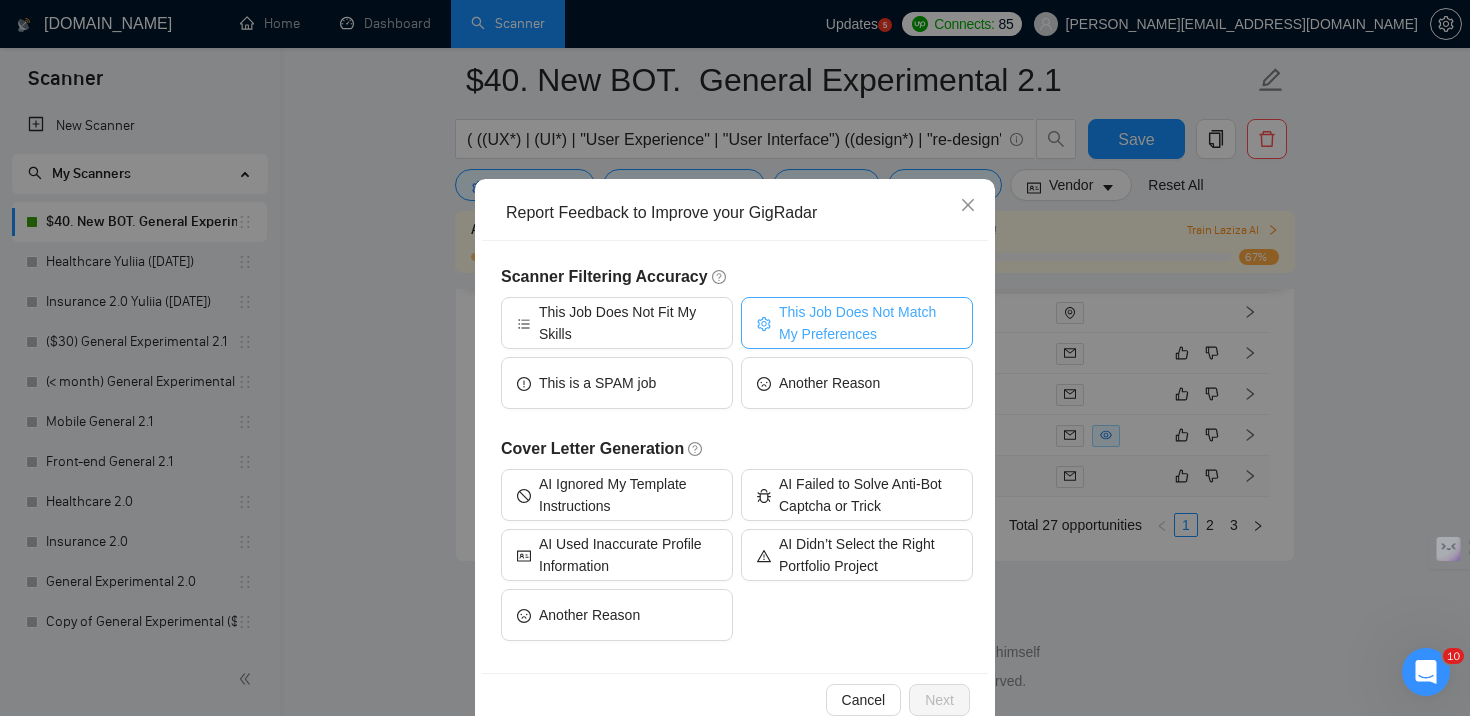 click on "This Job Does Not Match My Preferences" at bounding box center [868, 323] 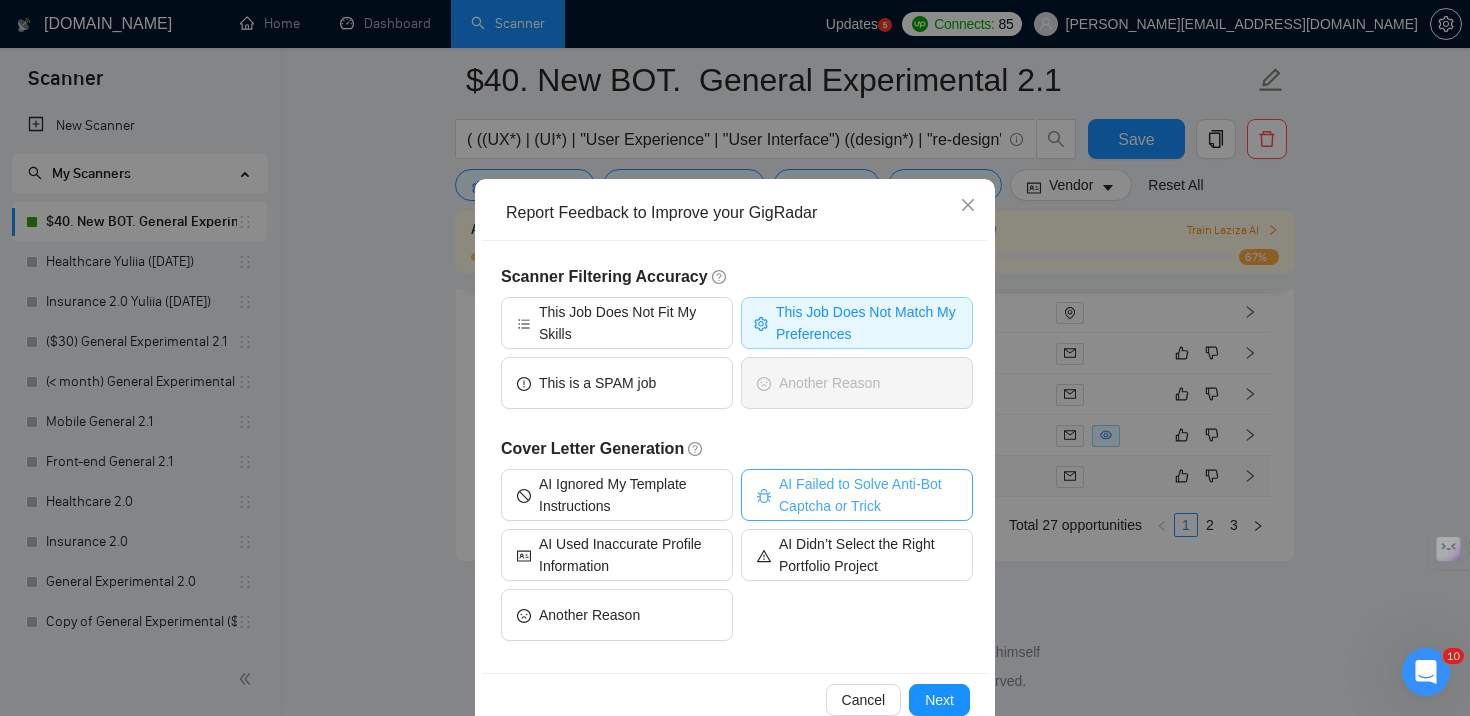 click on "AI Failed to Solve Anti-Bot Captcha or Trick" at bounding box center (868, 495) 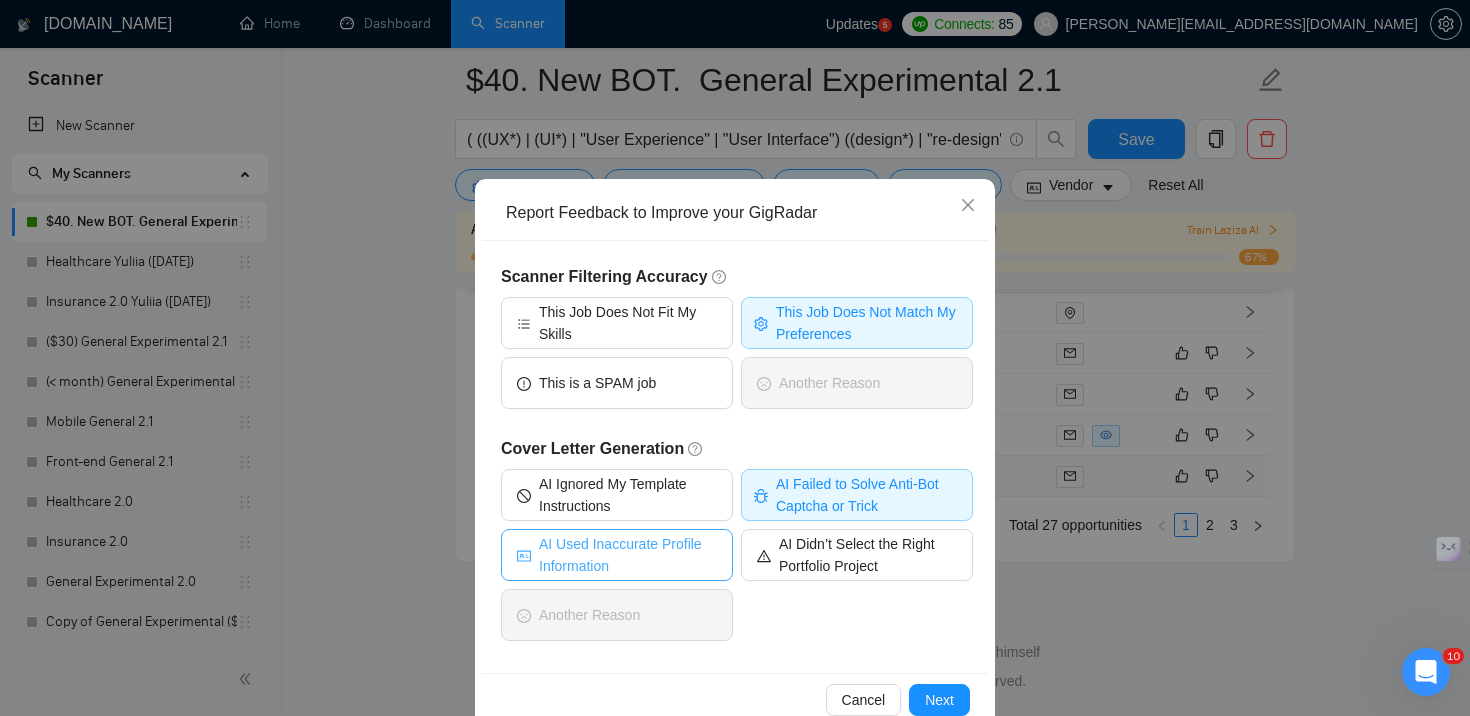 click on "AI Used Inaccurate Profile Information" at bounding box center [628, 555] 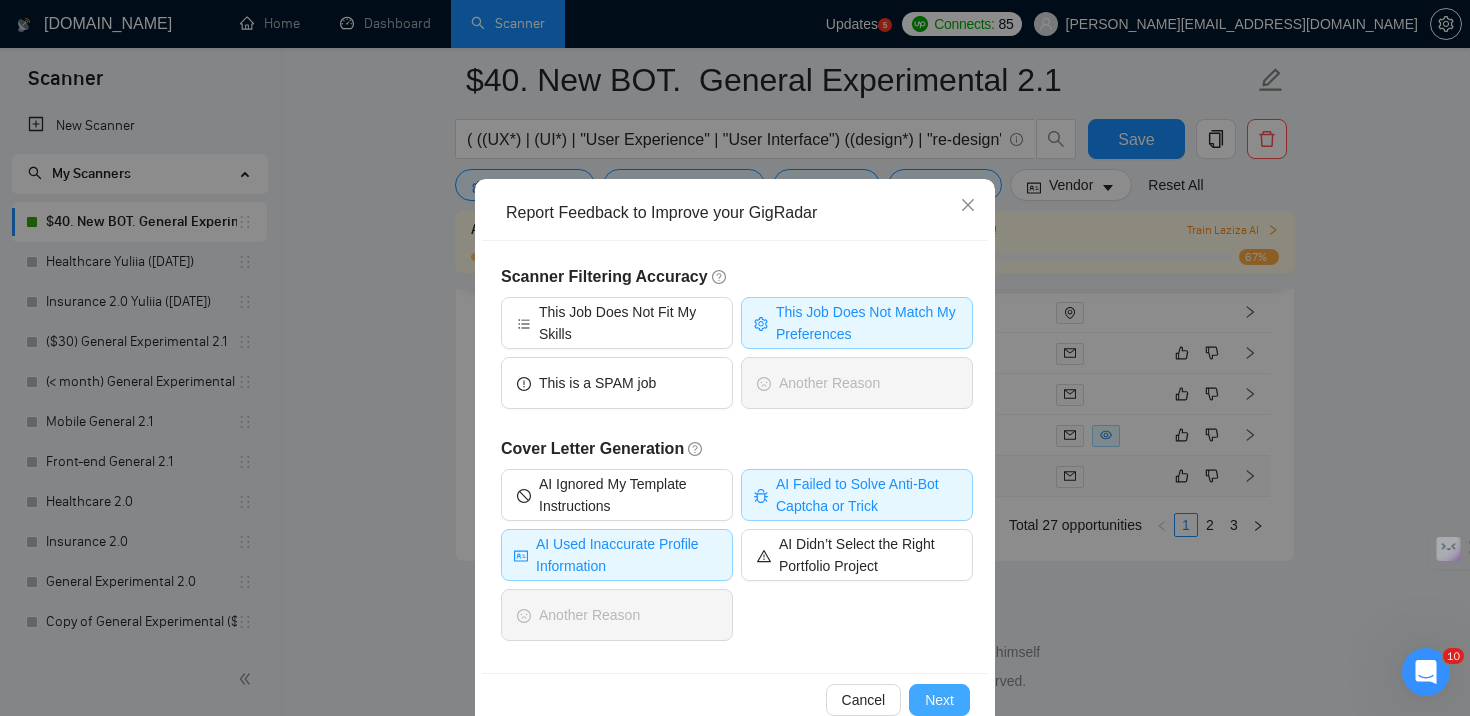 click on "Next" at bounding box center (939, 700) 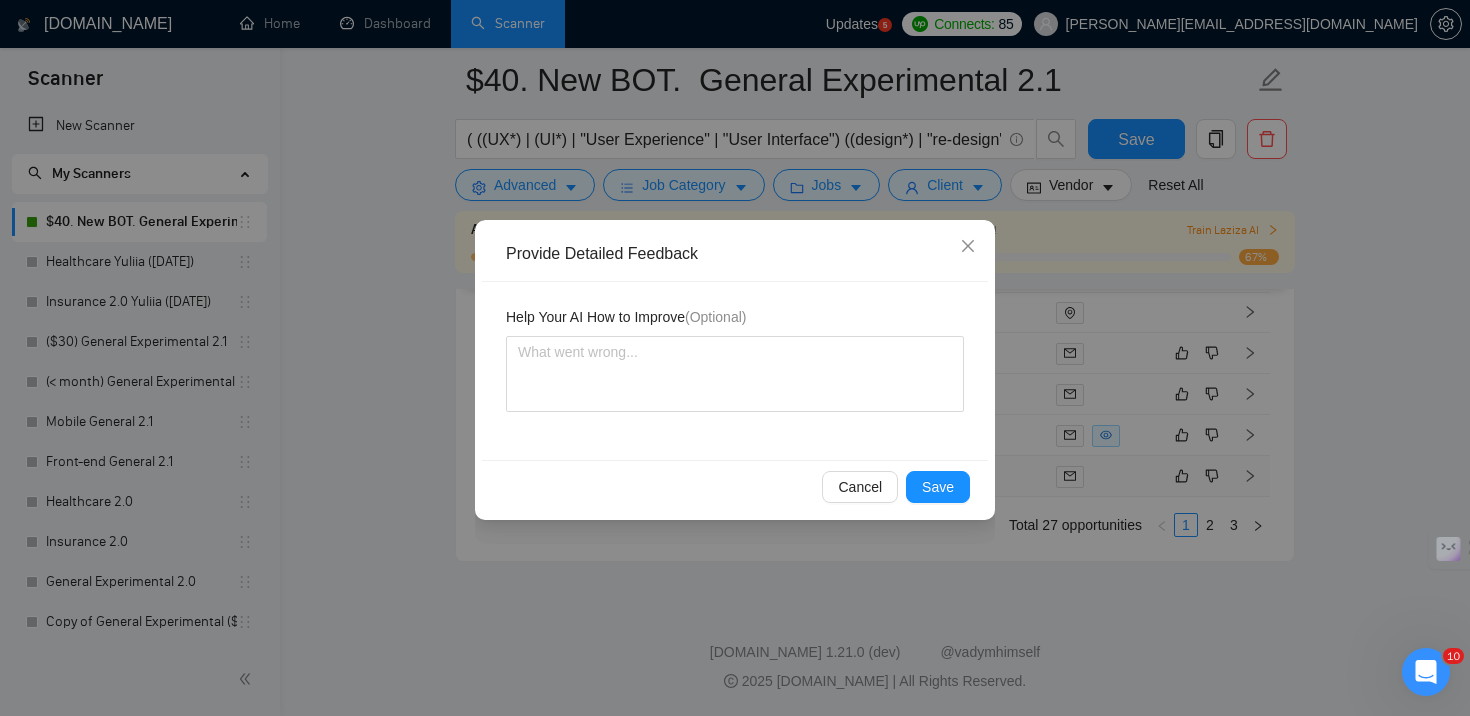 scroll, scrollTop: 0, scrollLeft: 0, axis: both 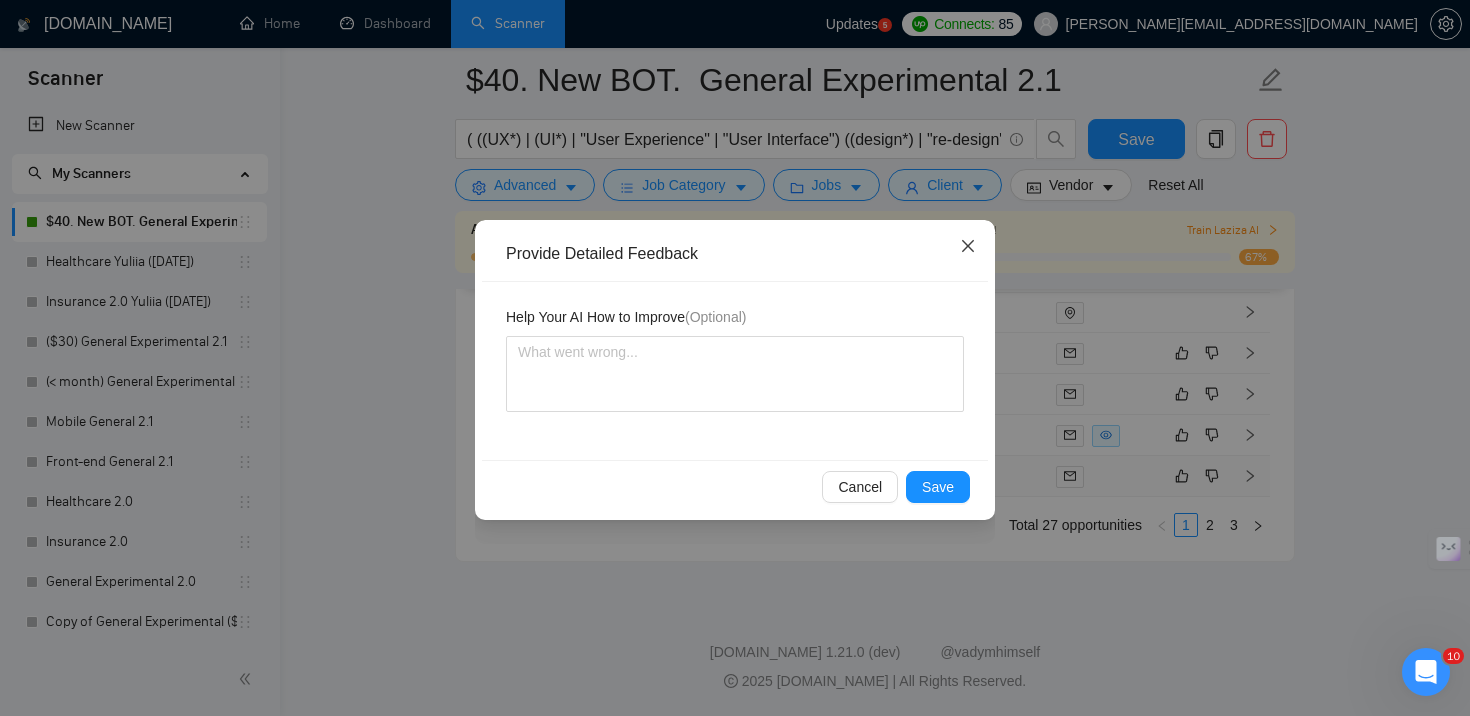 click 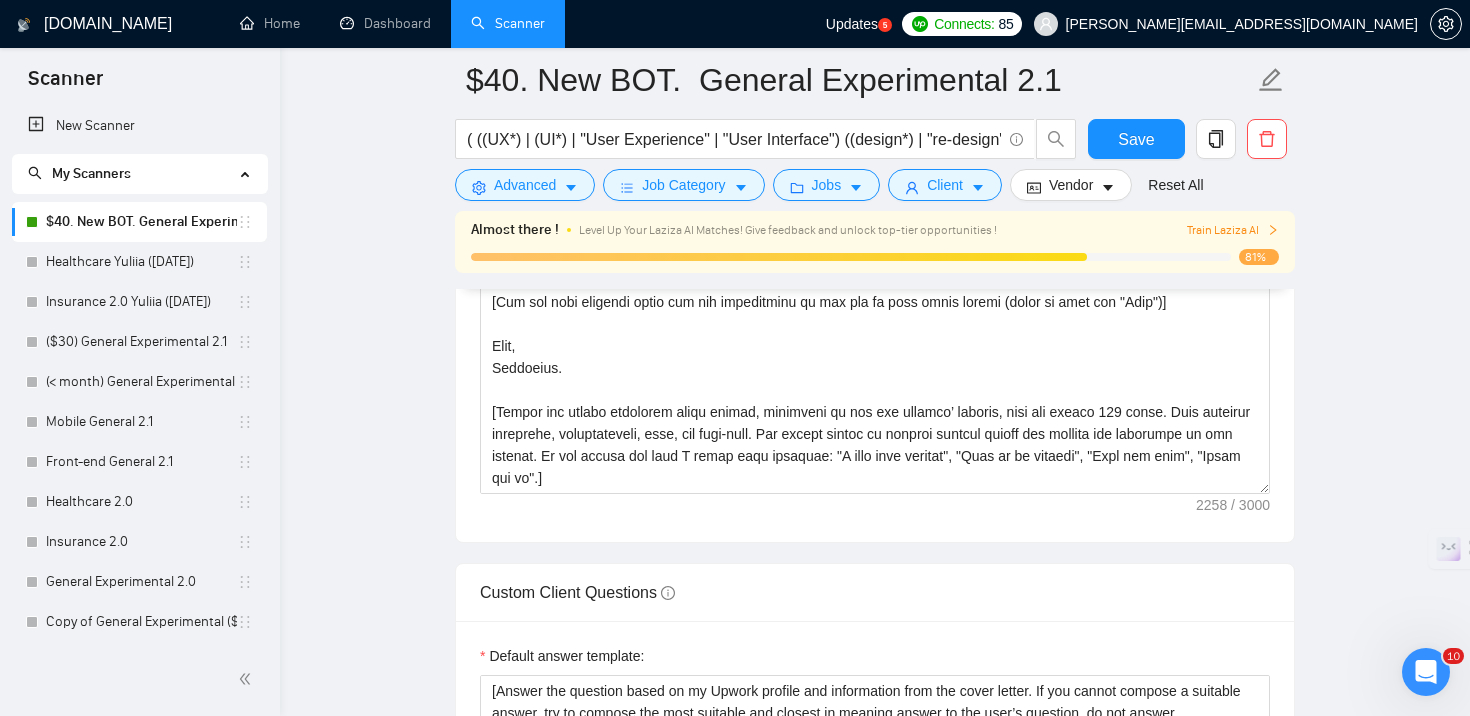 scroll, scrollTop: 2160, scrollLeft: 0, axis: vertical 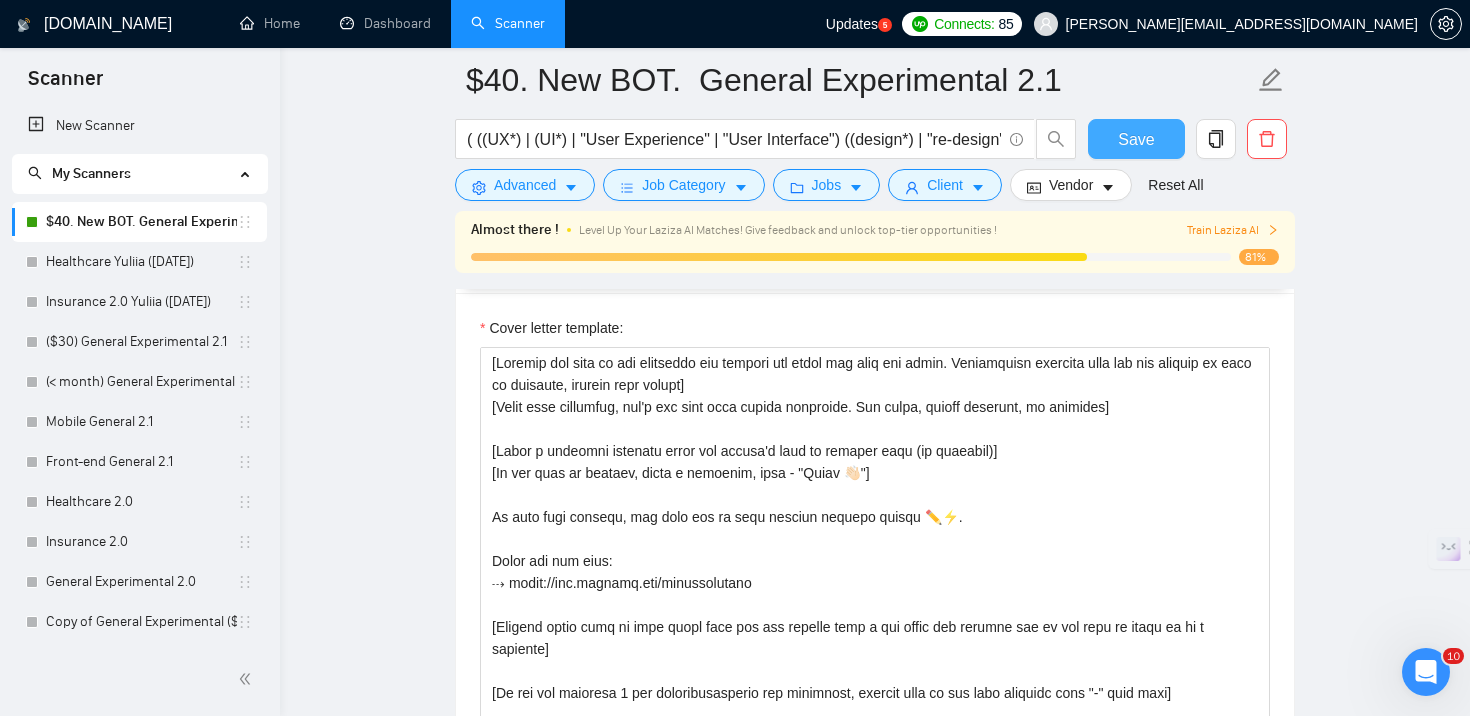 click on "Save" at bounding box center (1136, 139) 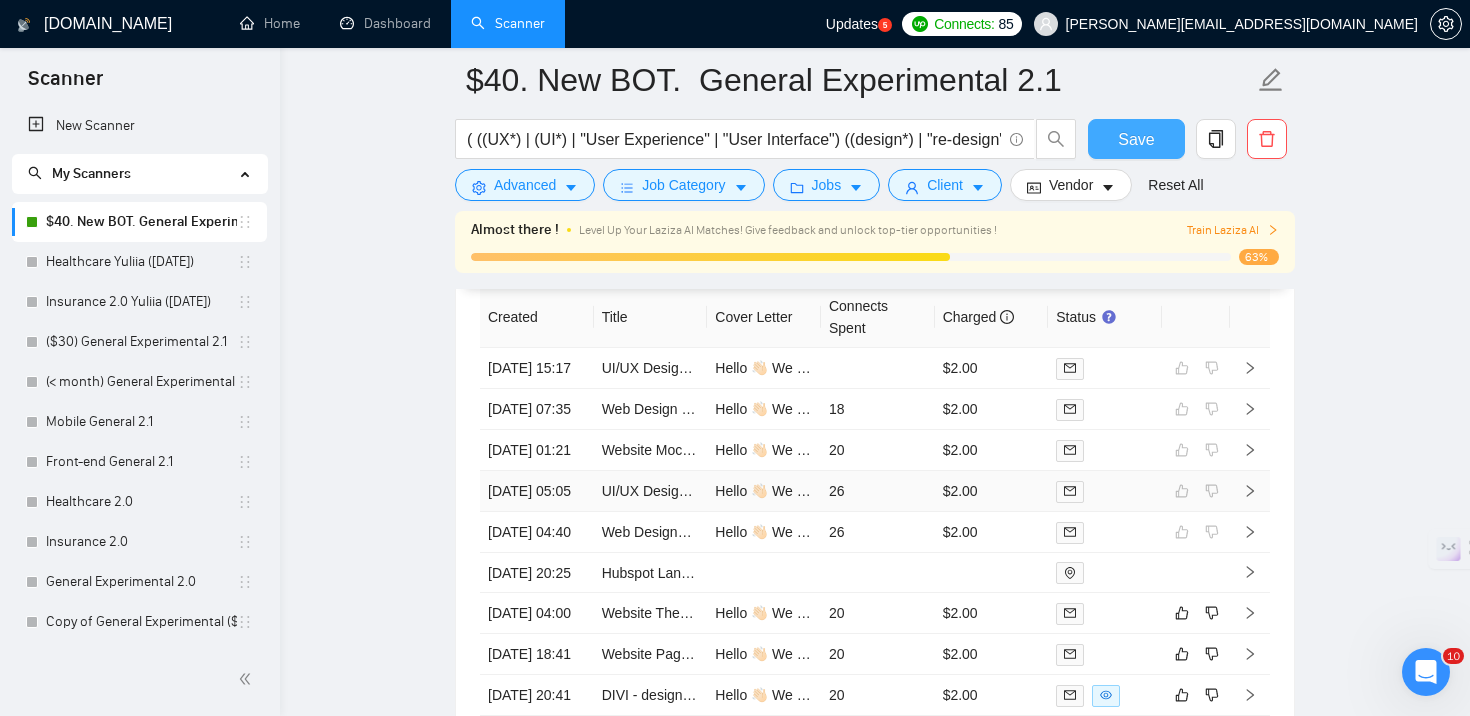 scroll, scrollTop: 4663, scrollLeft: 0, axis: vertical 